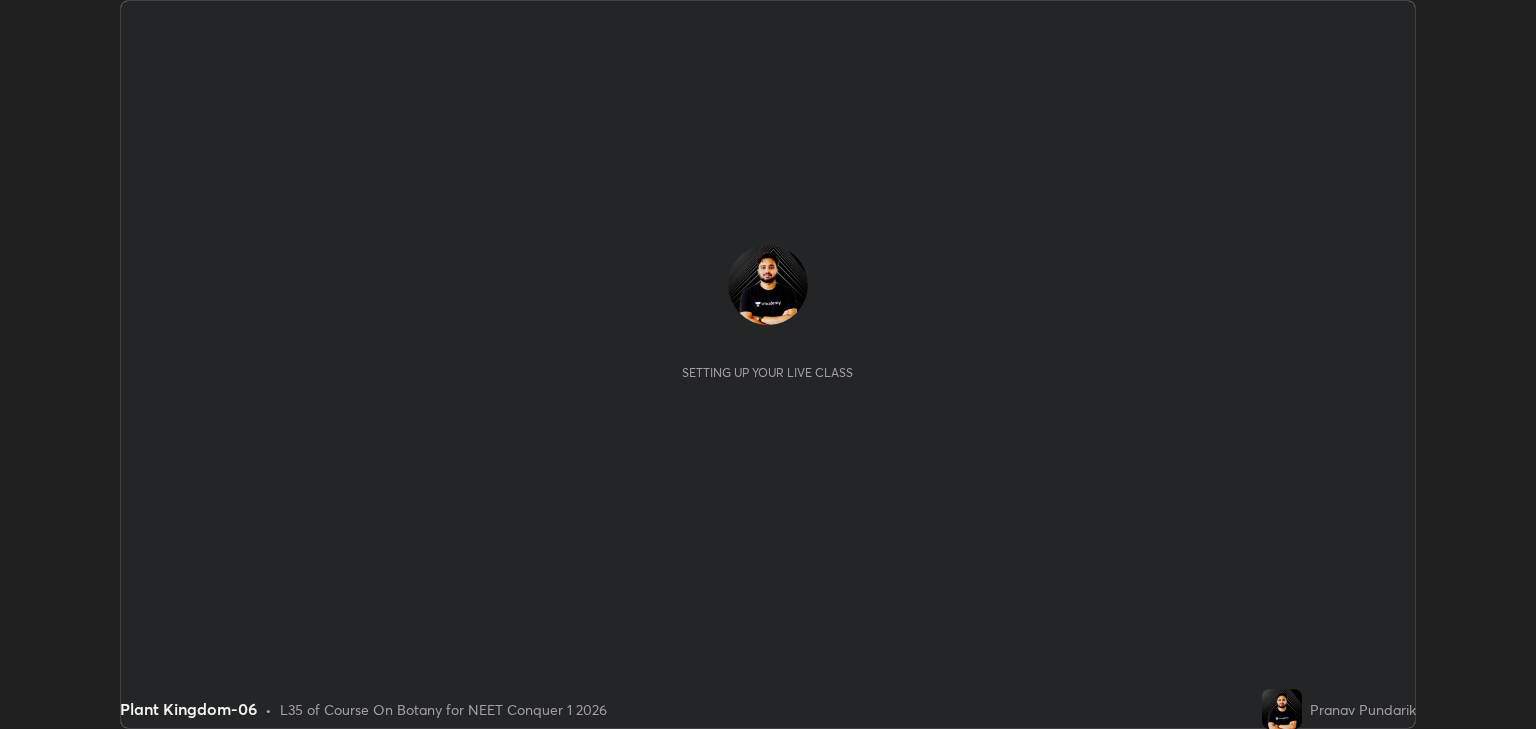 scroll, scrollTop: 0, scrollLeft: 0, axis: both 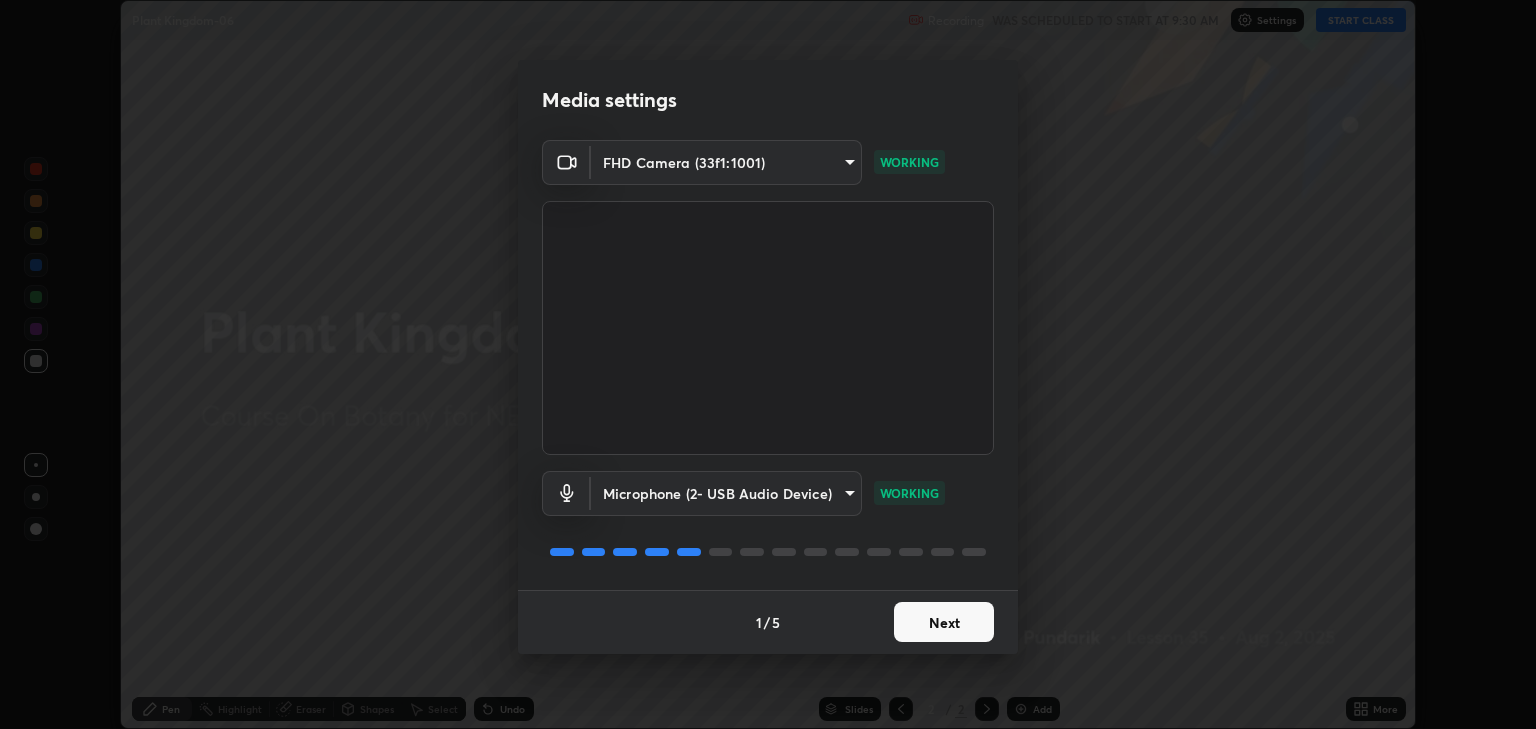 click on "Next" at bounding box center [944, 622] 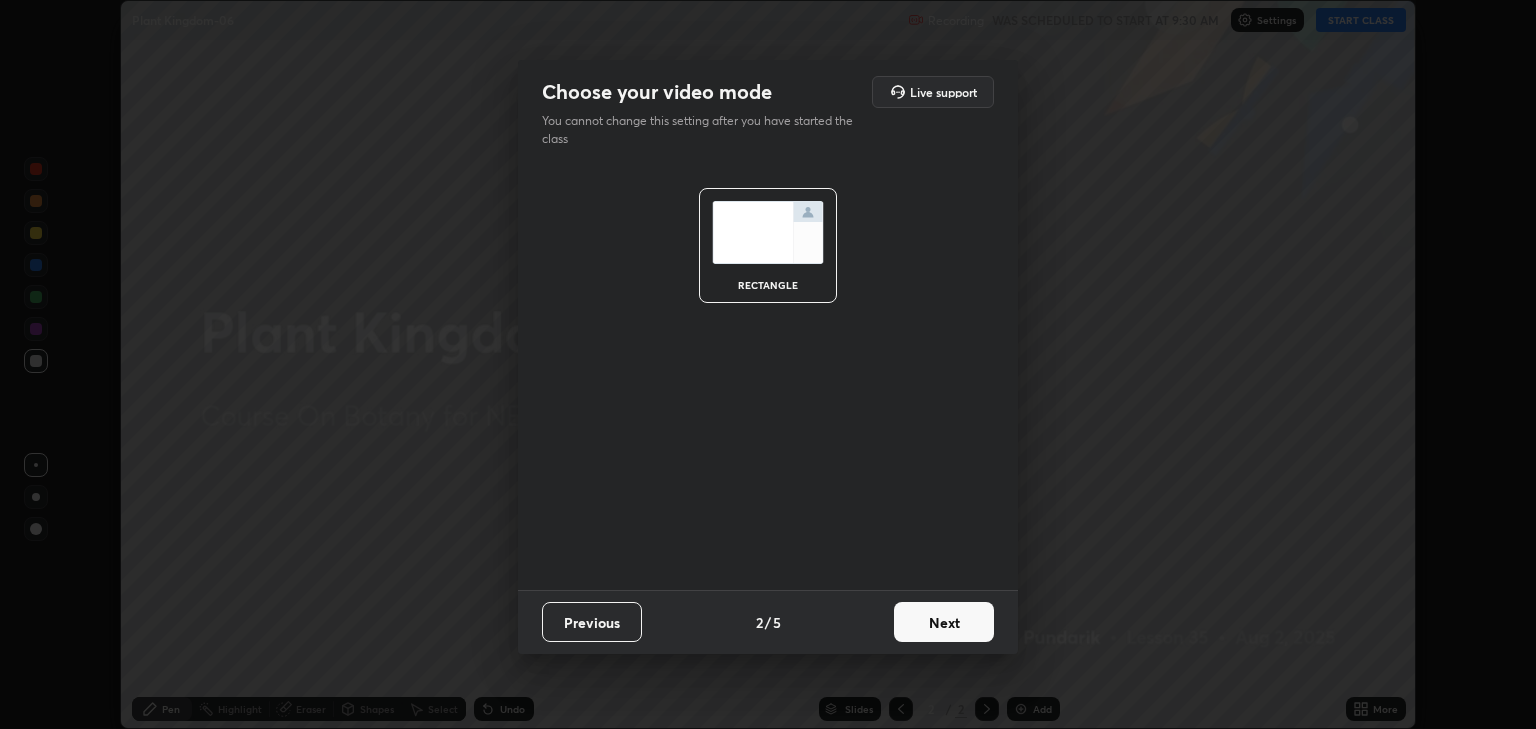 click on "Next" at bounding box center [944, 622] 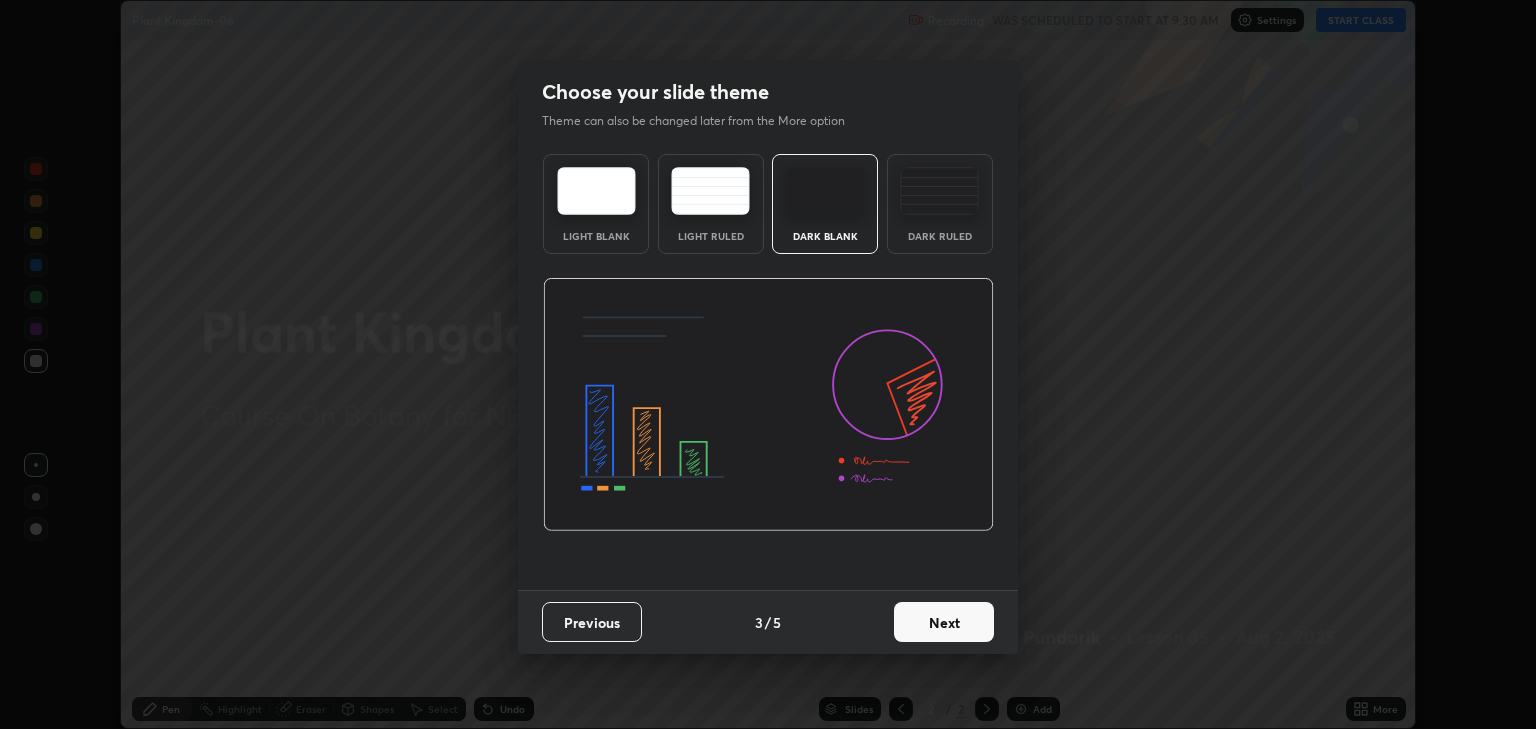 click on "Next" at bounding box center (944, 622) 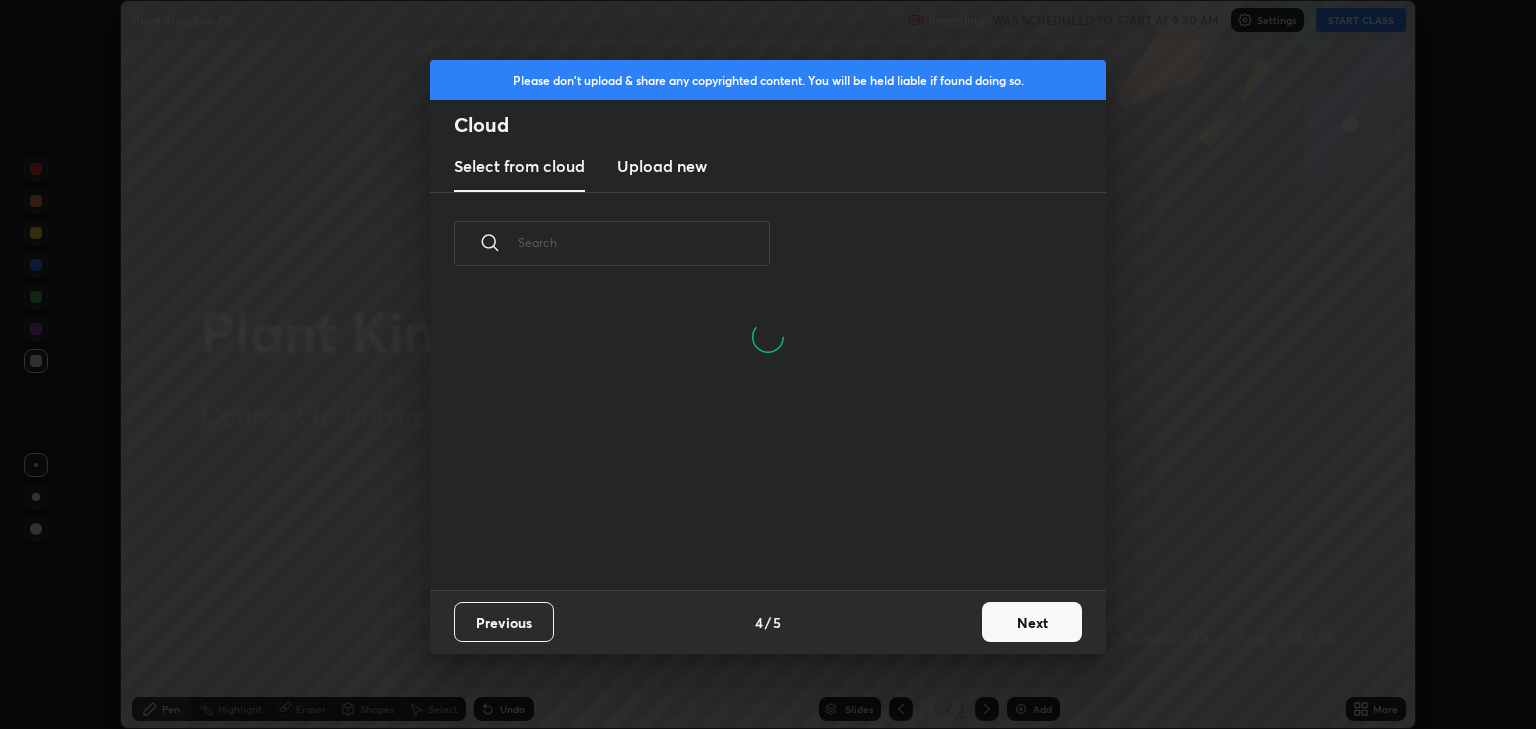 click at bounding box center [644, 242] 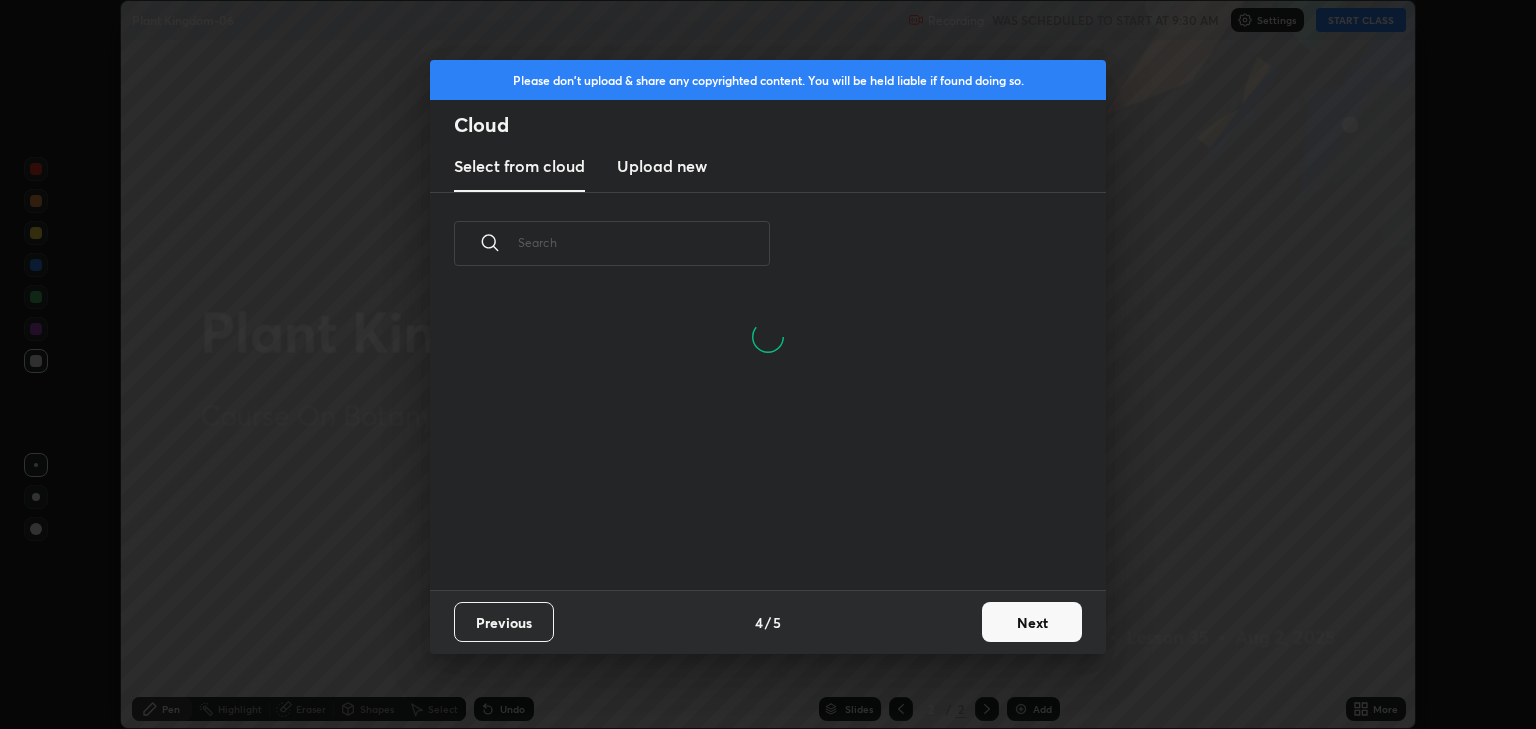 click at bounding box center [644, 242] 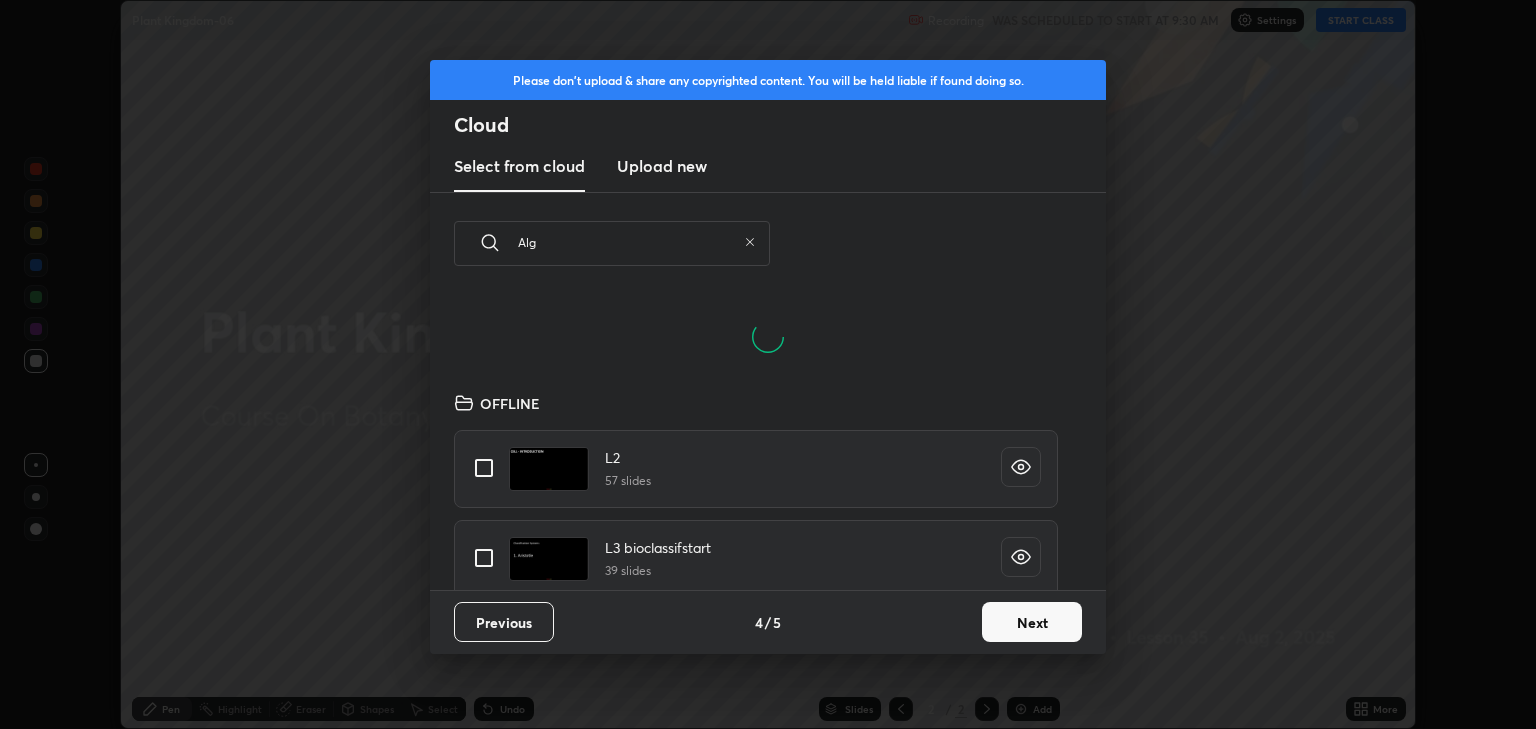 scroll, scrollTop: 198, scrollLeft: 642, axis: both 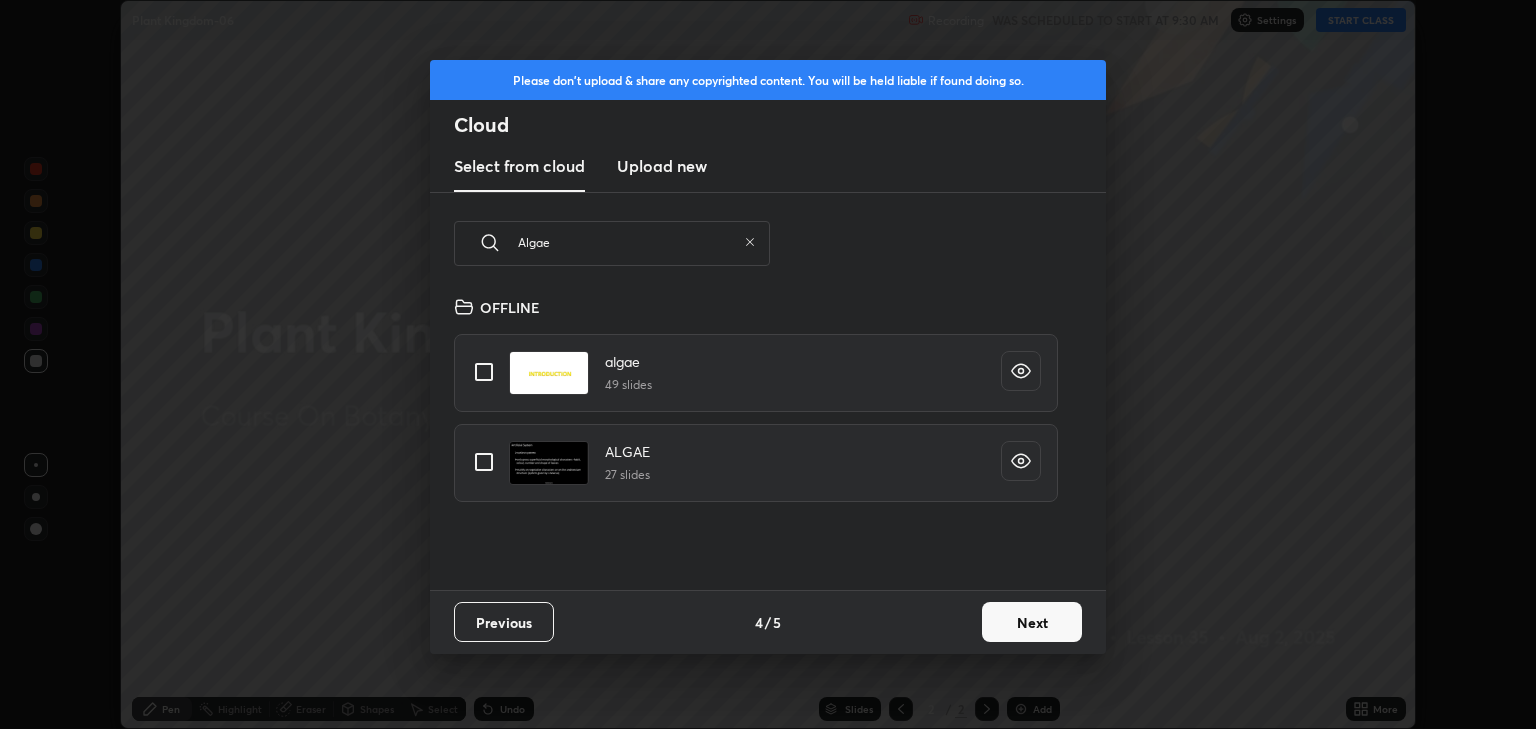 type on "Algae" 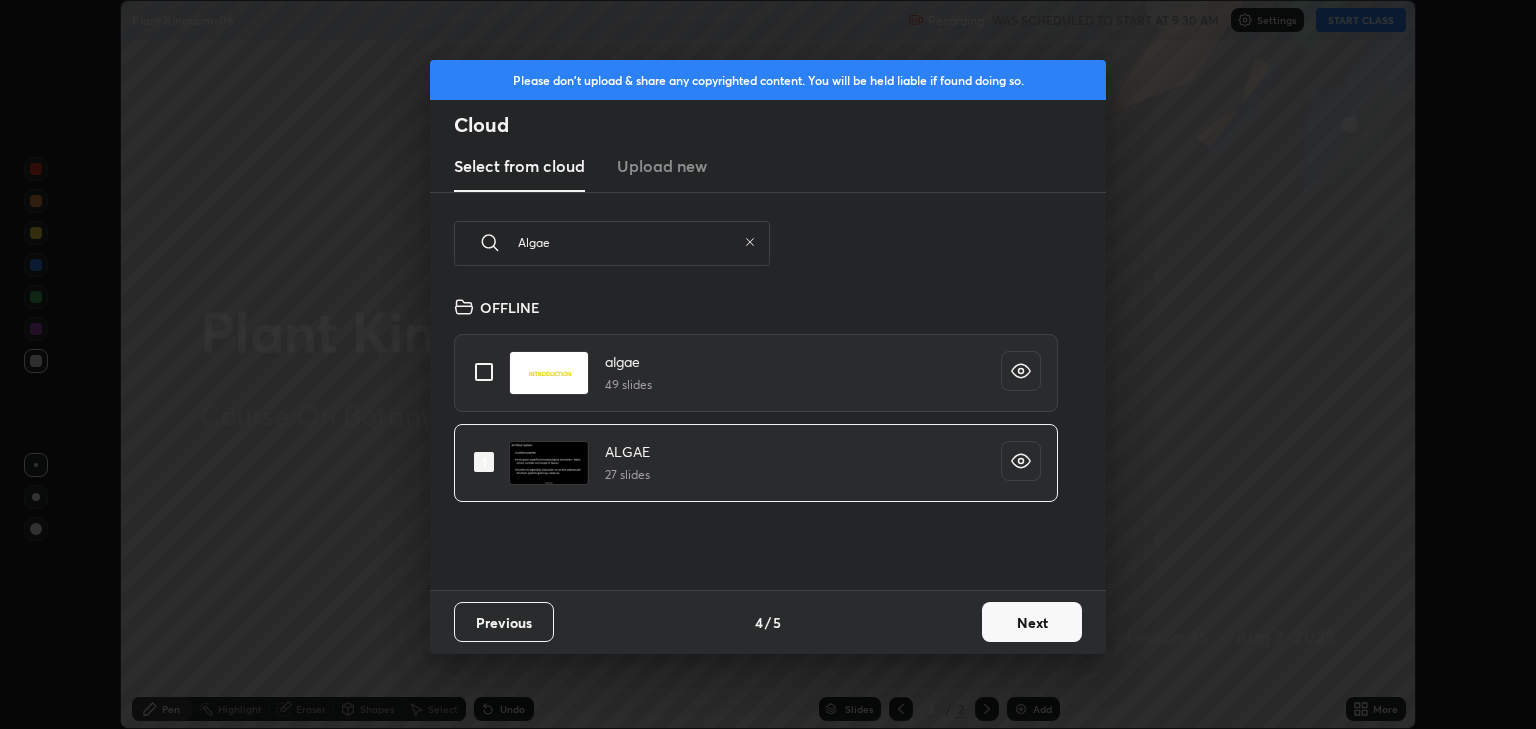 click 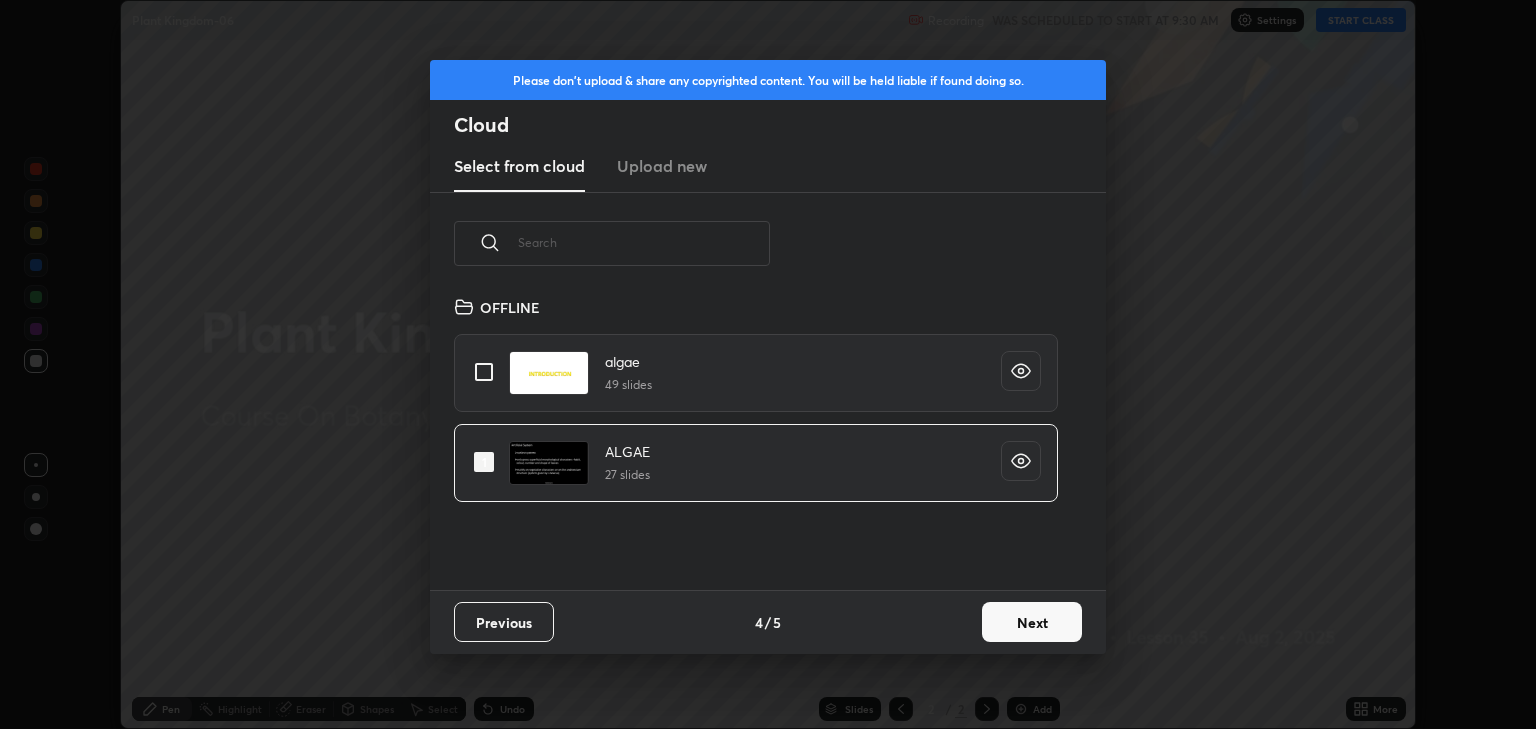click at bounding box center [644, 242] 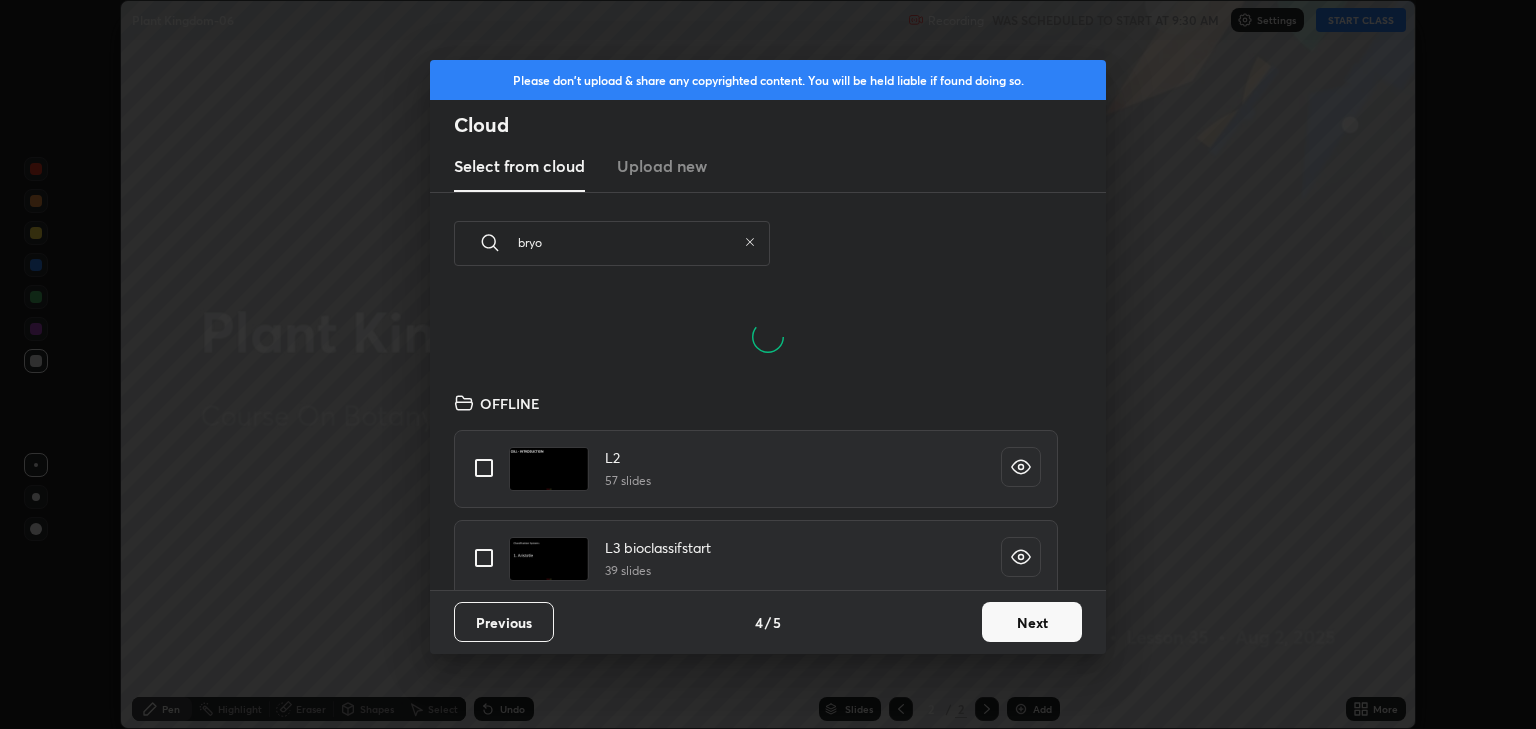 scroll, scrollTop: 198, scrollLeft: 642, axis: both 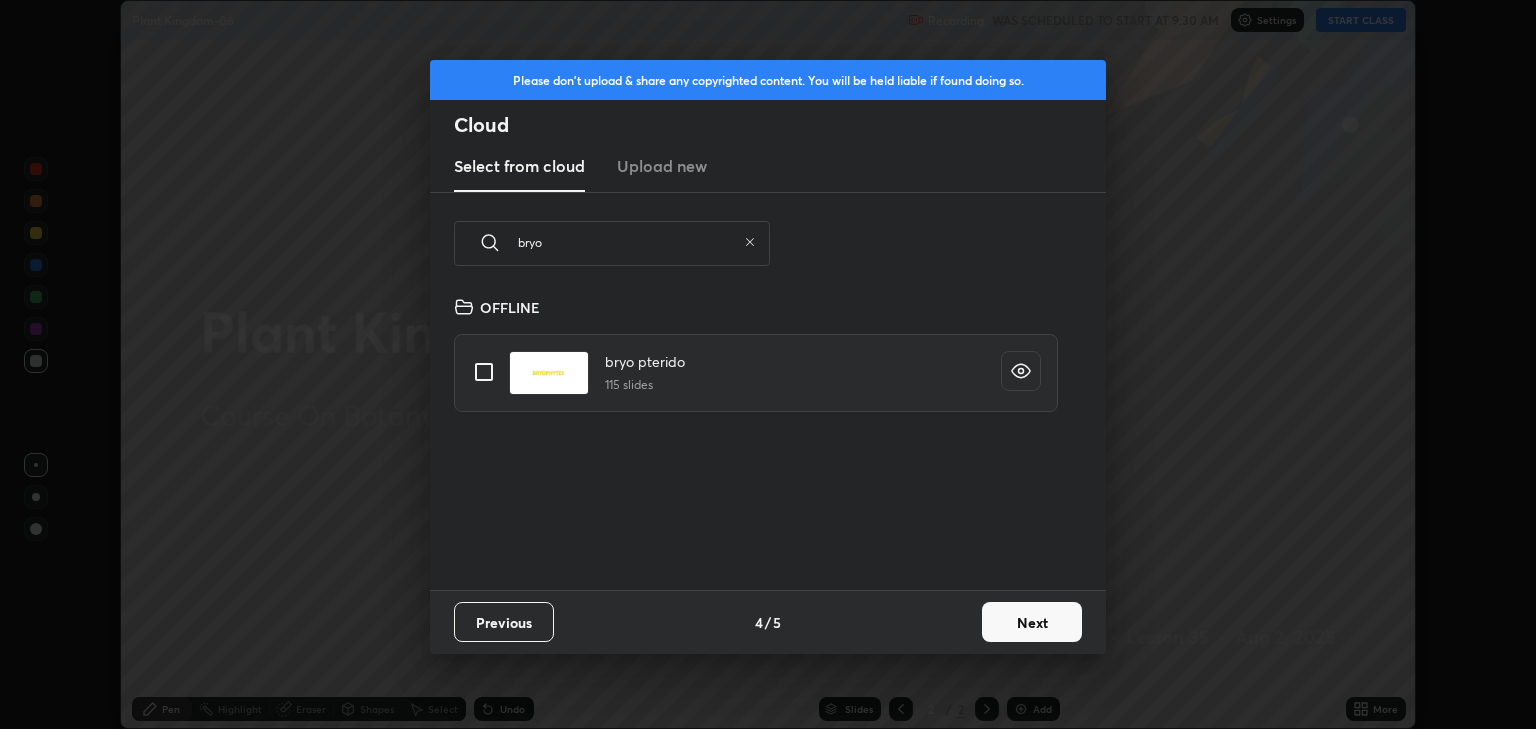 type on "bryo" 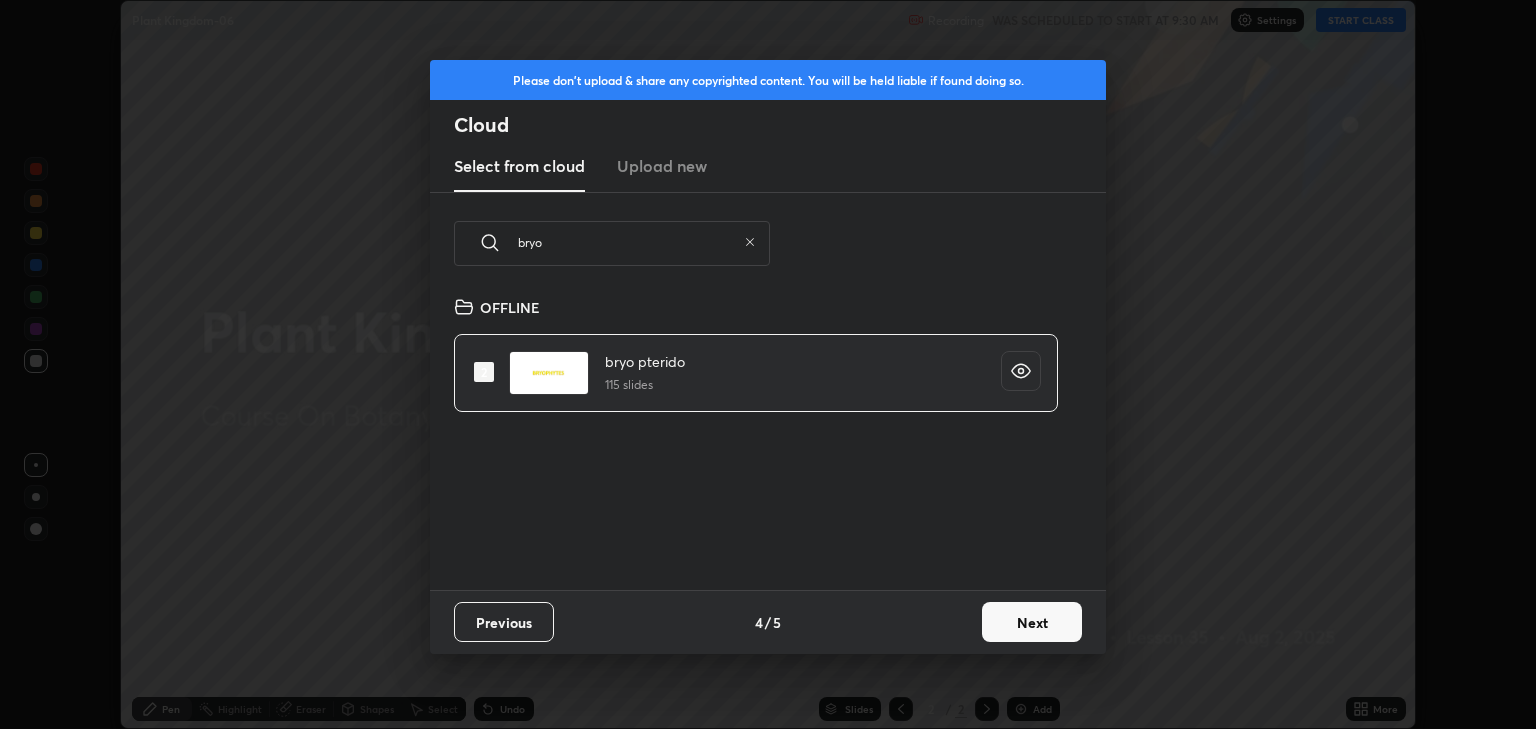 click on "Next" at bounding box center (1032, 622) 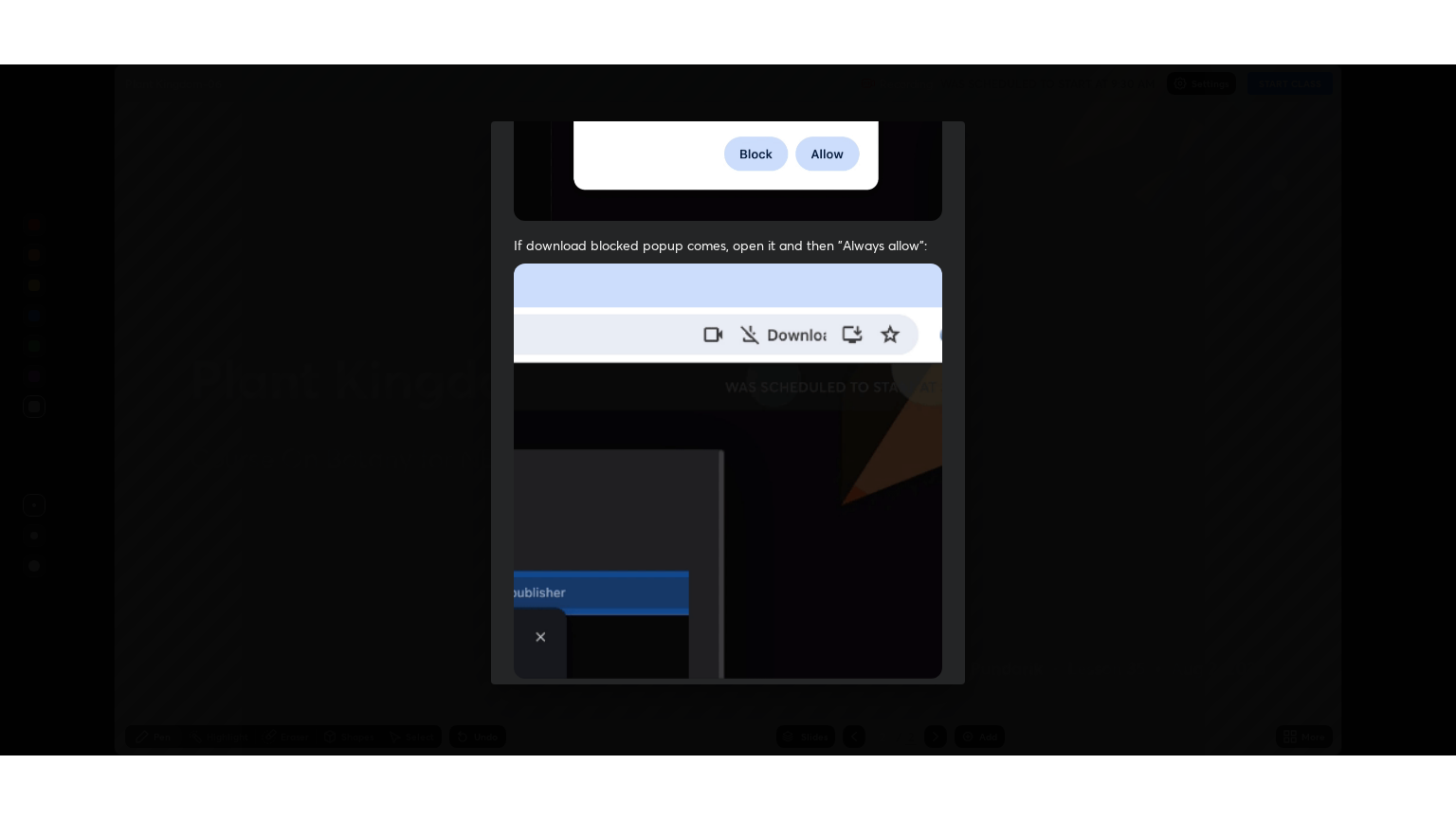 scroll, scrollTop: 384, scrollLeft: 0, axis: vertical 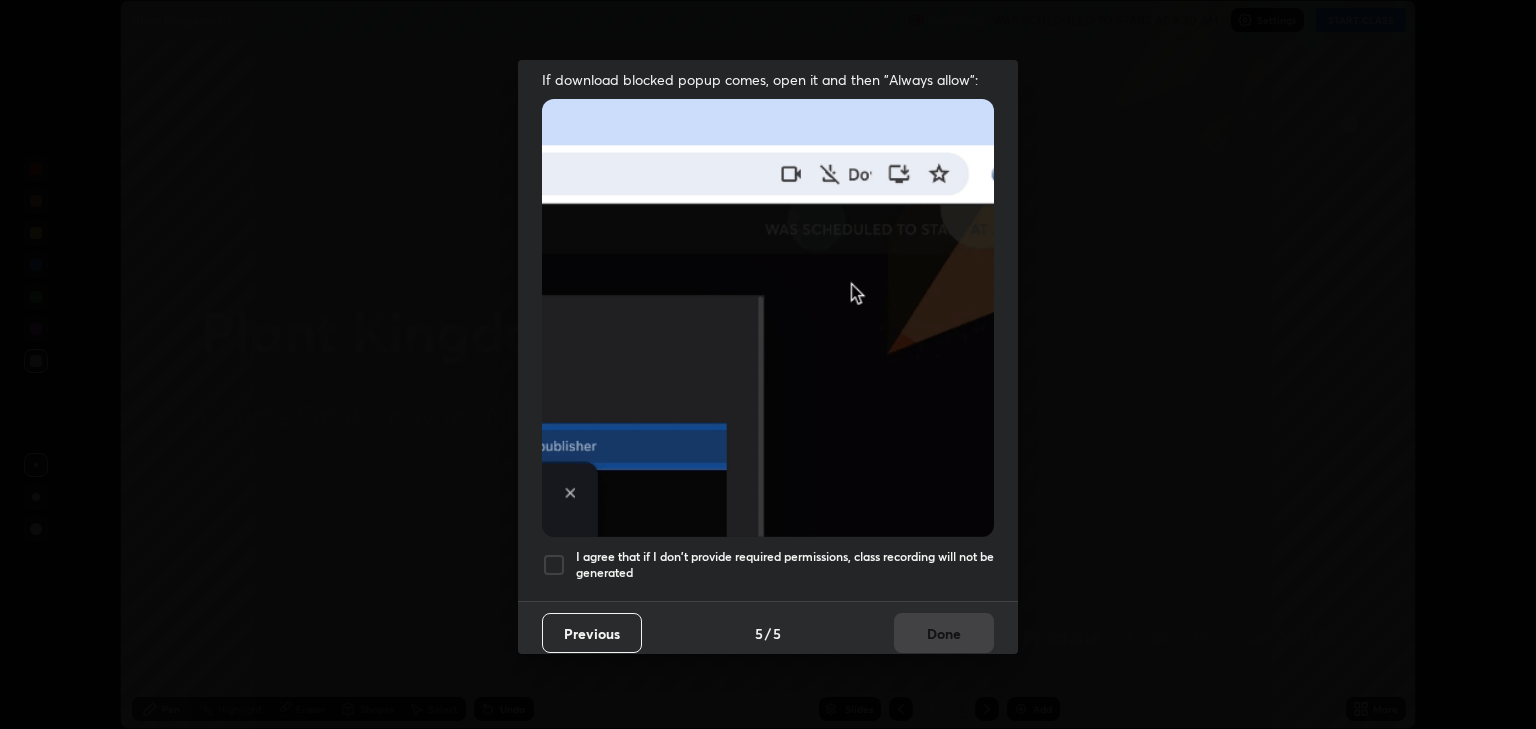 click on "I agree that if I don't provide required permissions, class recording will not be generated" at bounding box center (785, 564) 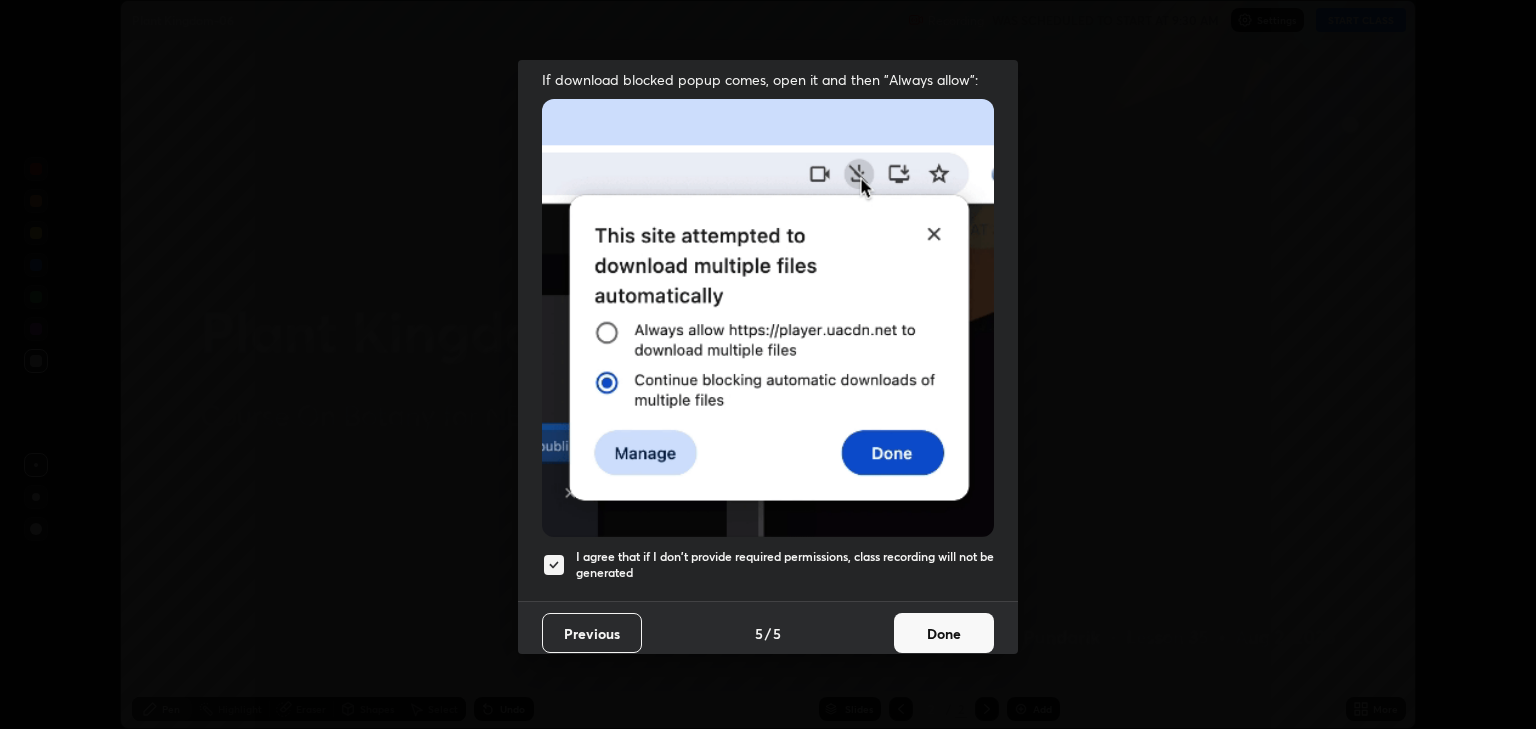 click on "Done" at bounding box center (944, 633) 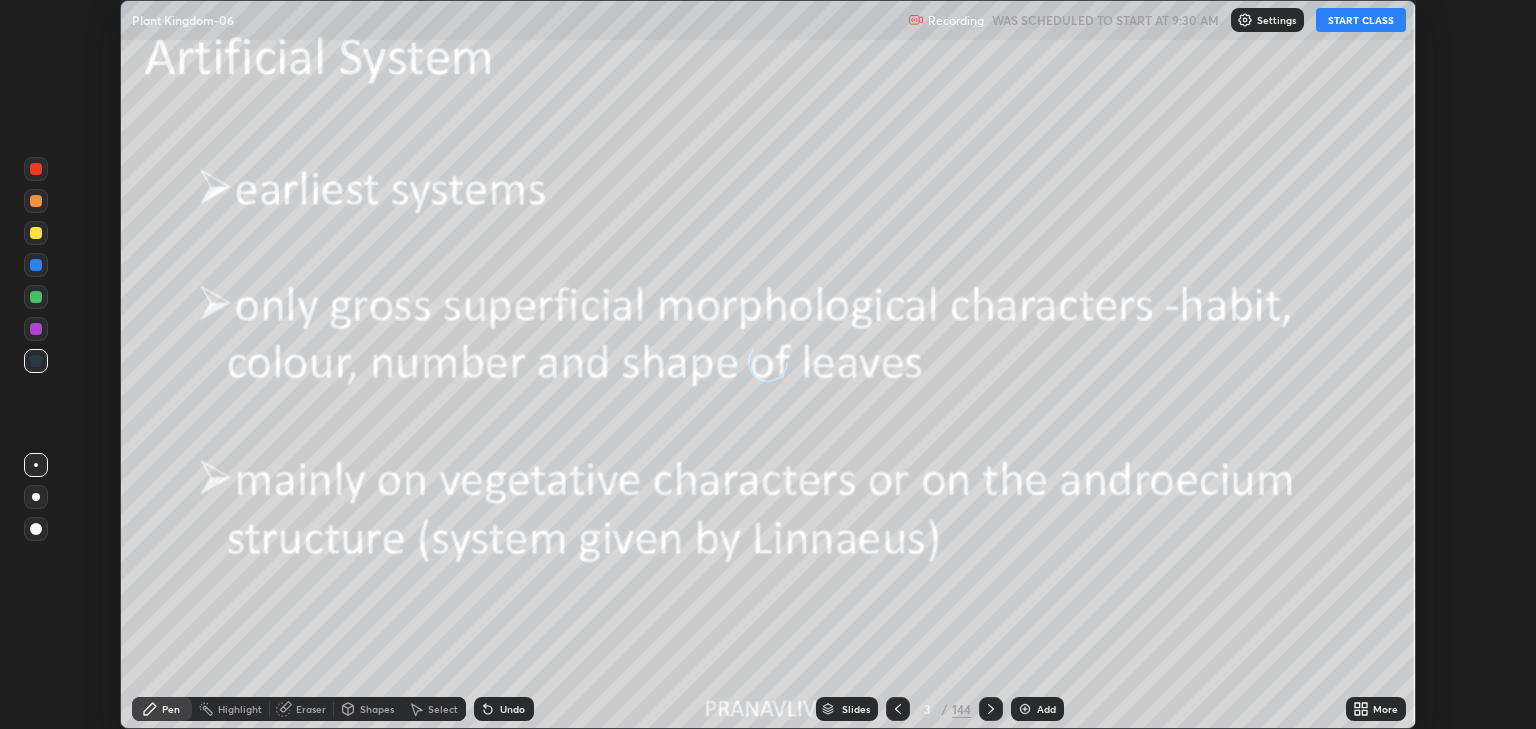 click 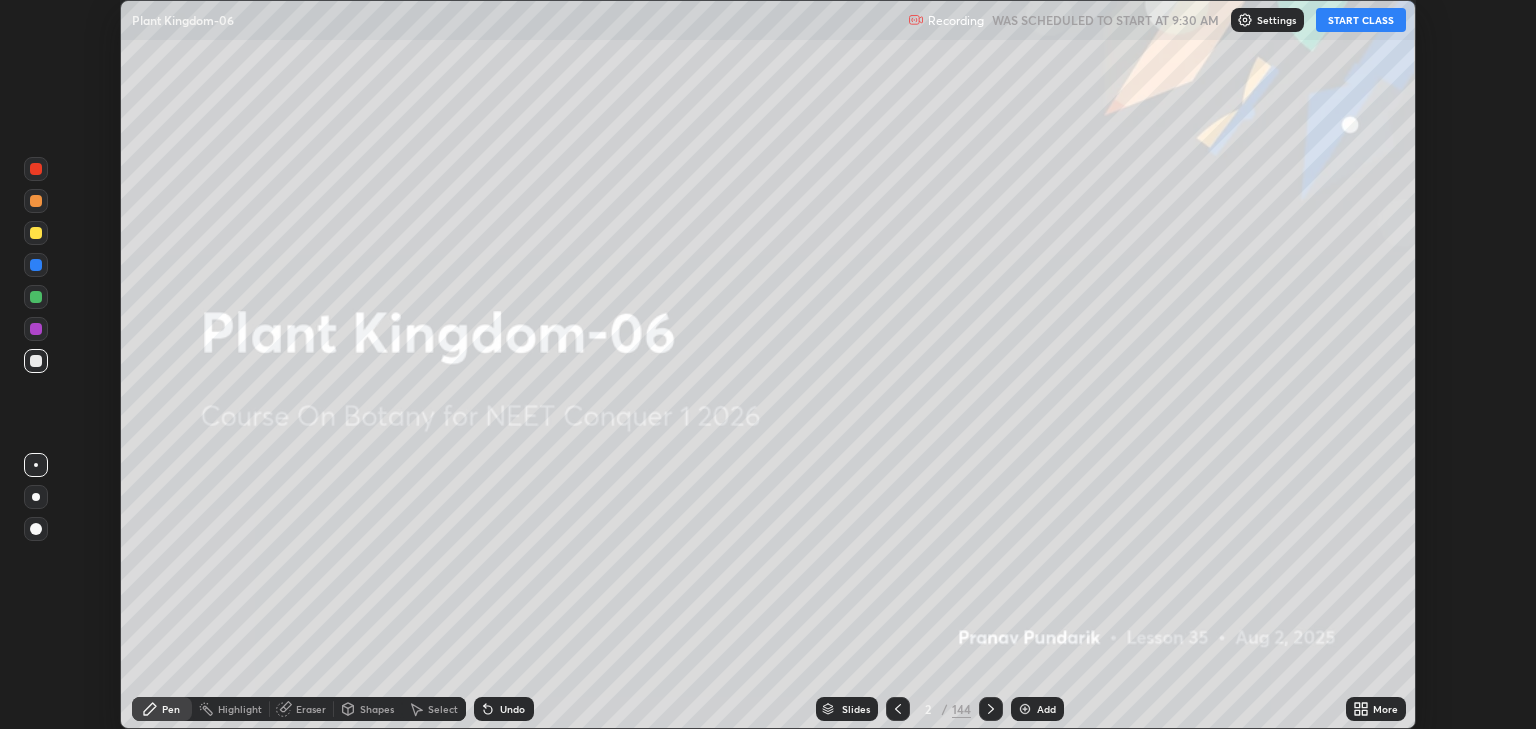 click on "Add" at bounding box center (1046, 709) 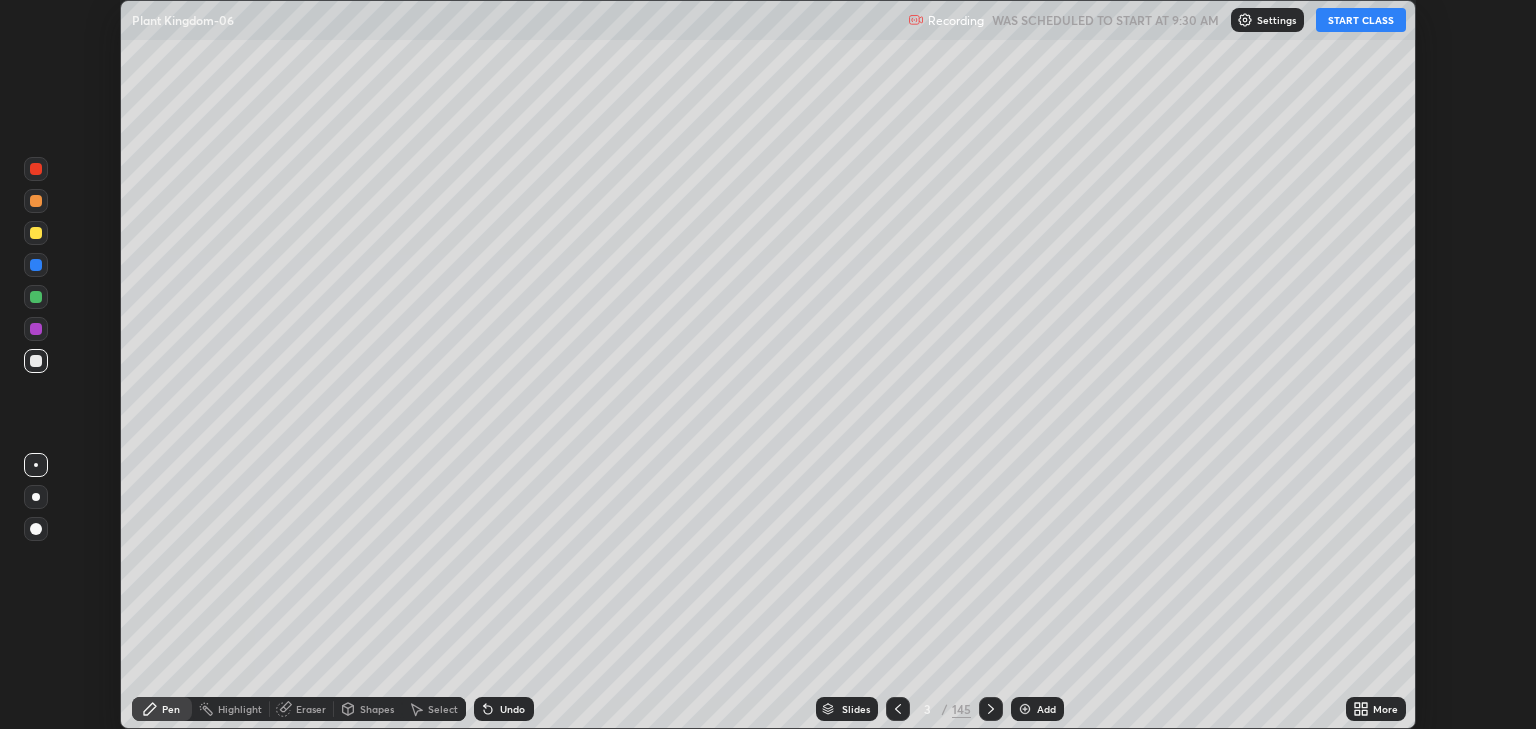 click 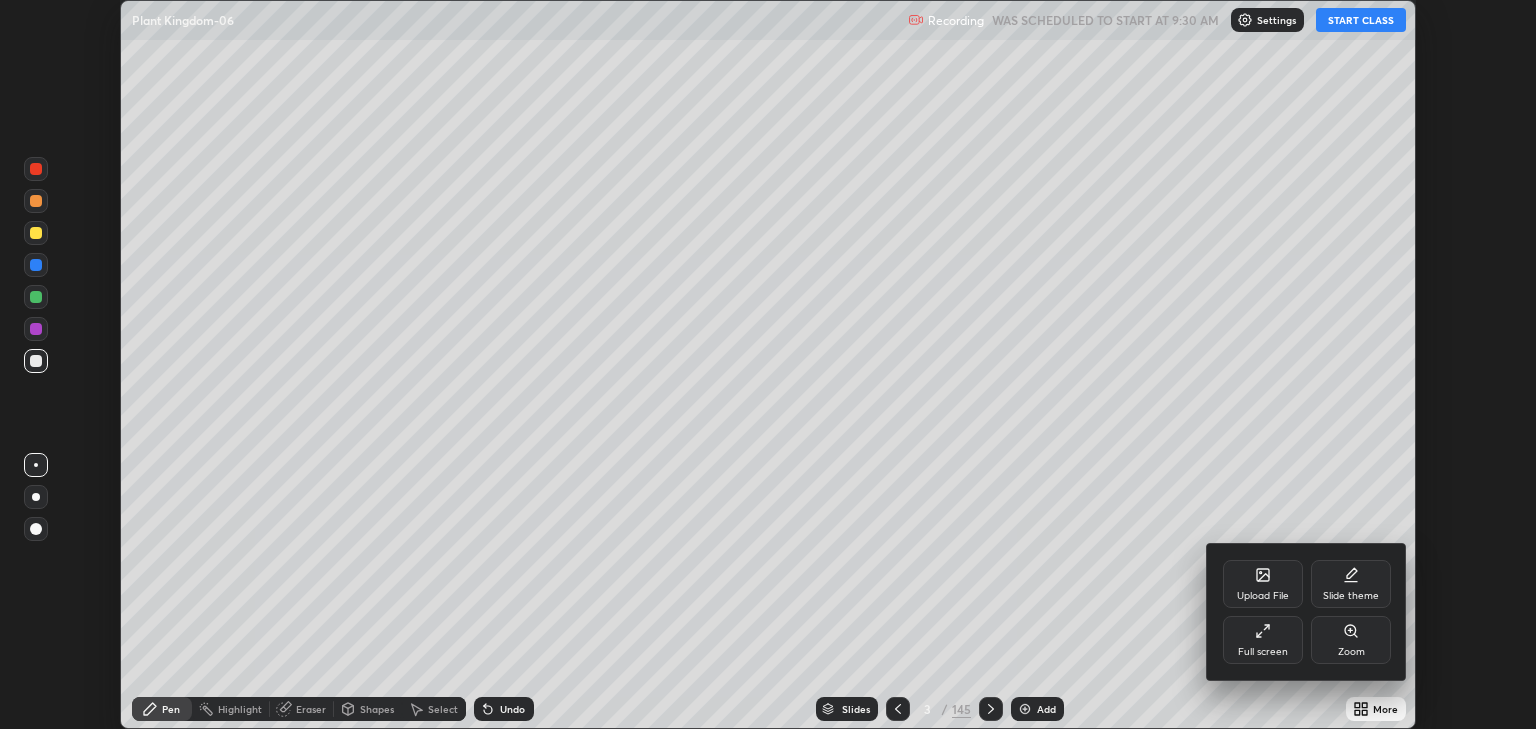 click on "Full screen" at bounding box center (1263, 652) 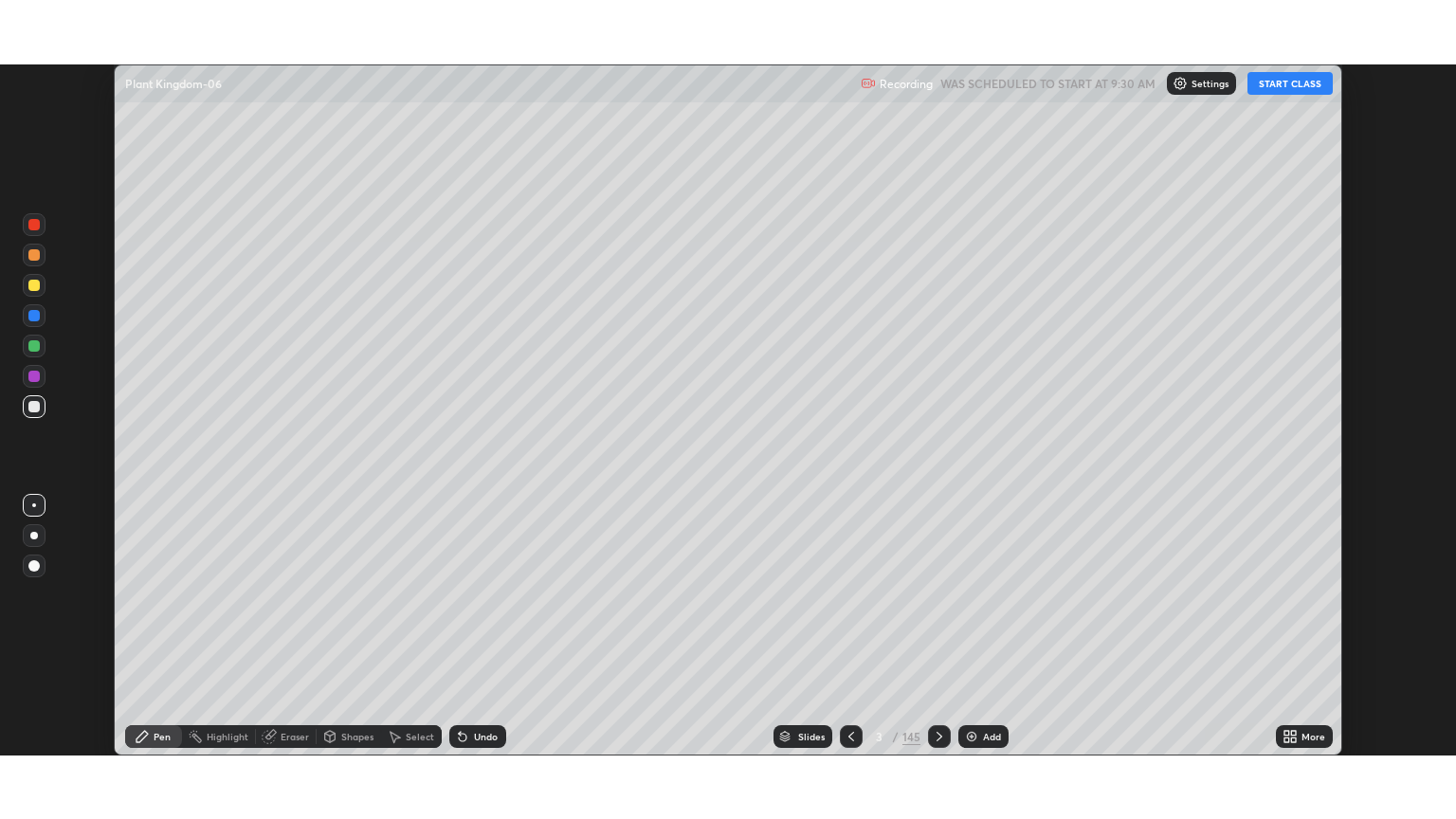scroll, scrollTop: 93973, scrollLeft: 93336, axis: both 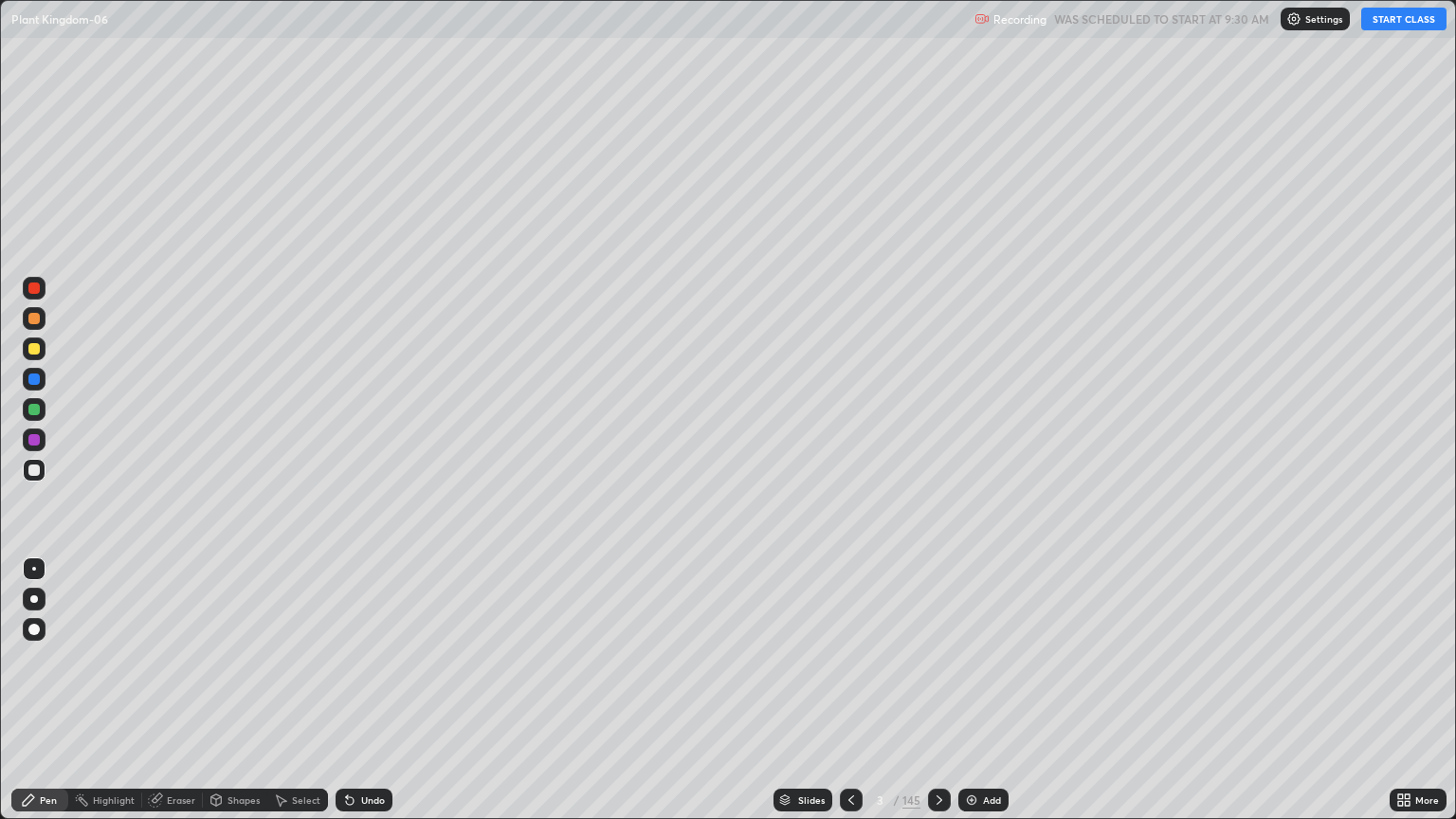 click on "START CLASS" at bounding box center (1404, 19) 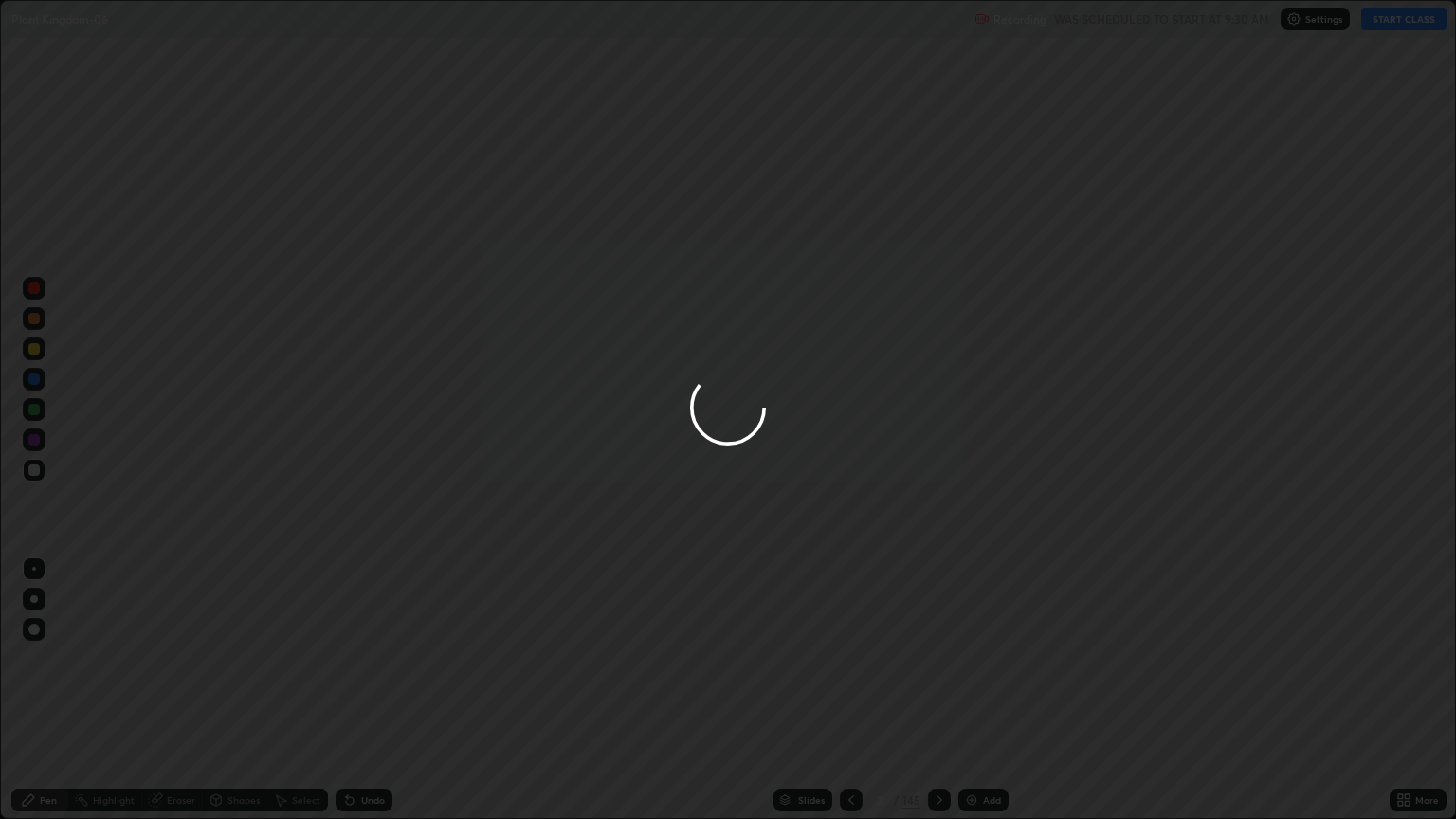 click at bounding box center (728, 410) 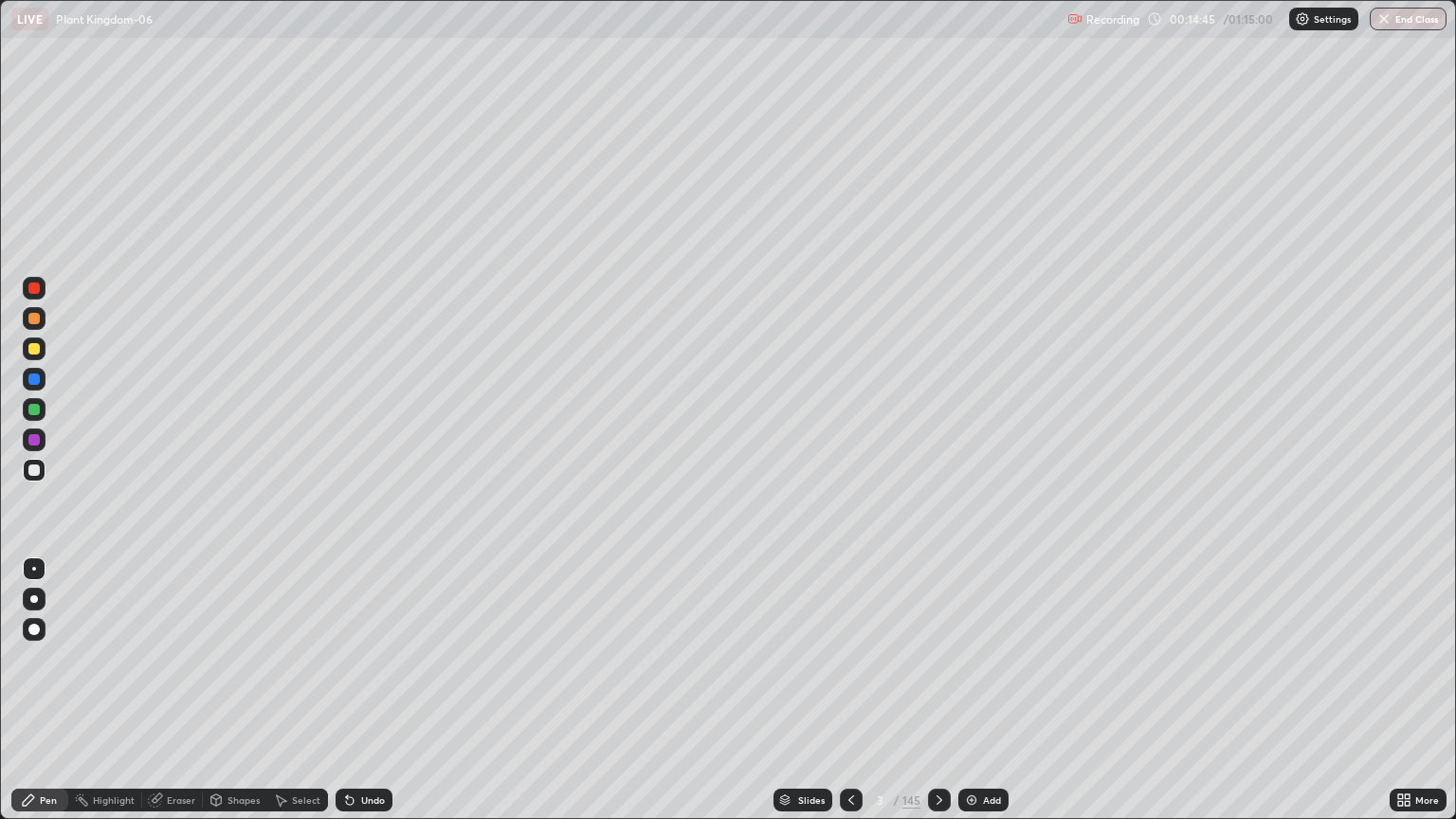 click on "Slides" at bounding box center (811, 800) 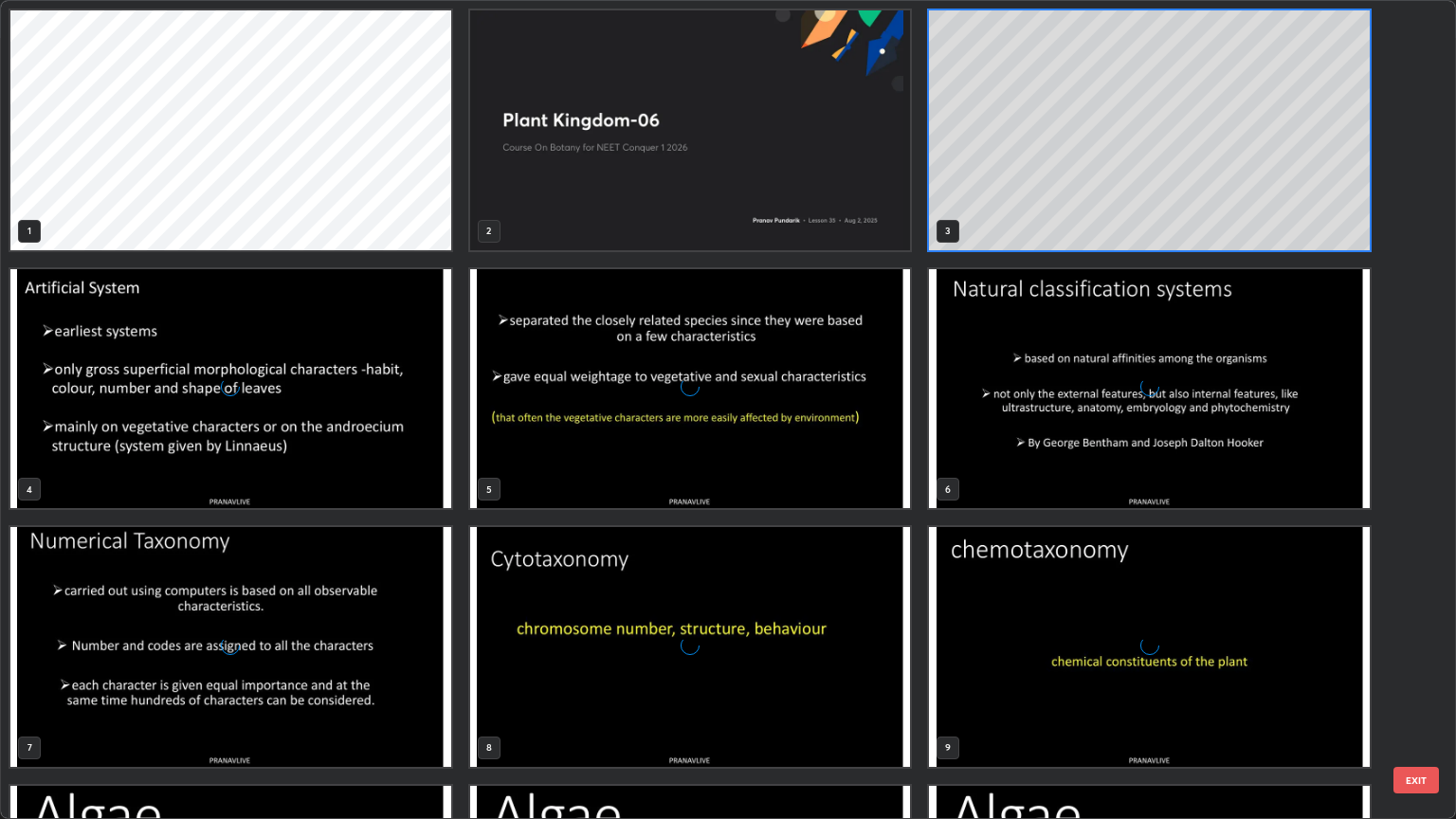 scroll, scrollTop: 6, scrollLeft: 9, axis: both 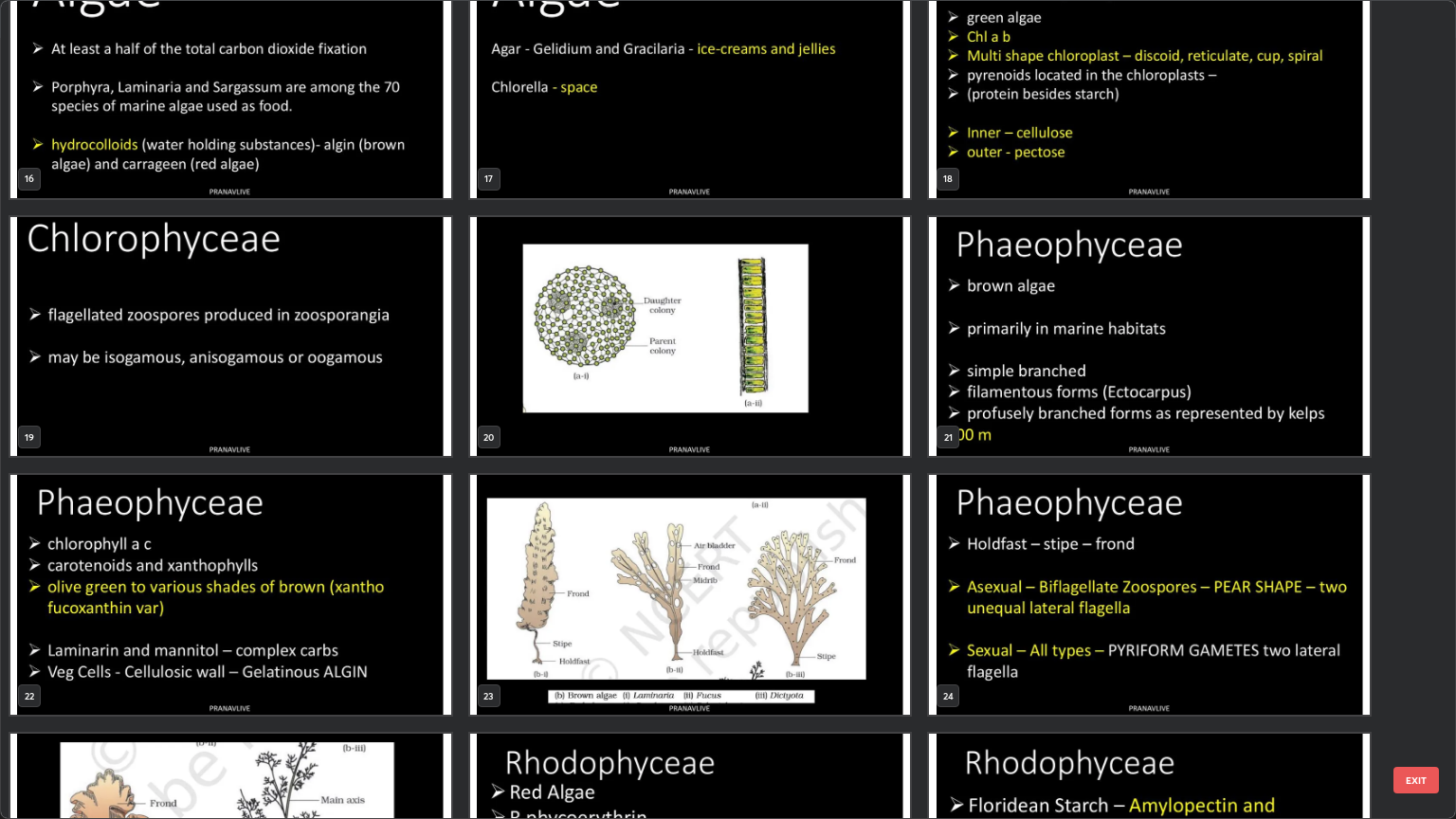 click at bounding box center (690, 337) 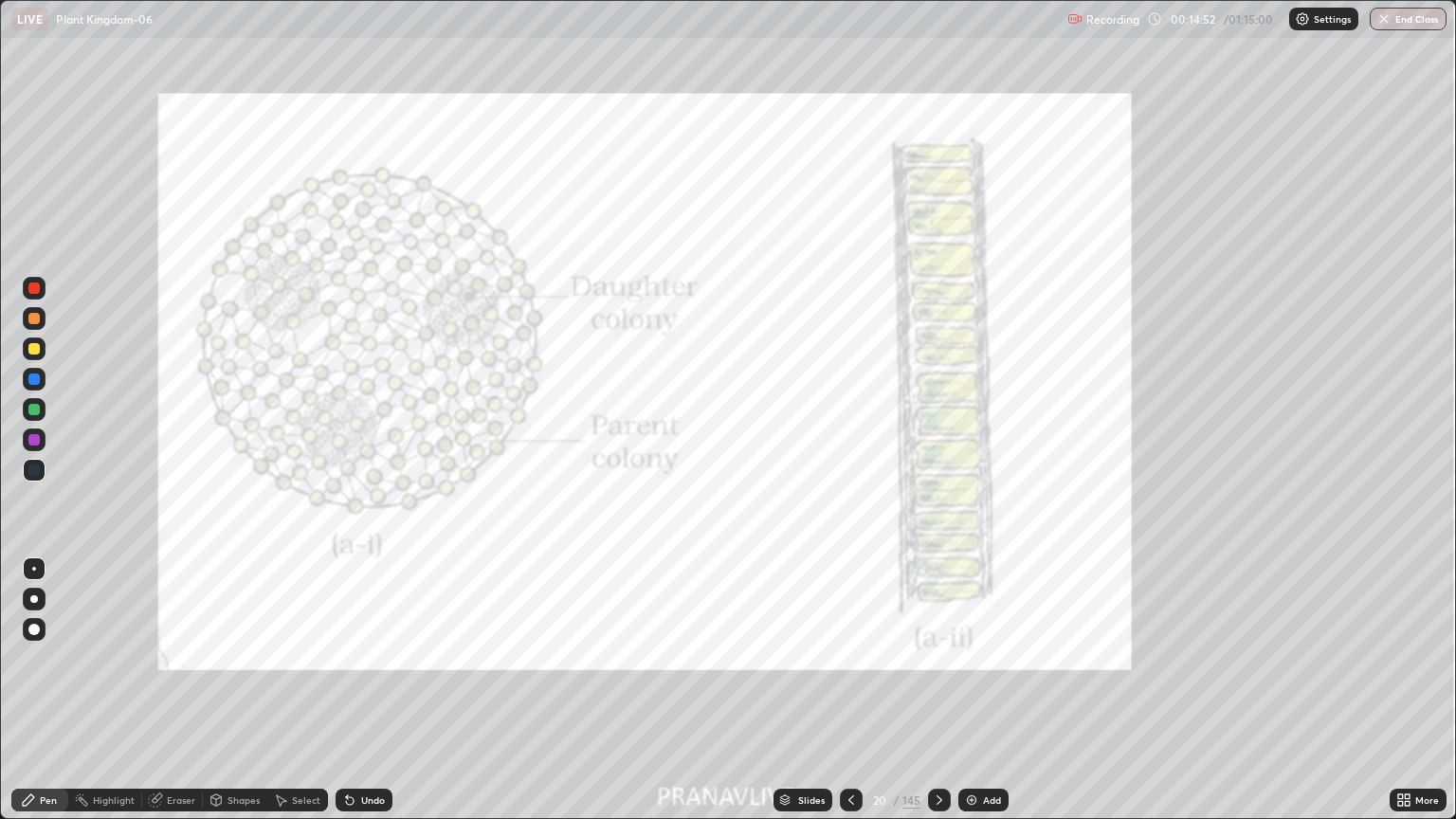 click at bounding box center [690, 337] 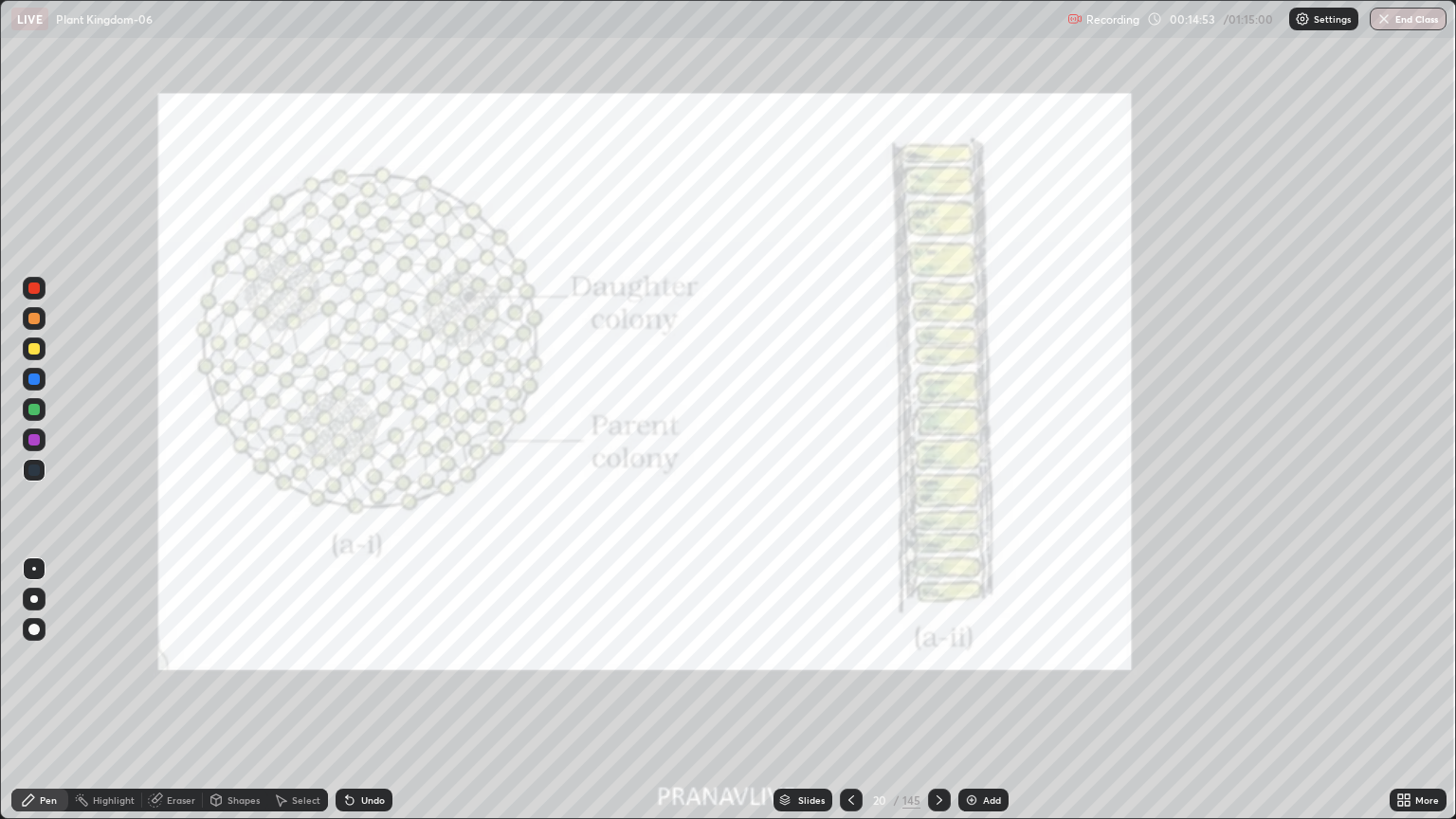 click at bounding box center [939, 800] 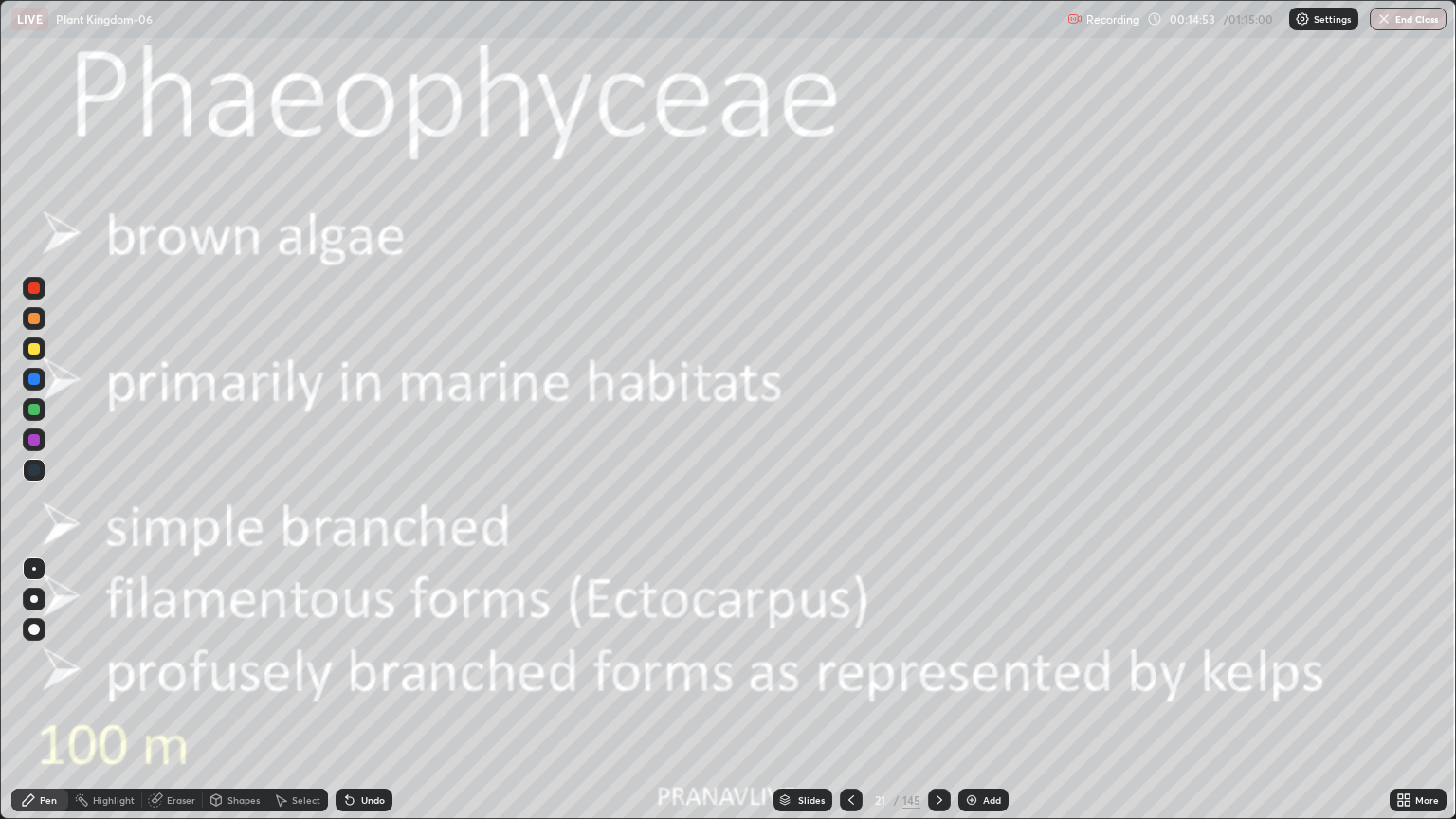 click 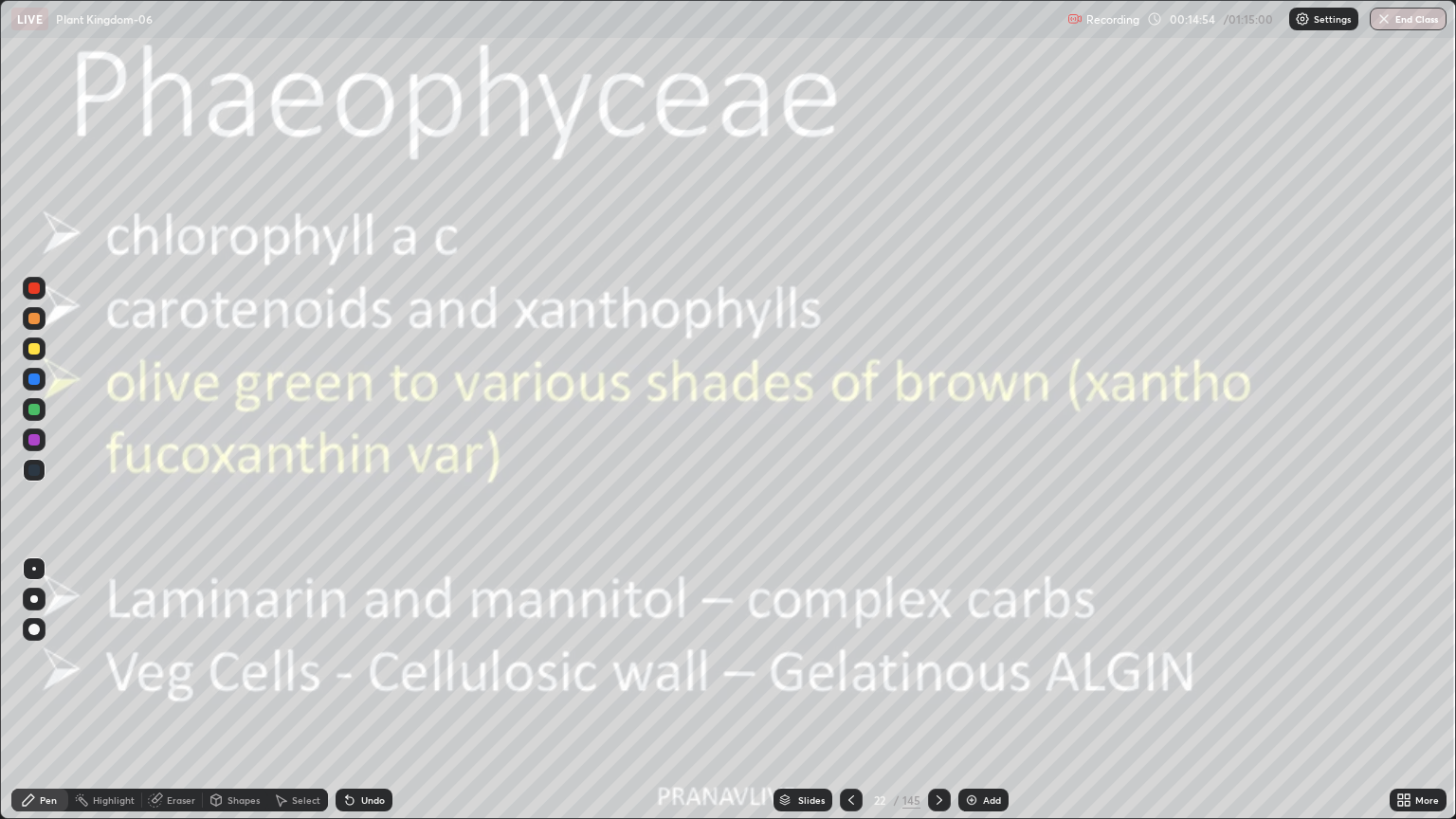 click 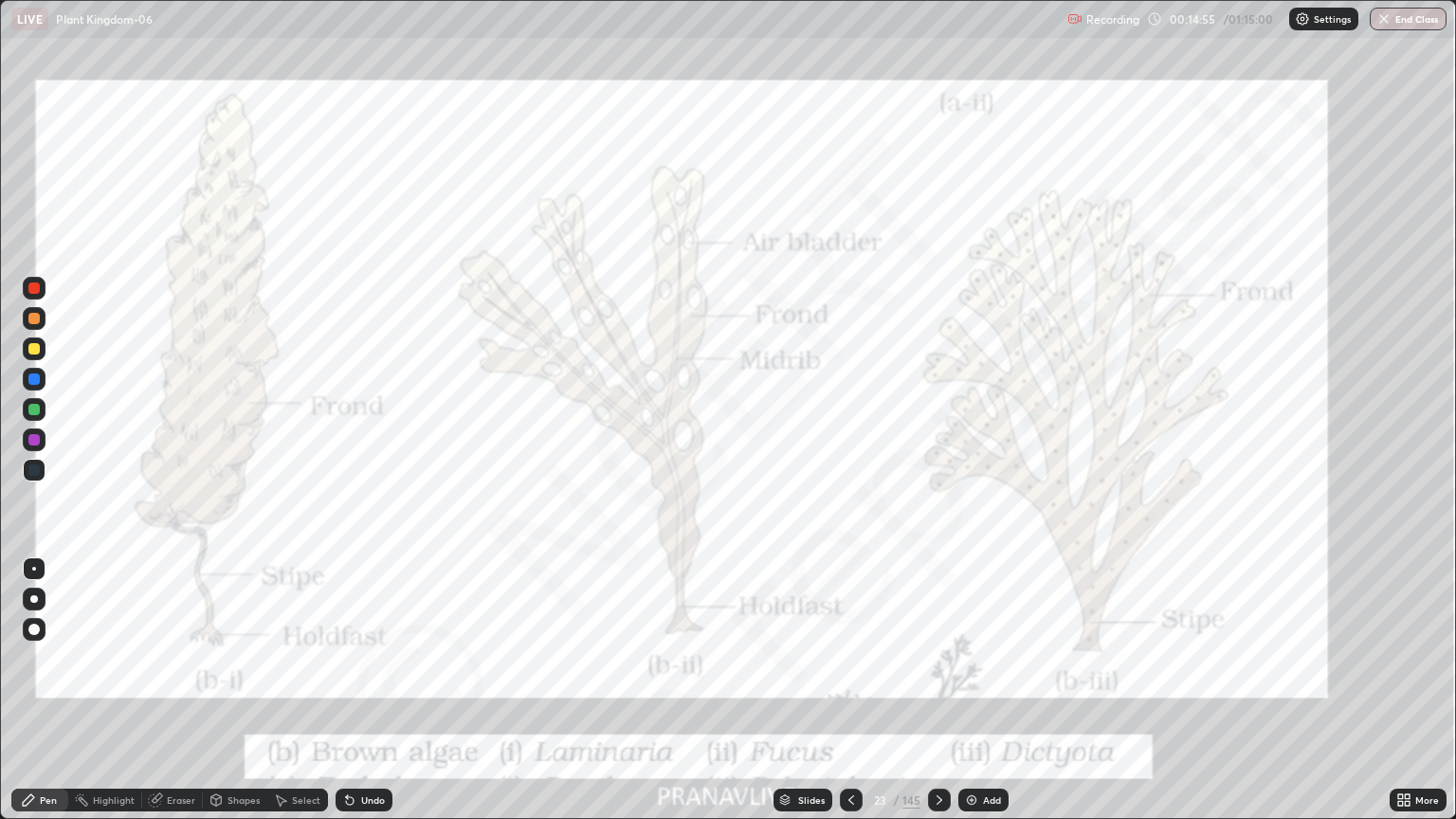 click 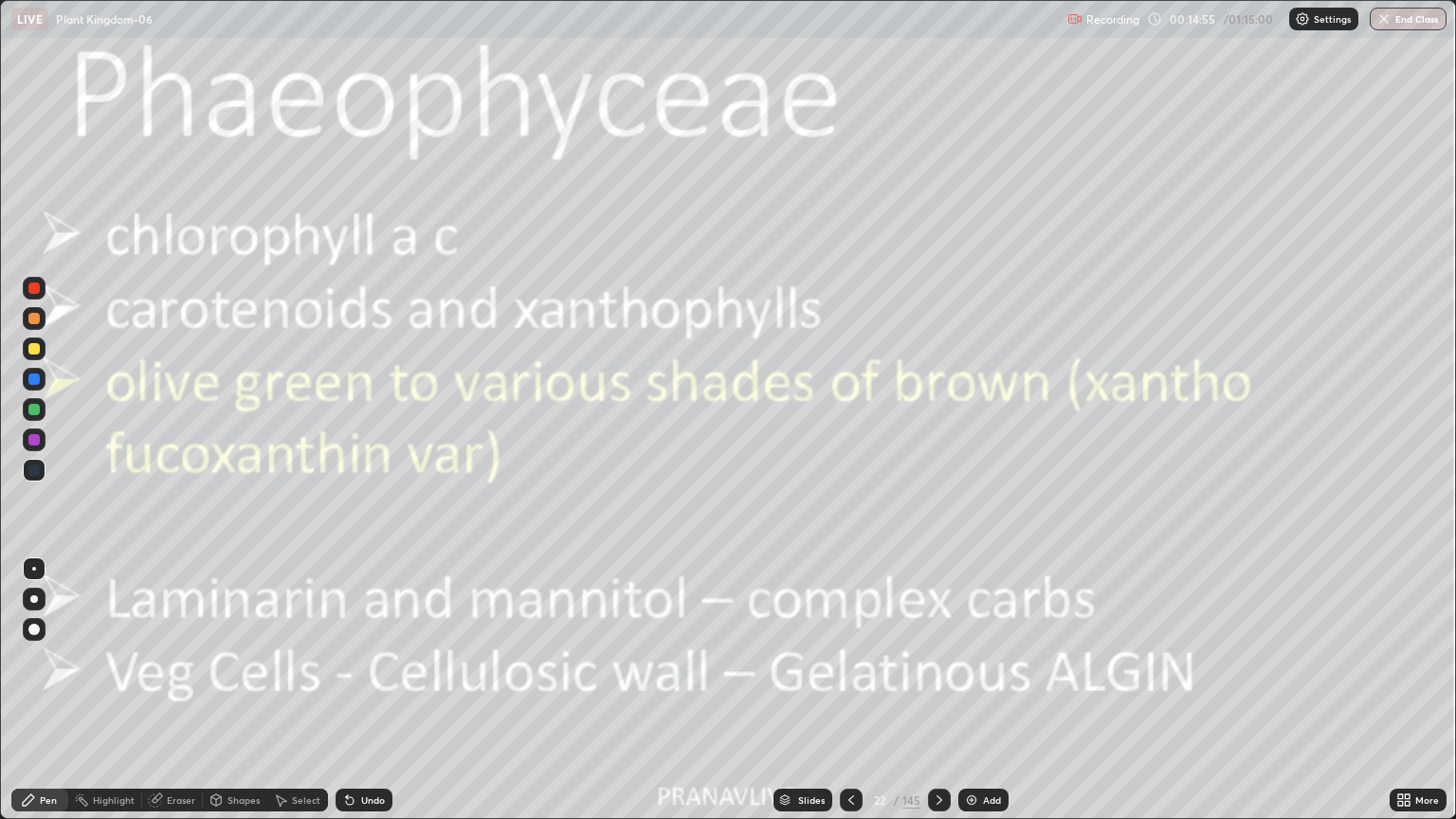 click at bounding box center [851, 800] 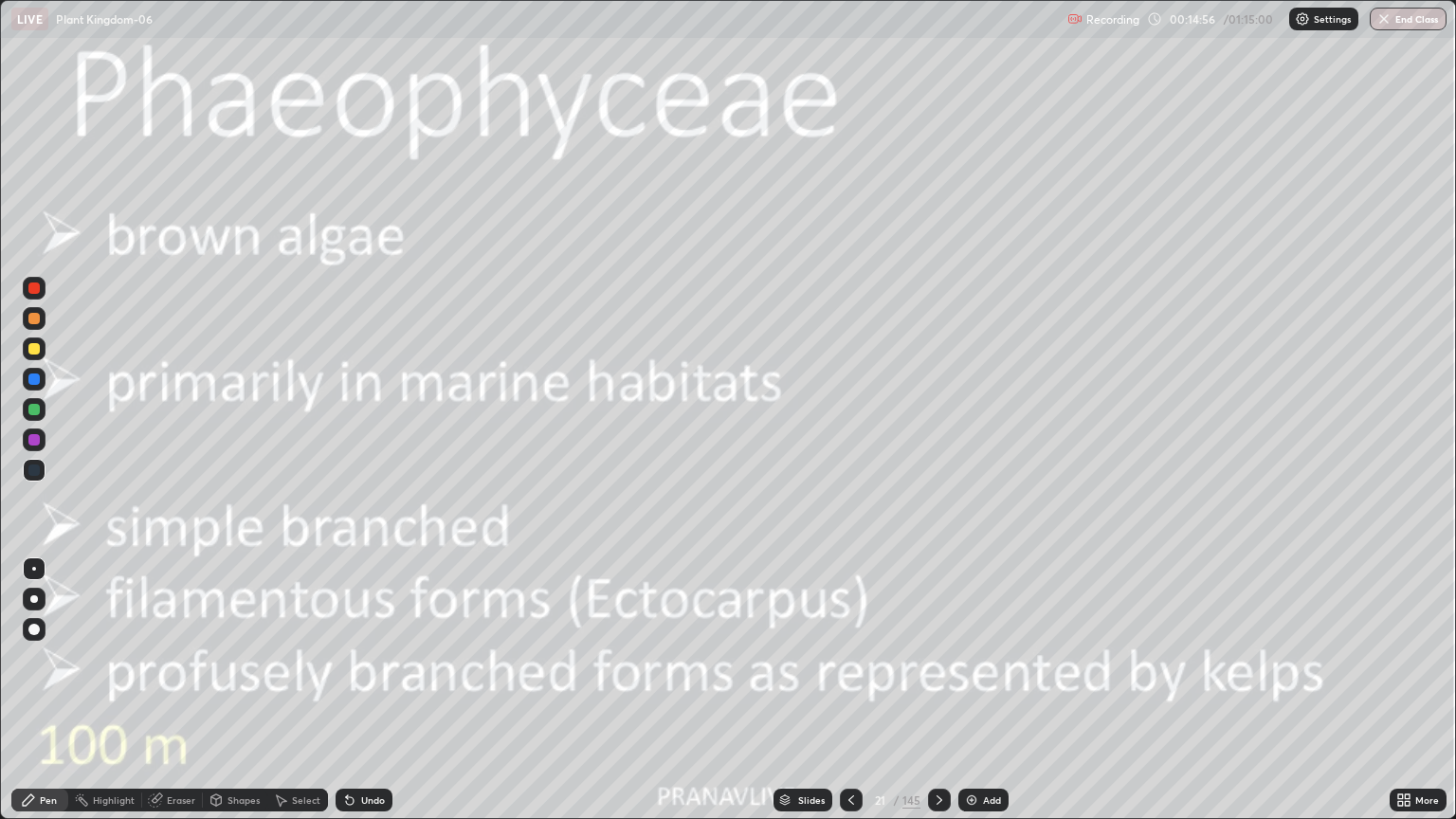 click at bounding box center (851, 800) 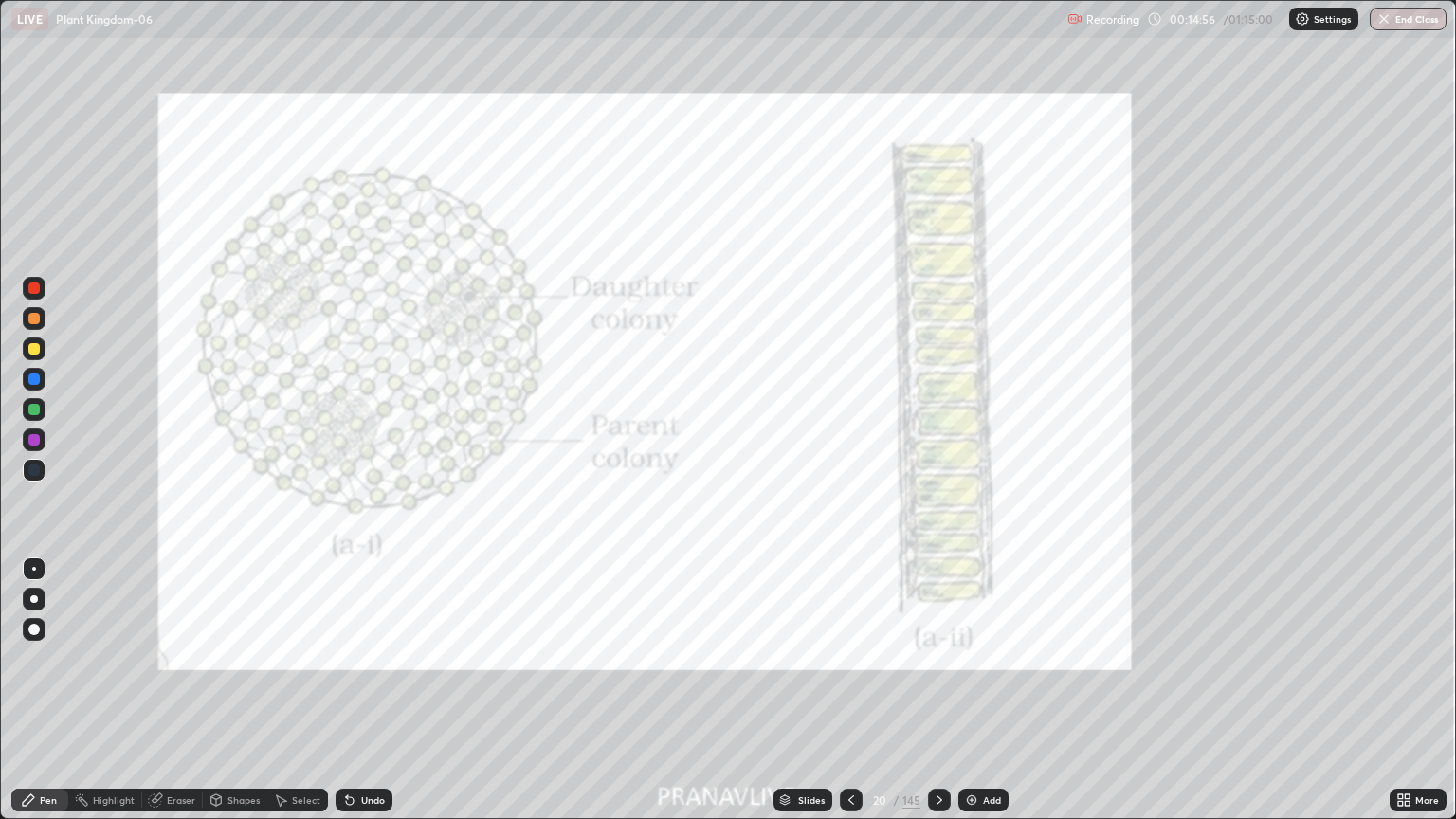 click 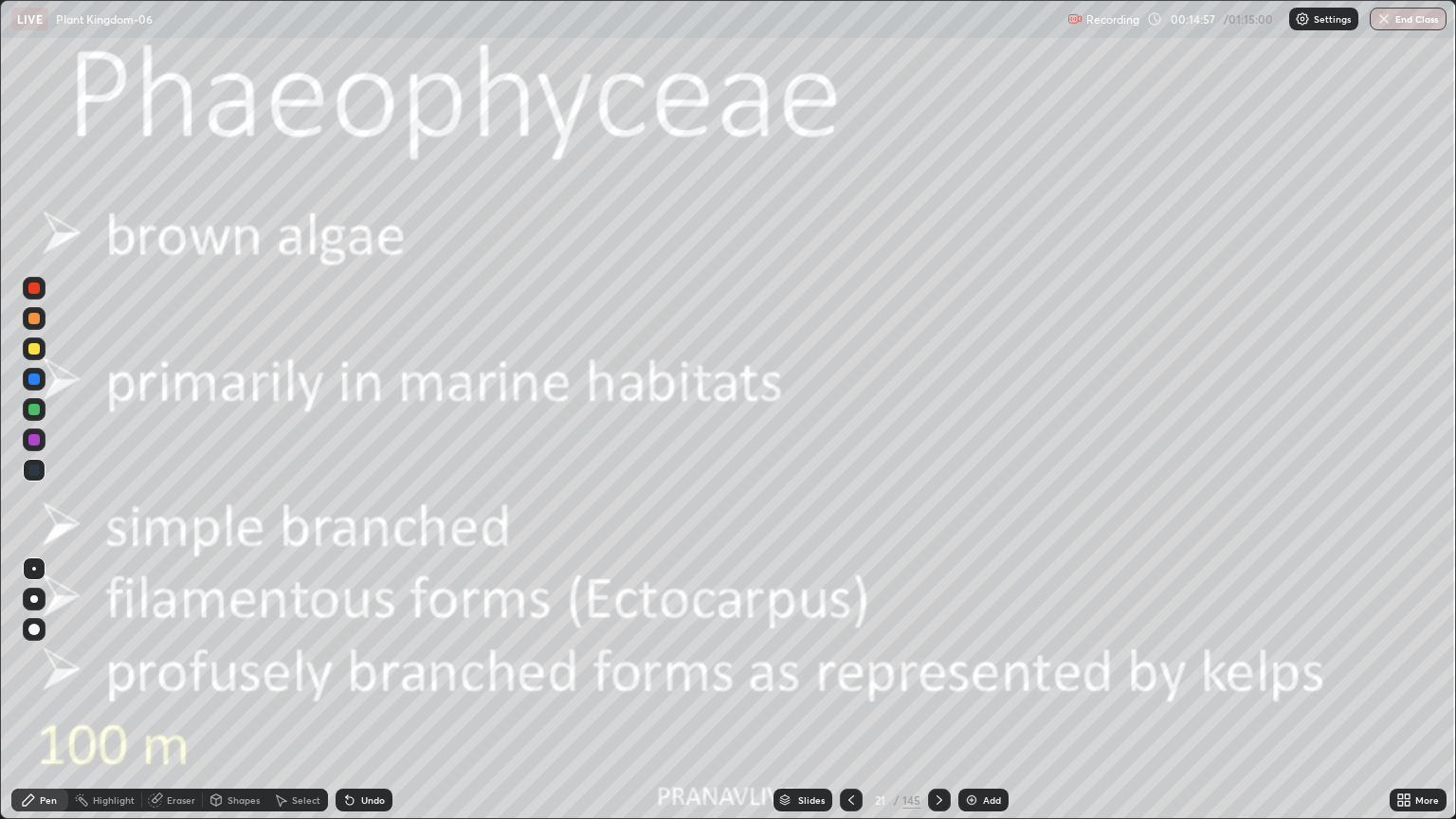click 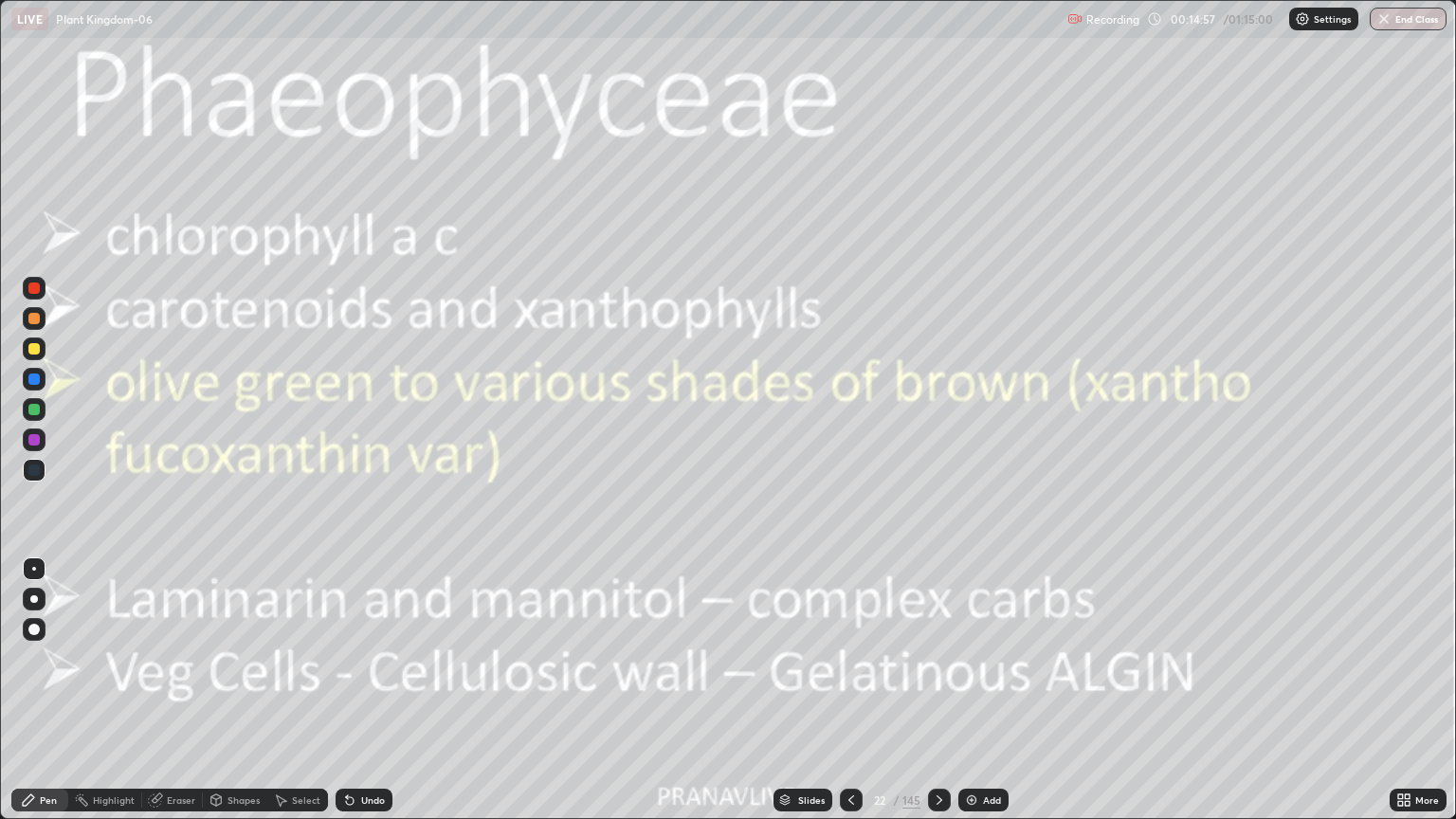 click 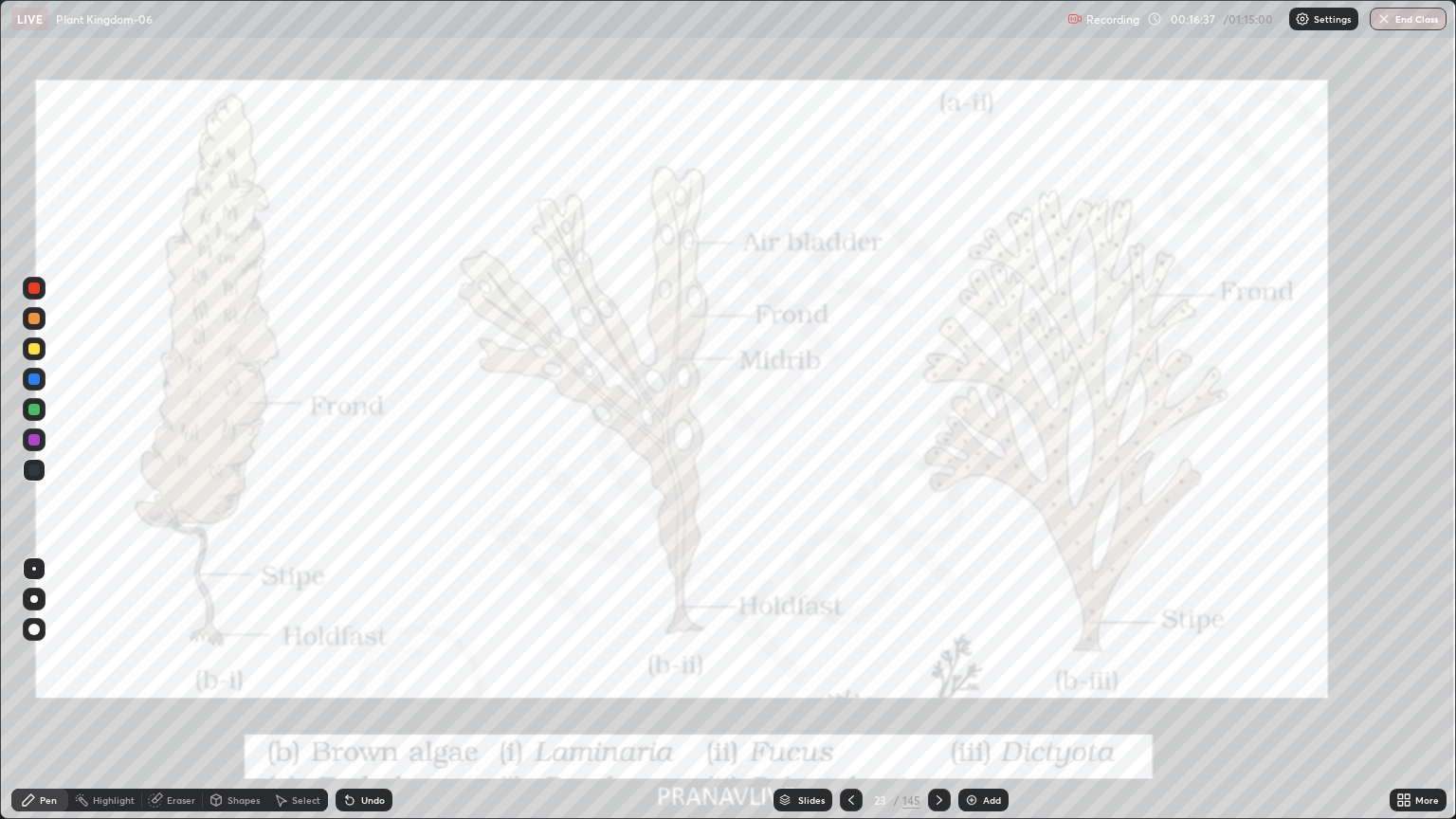 click 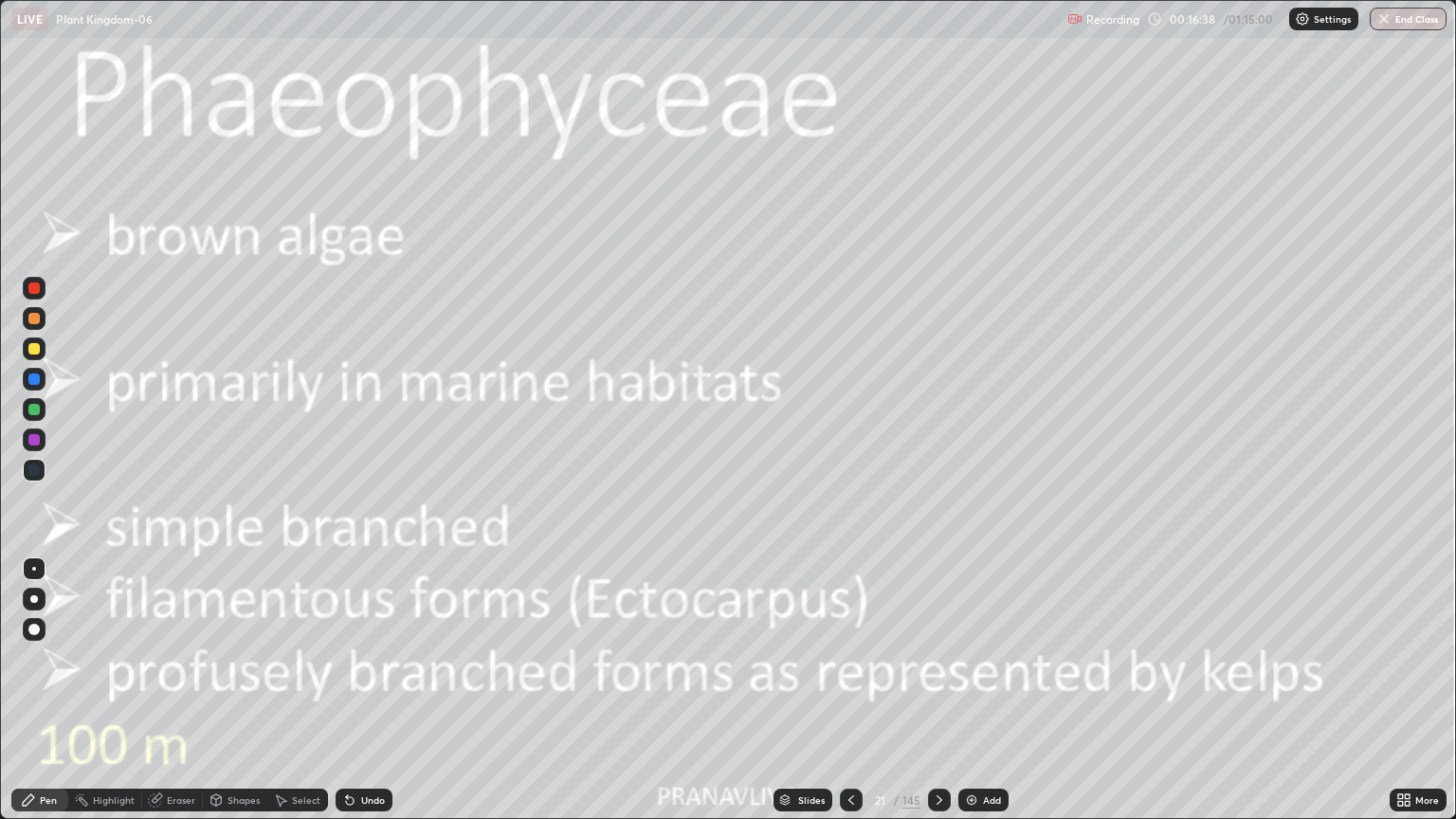click at bounding box center (851, 800) 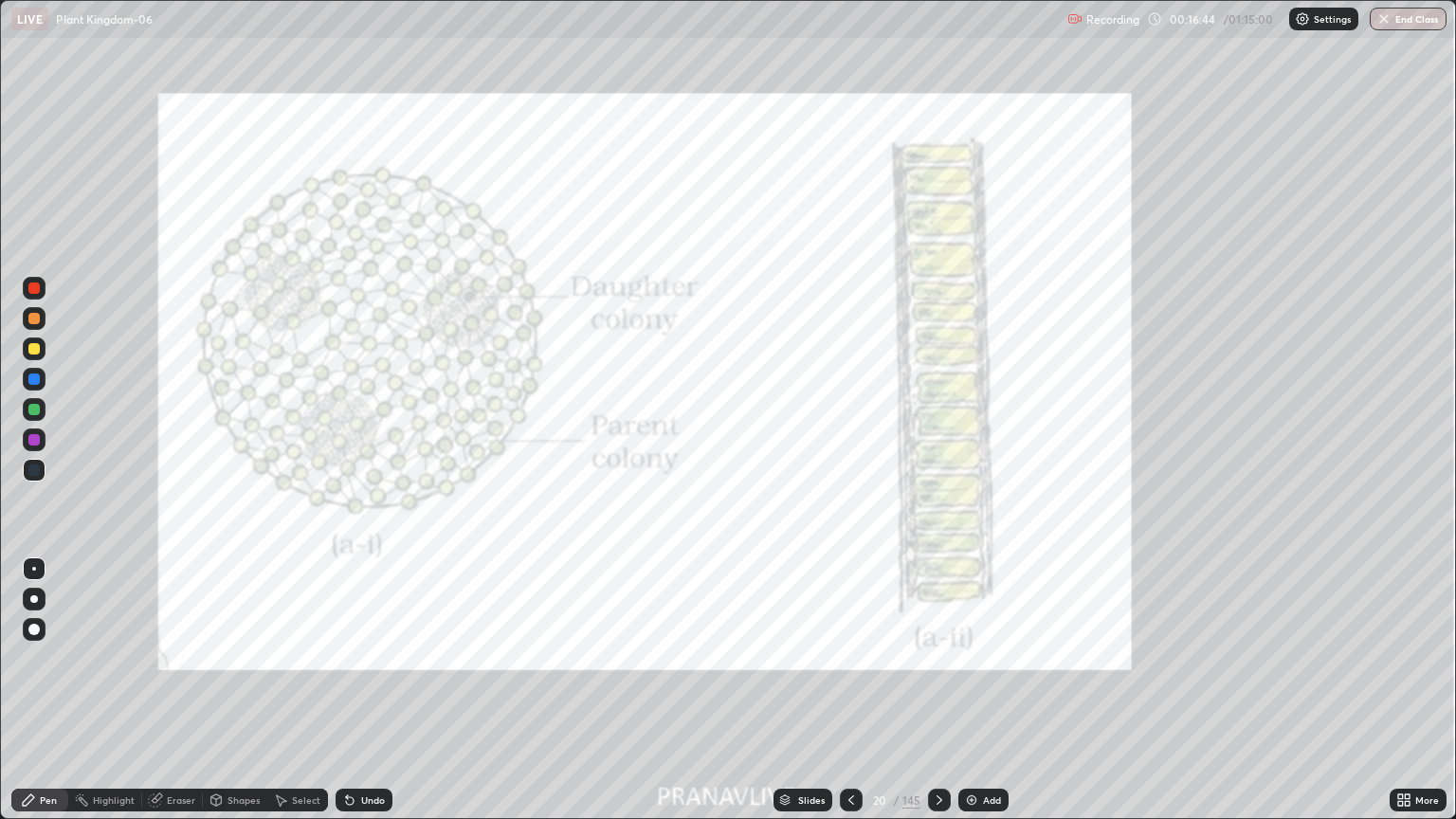 click 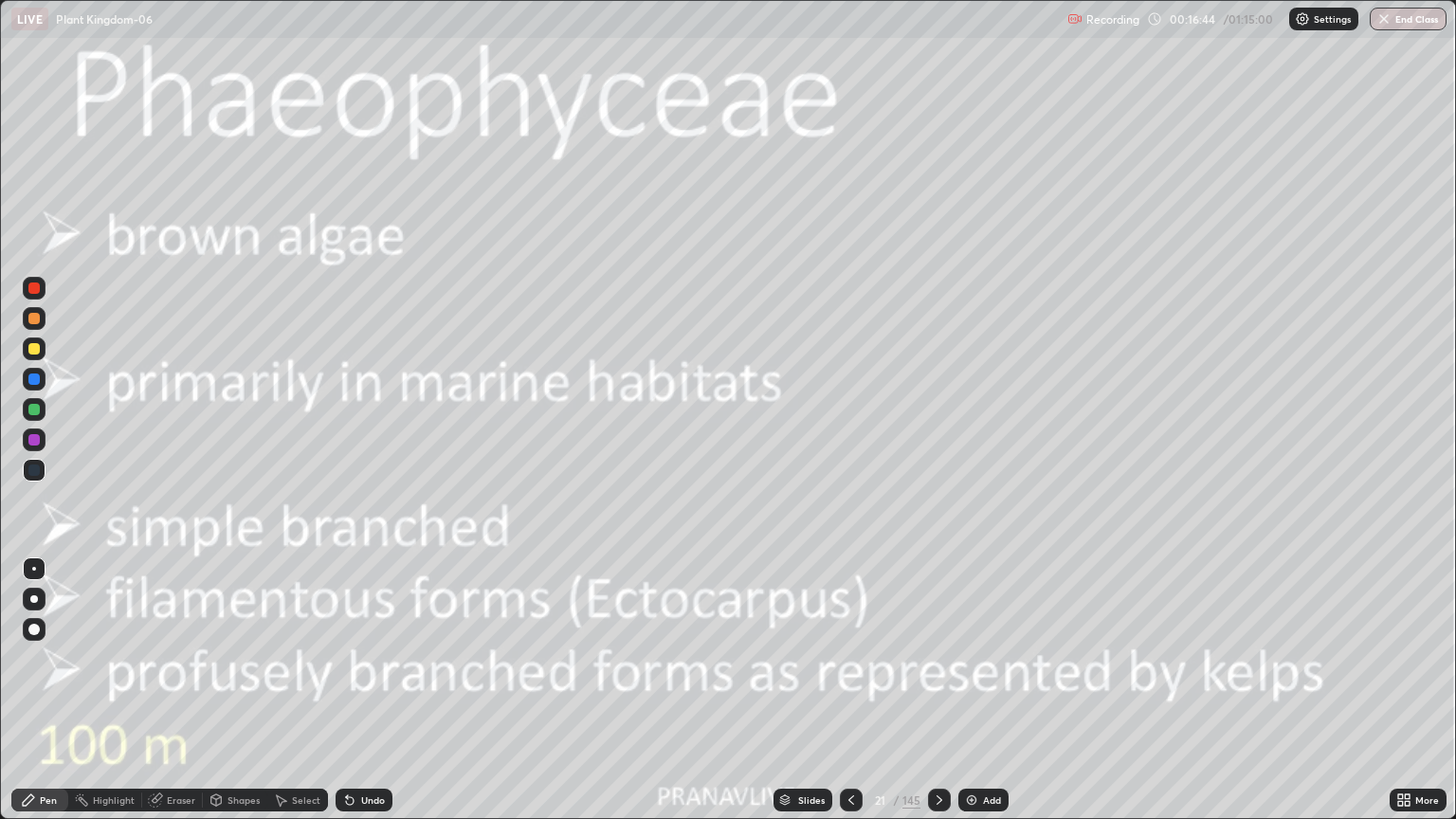click 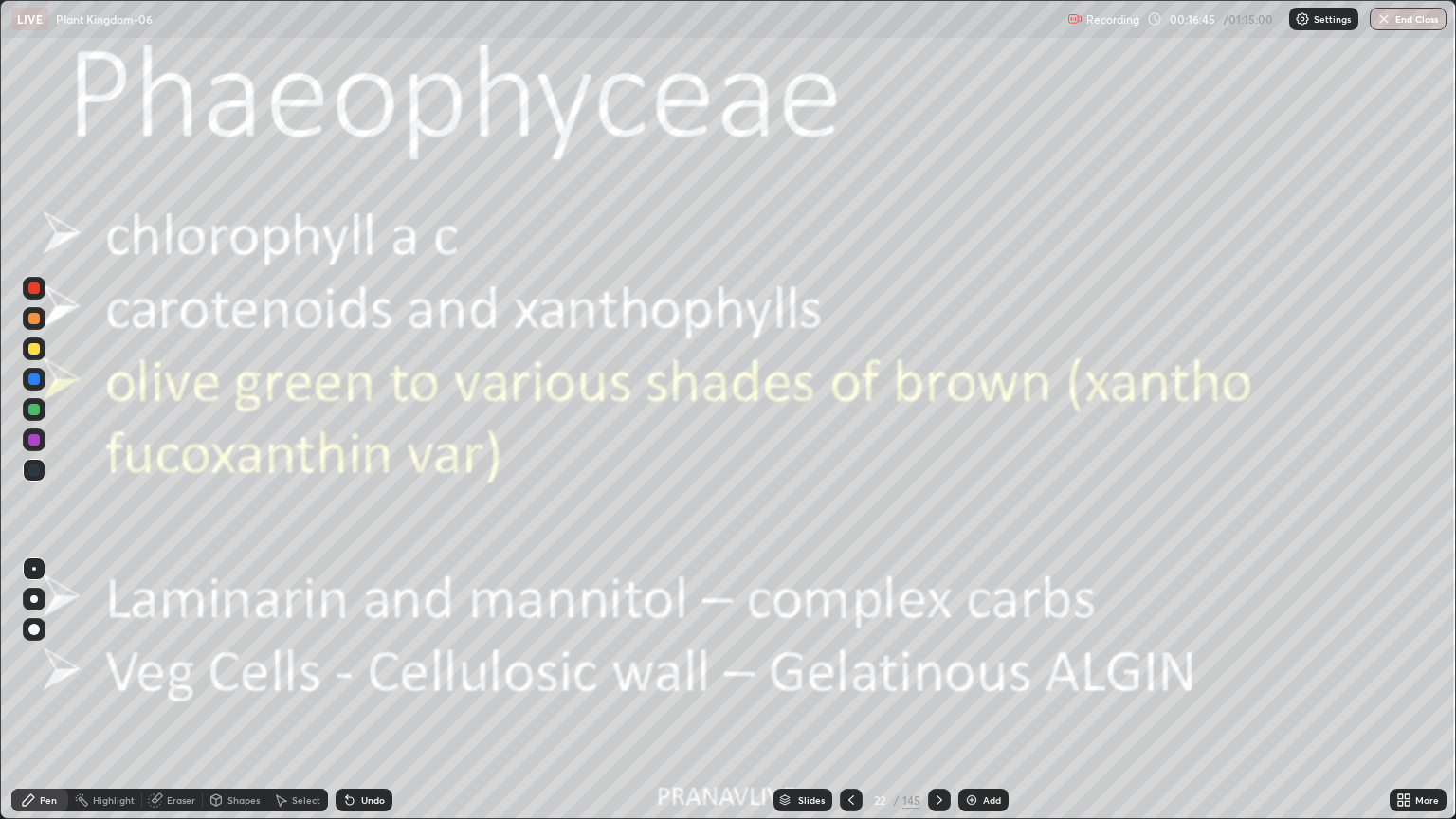 click 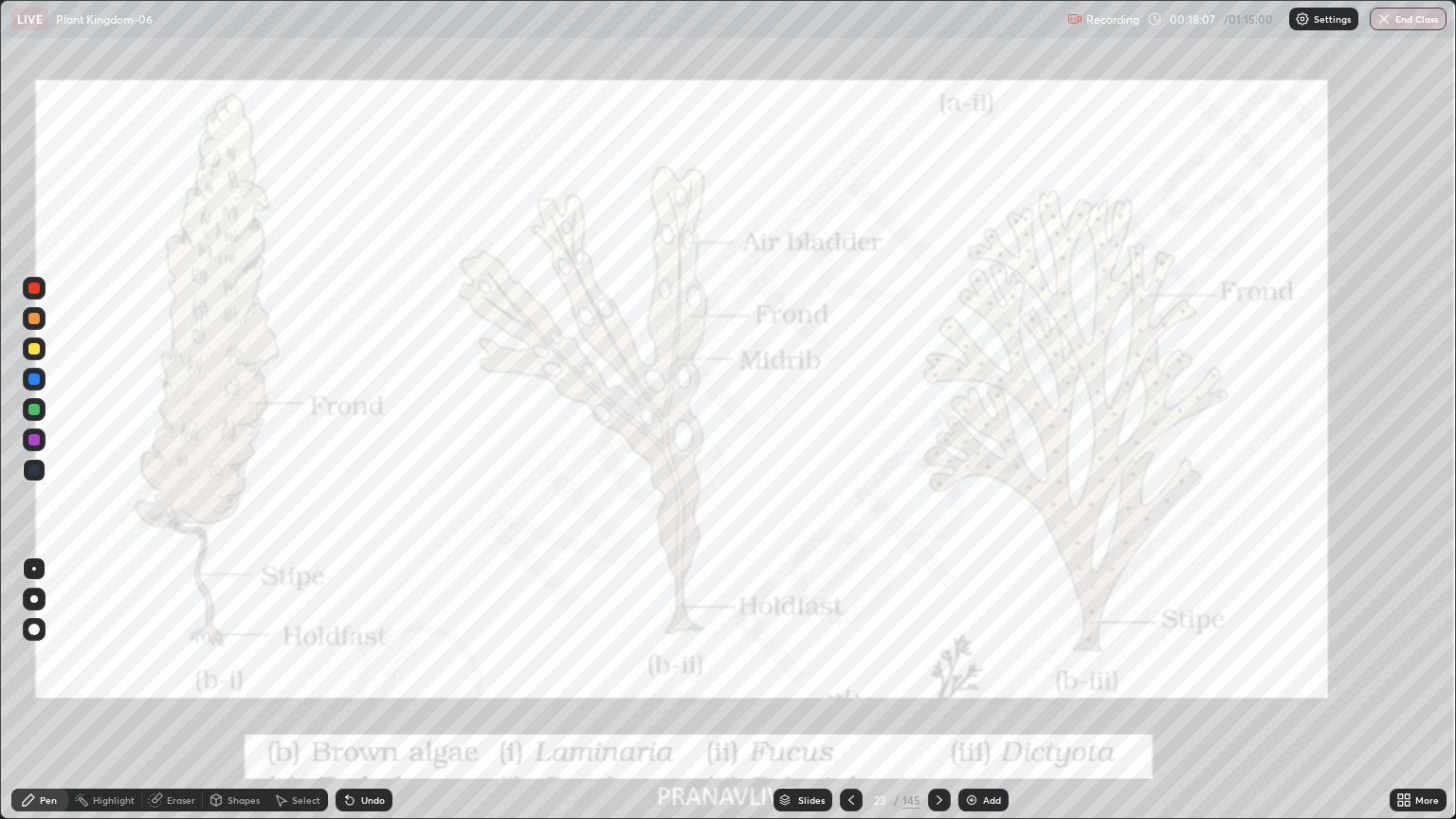 click 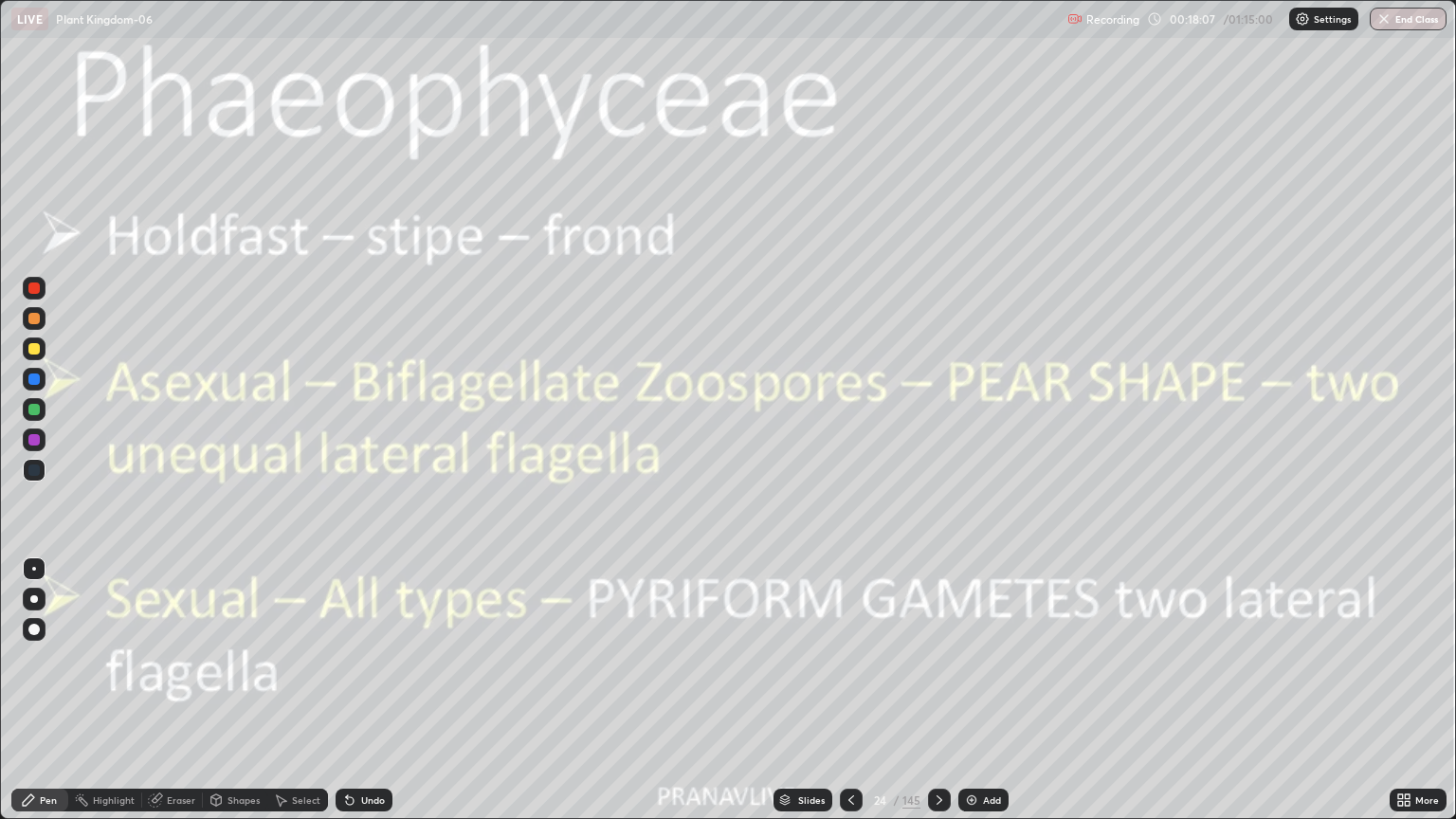 click 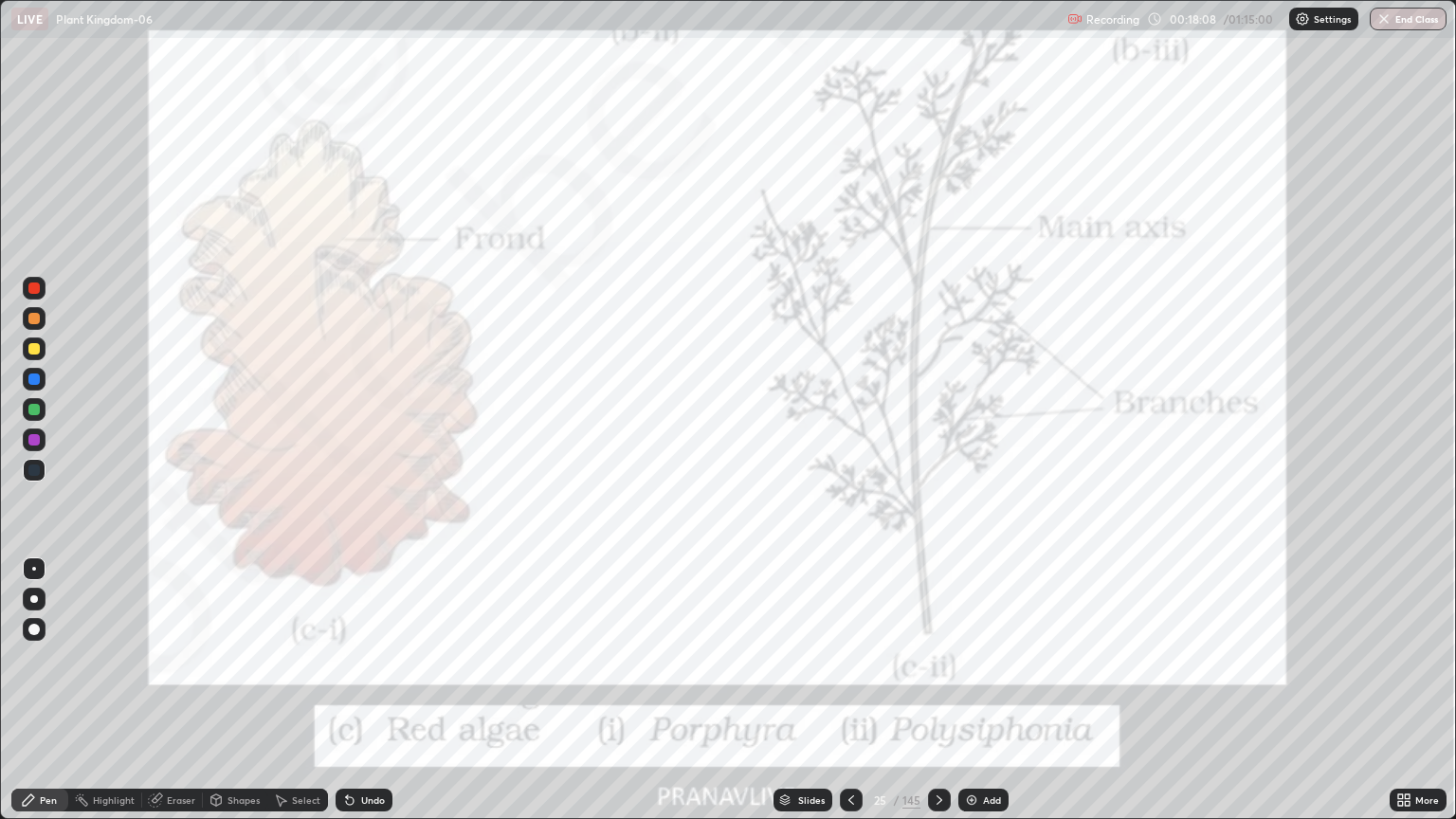 click 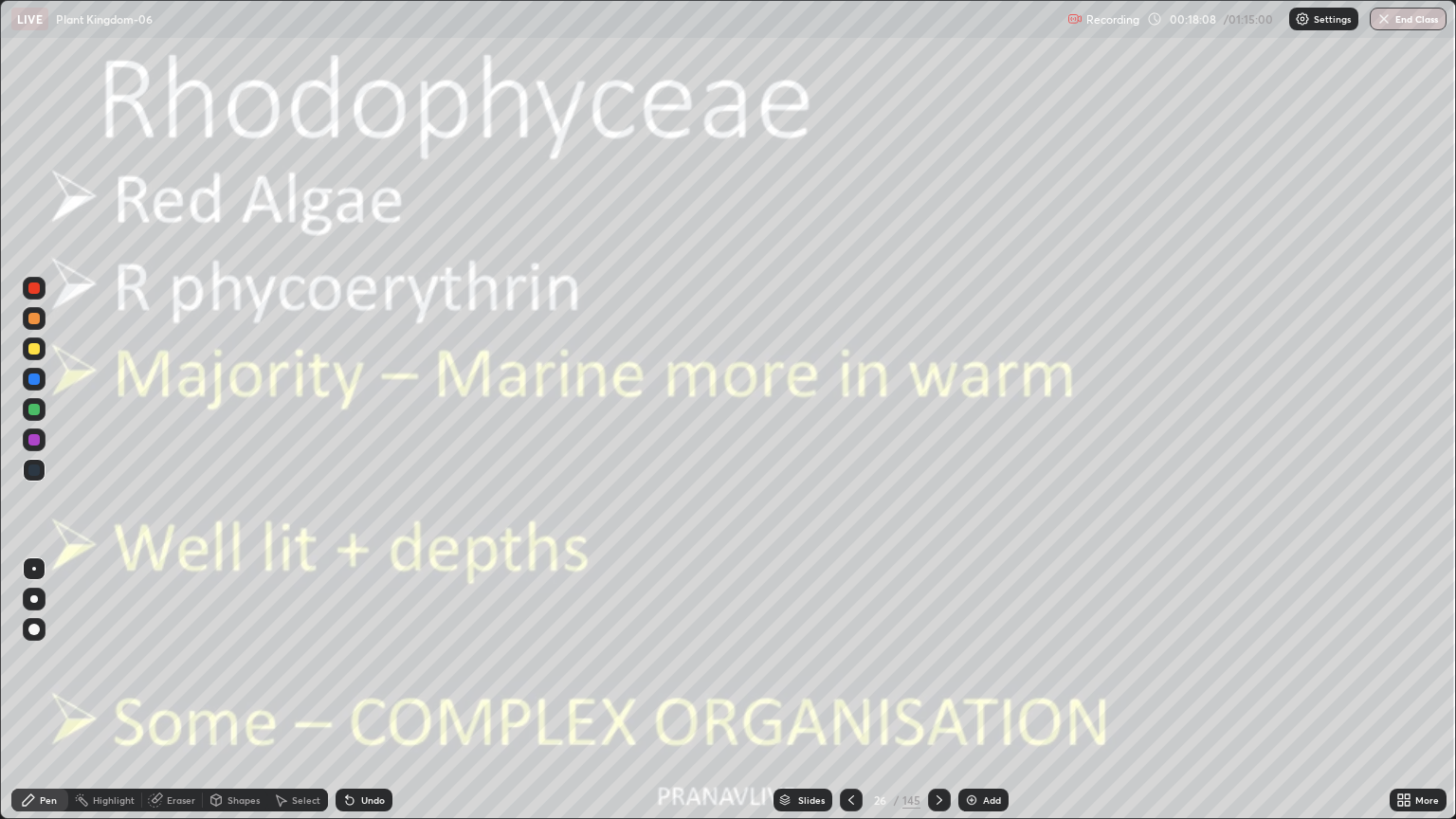 click 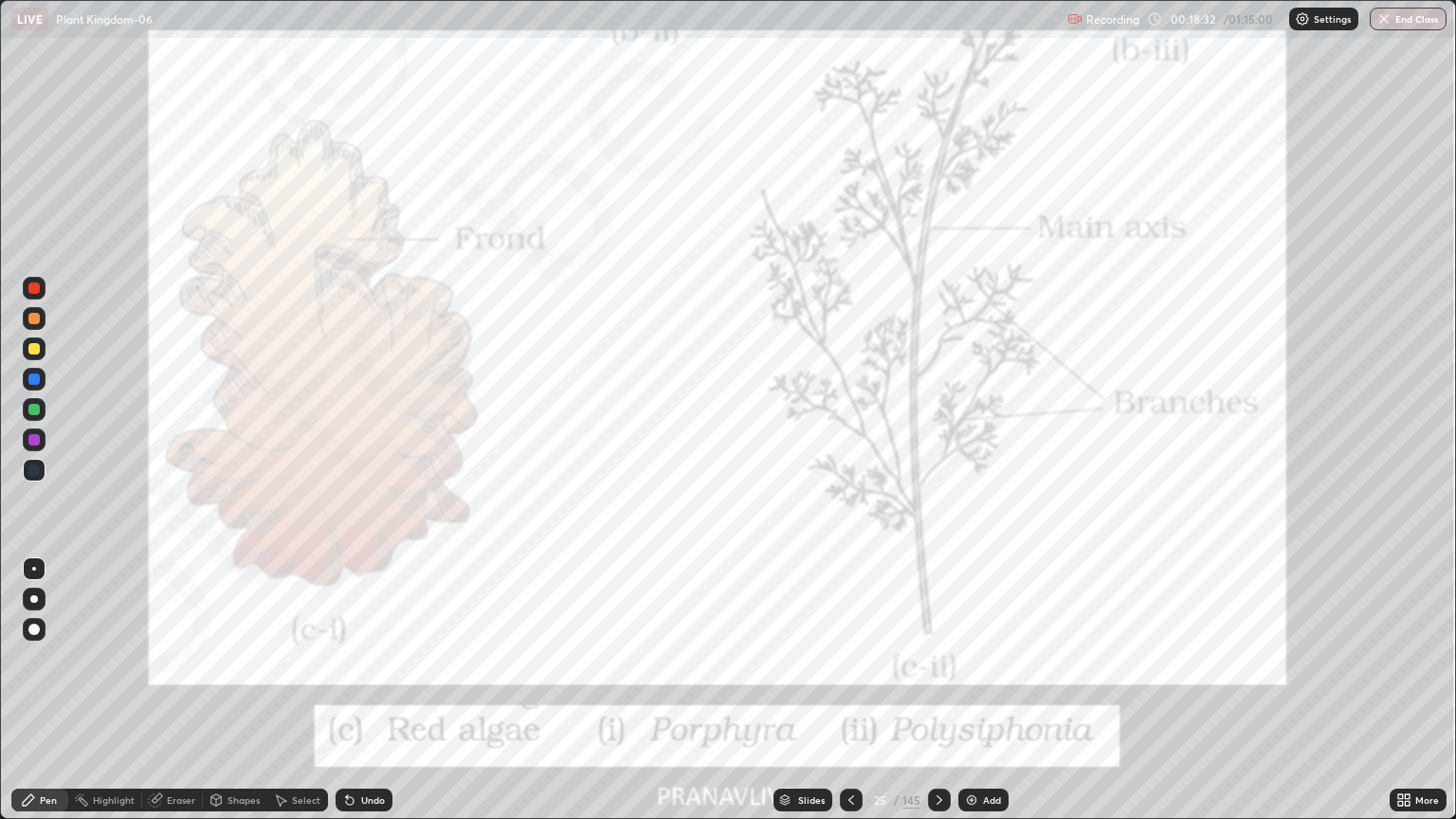 click 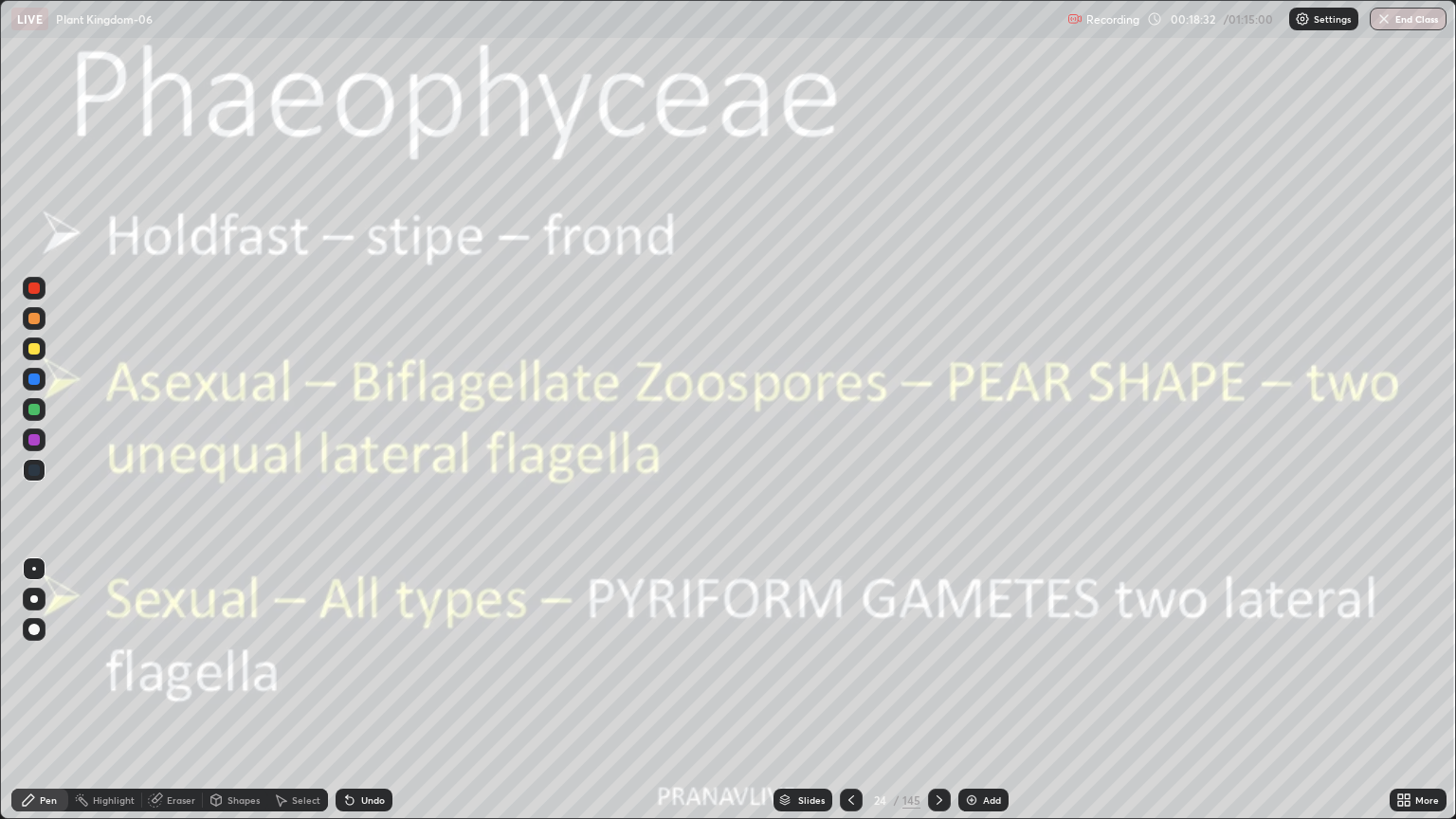 click 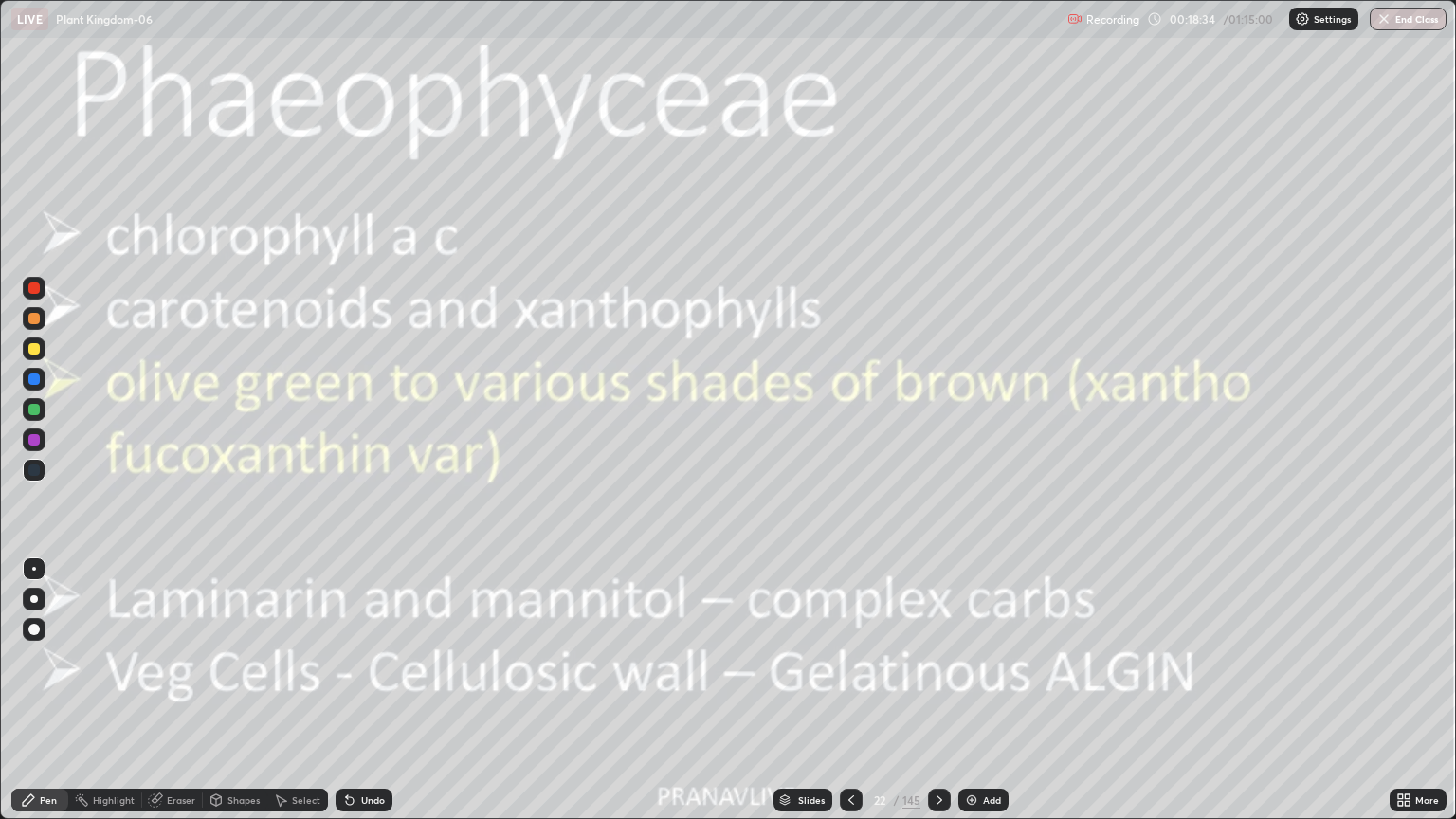 click at bounding box center (939, 800) 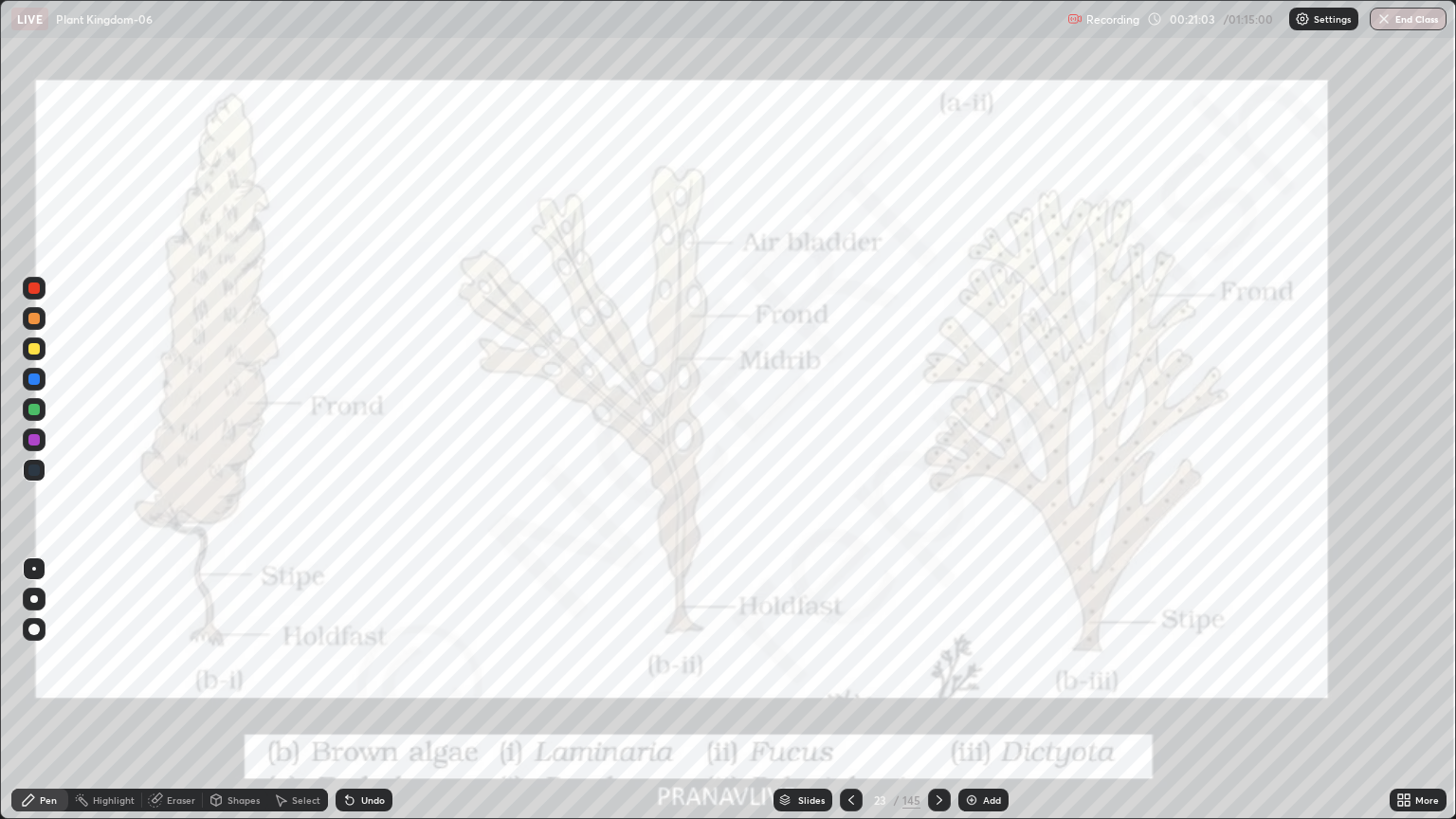 click 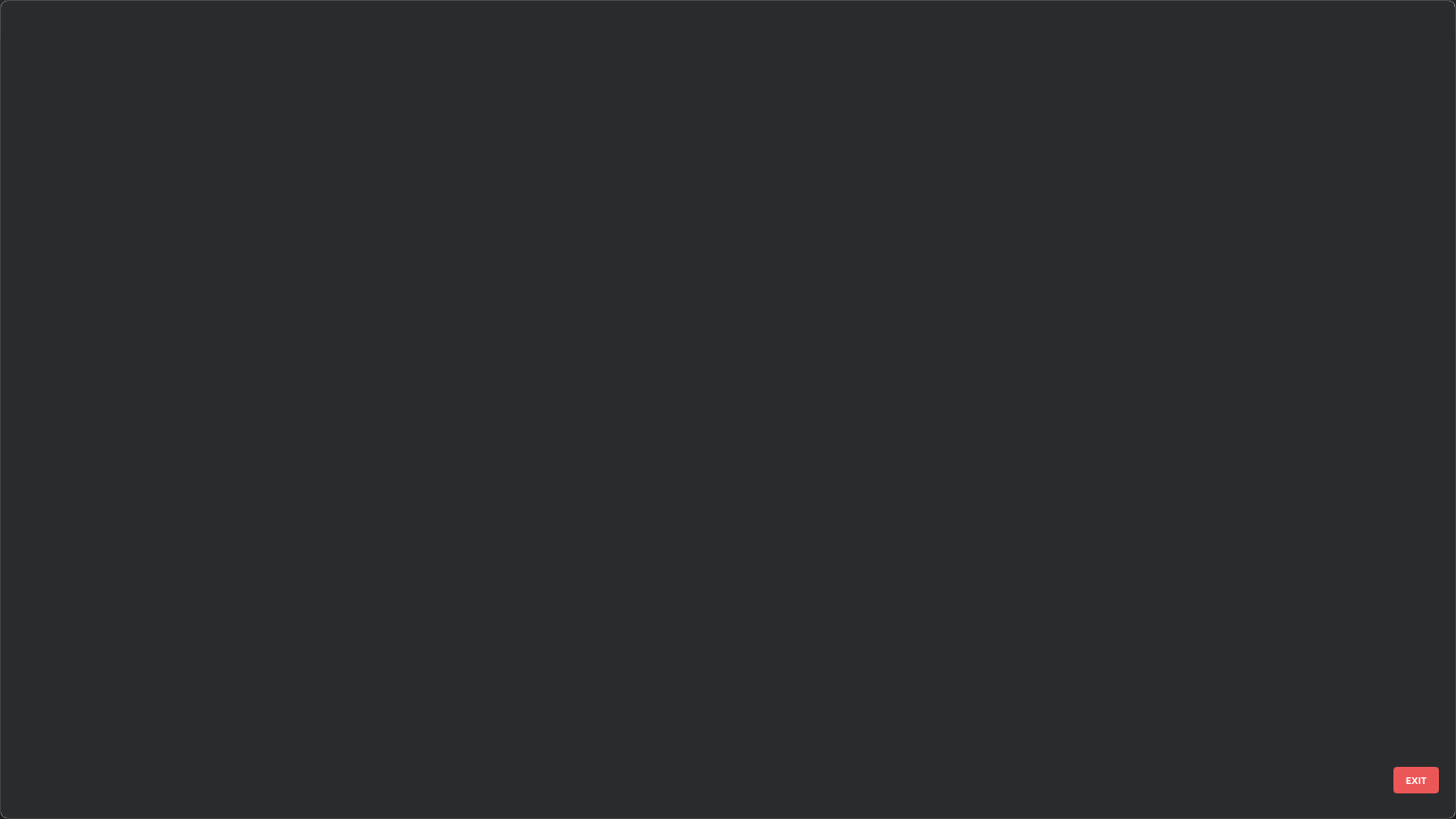 scroll, scrollTop: 1250, scrollLeft: 0, axis: vertical 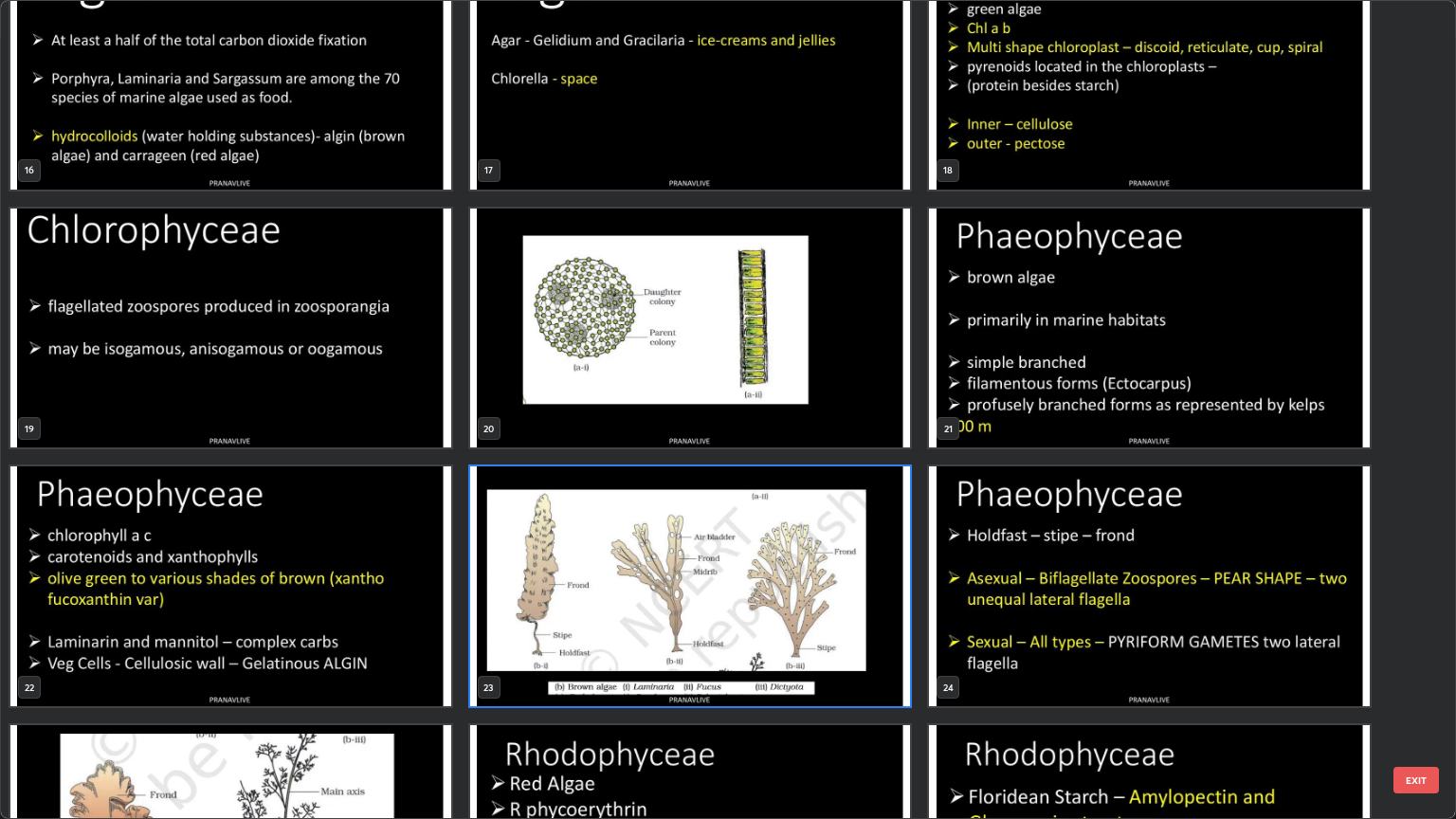 click at bounding box center (230, 586) 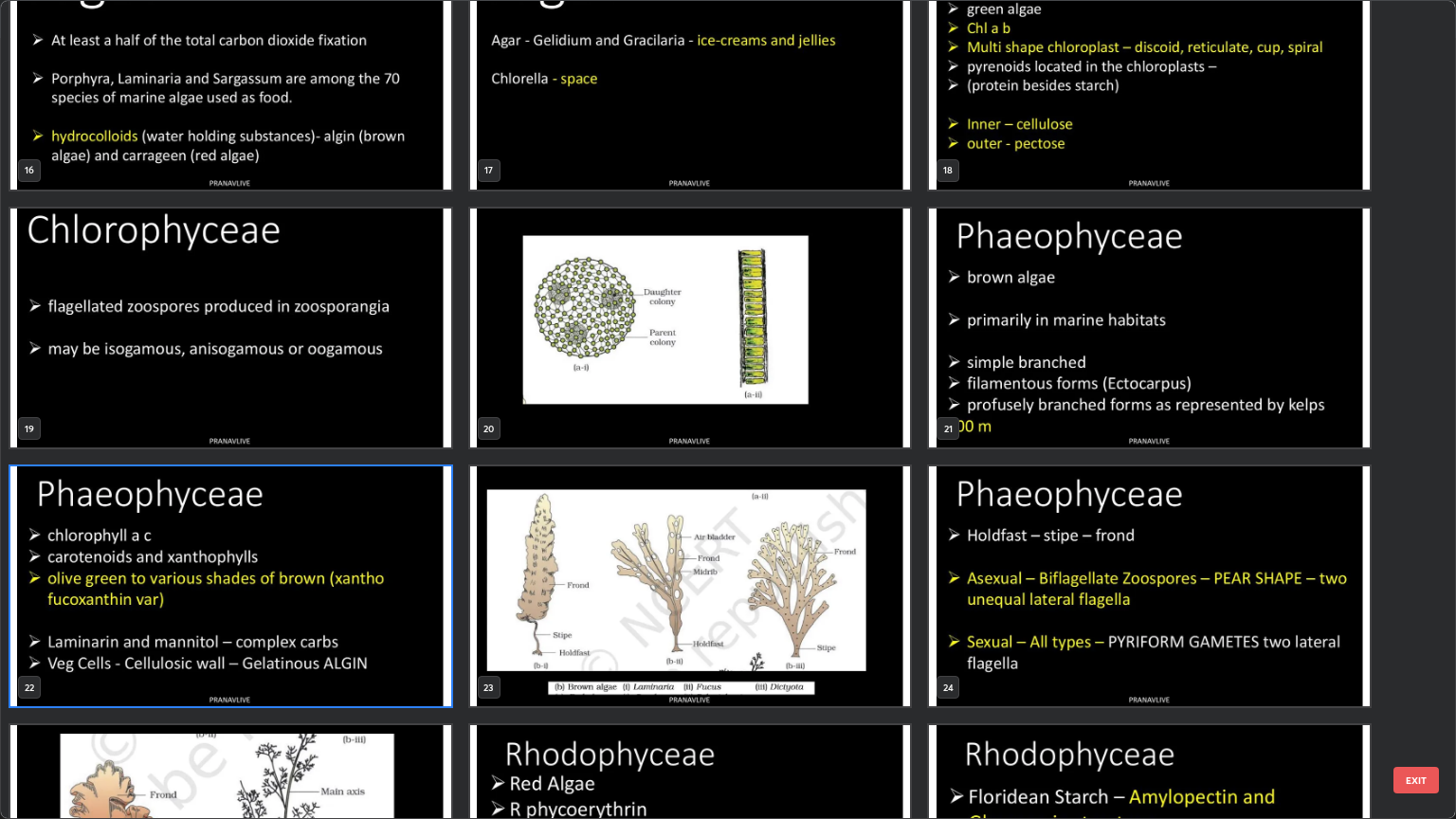 click at bounding box center [230, 586] 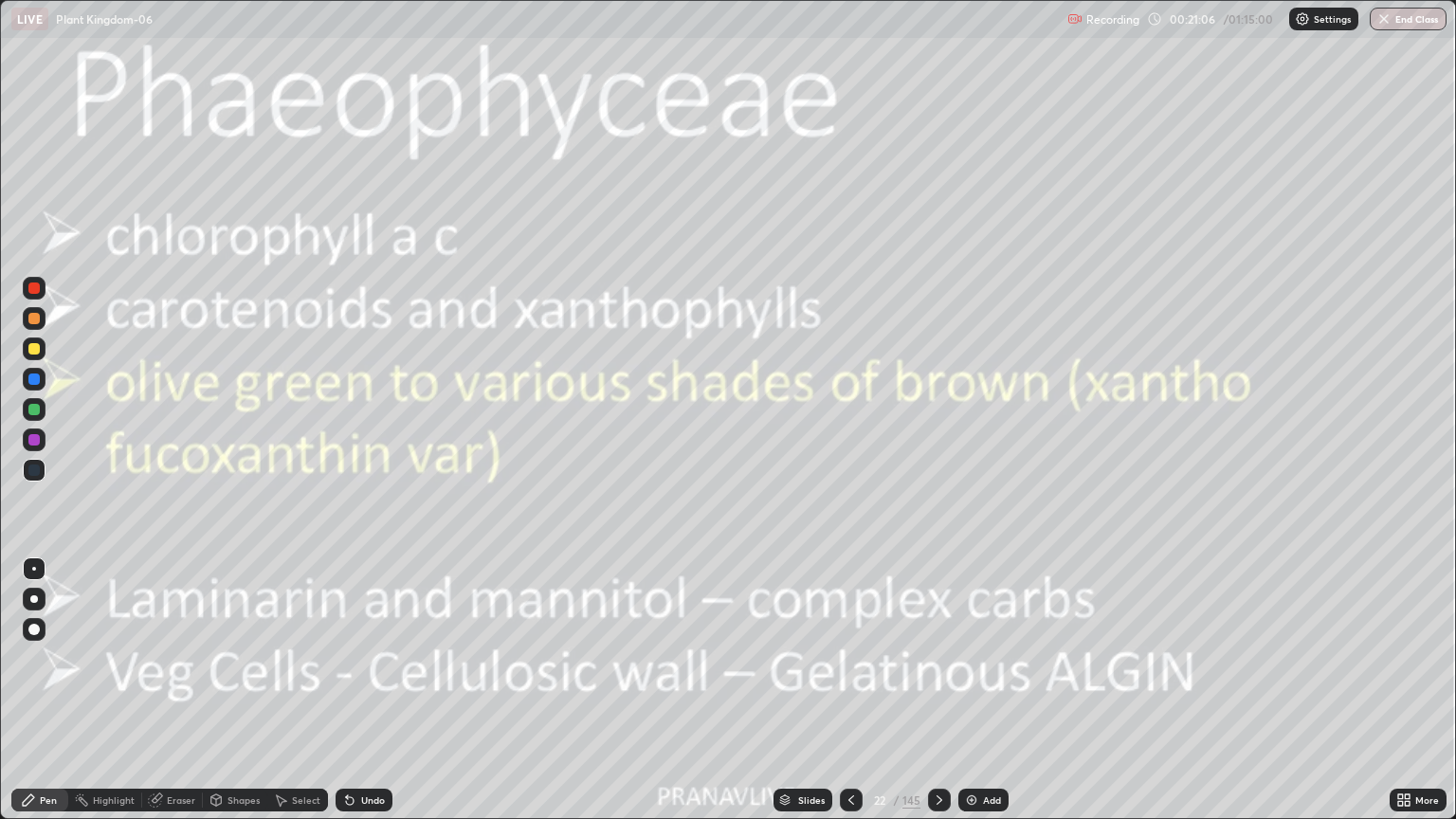 click at bounding box center [230, 586] 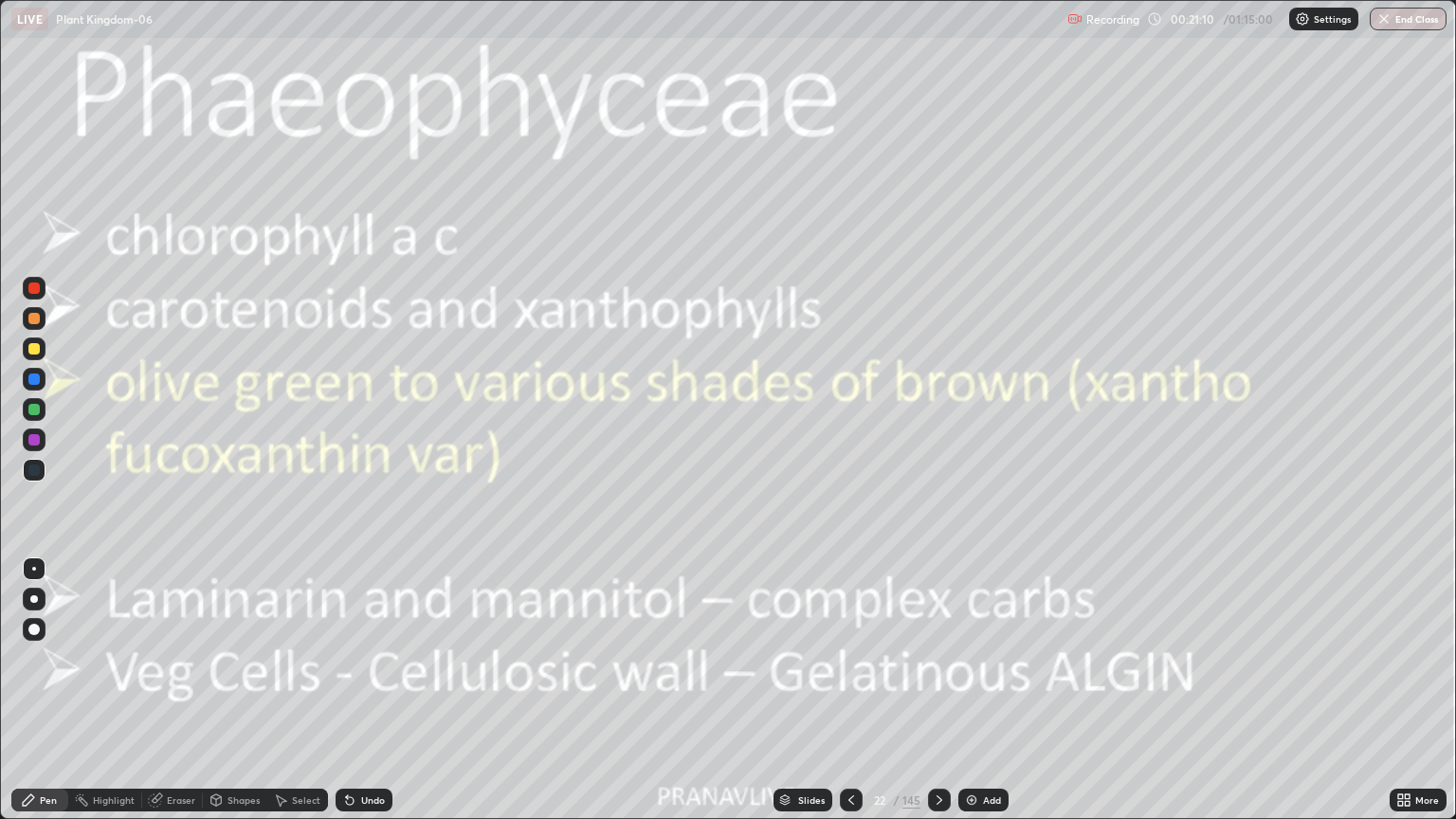 click at bounding box center [34, 410] 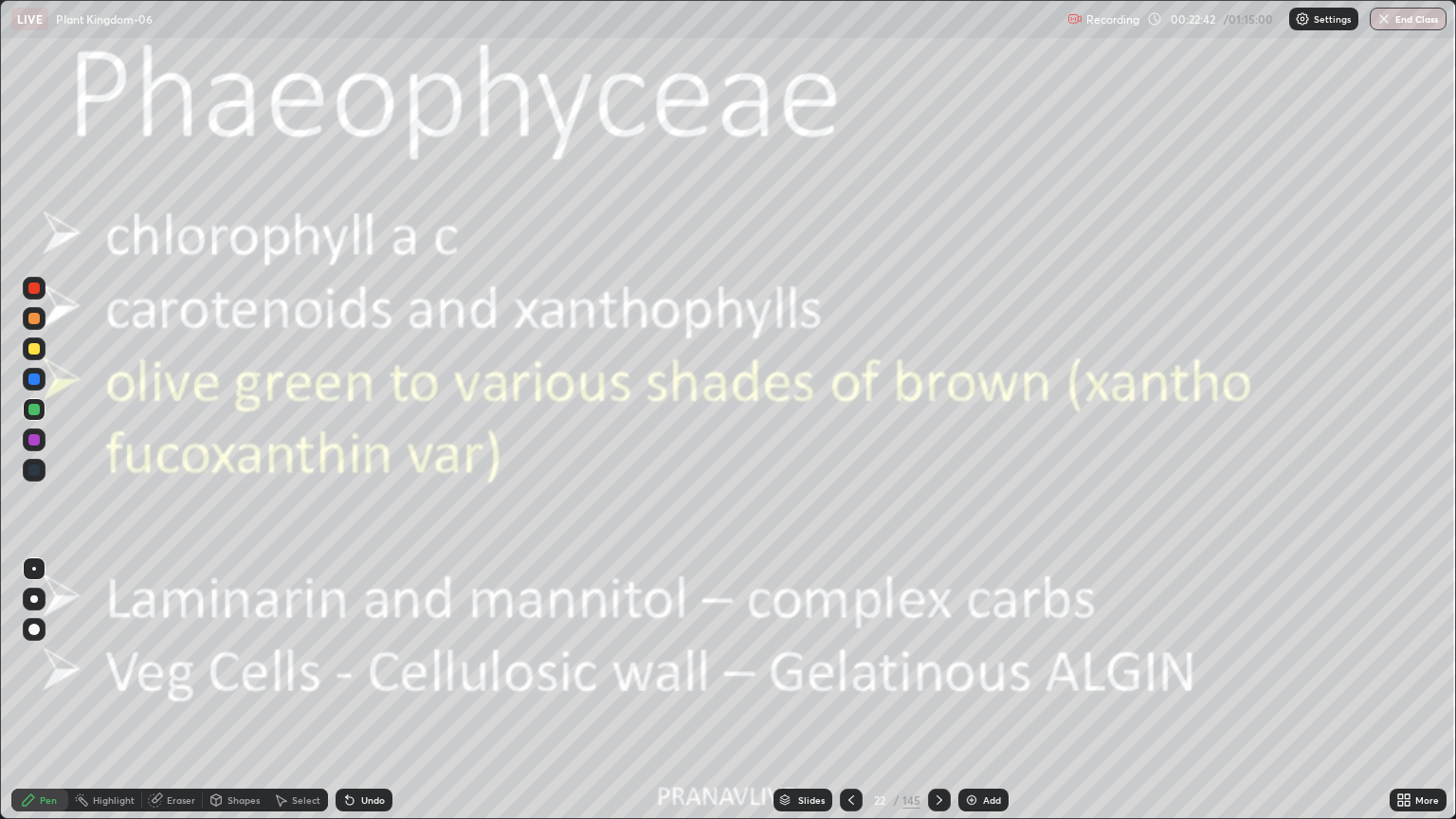 click at bounding box center [939, 800] 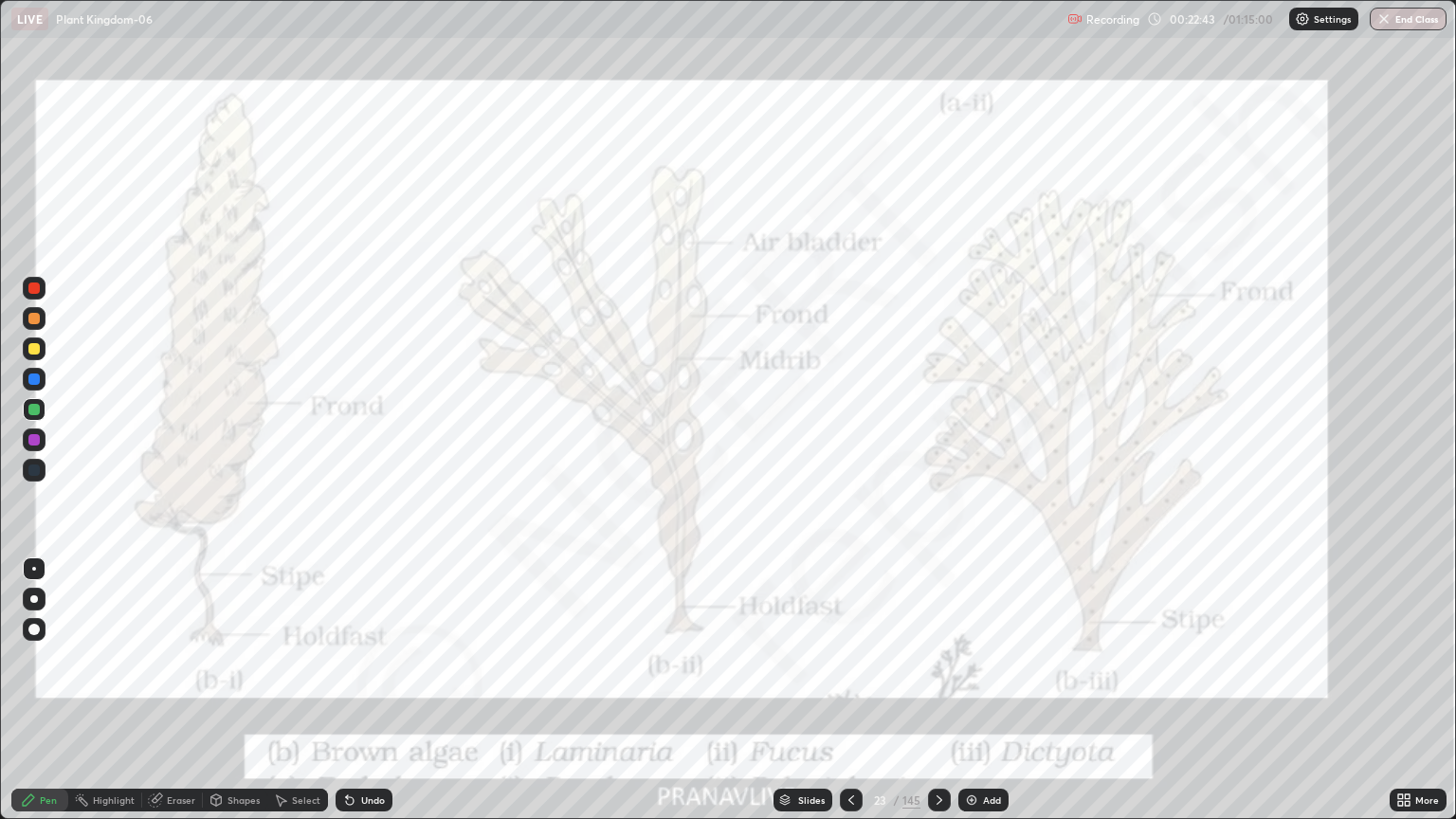 click on "Slides" at bounding box center (811, 800) 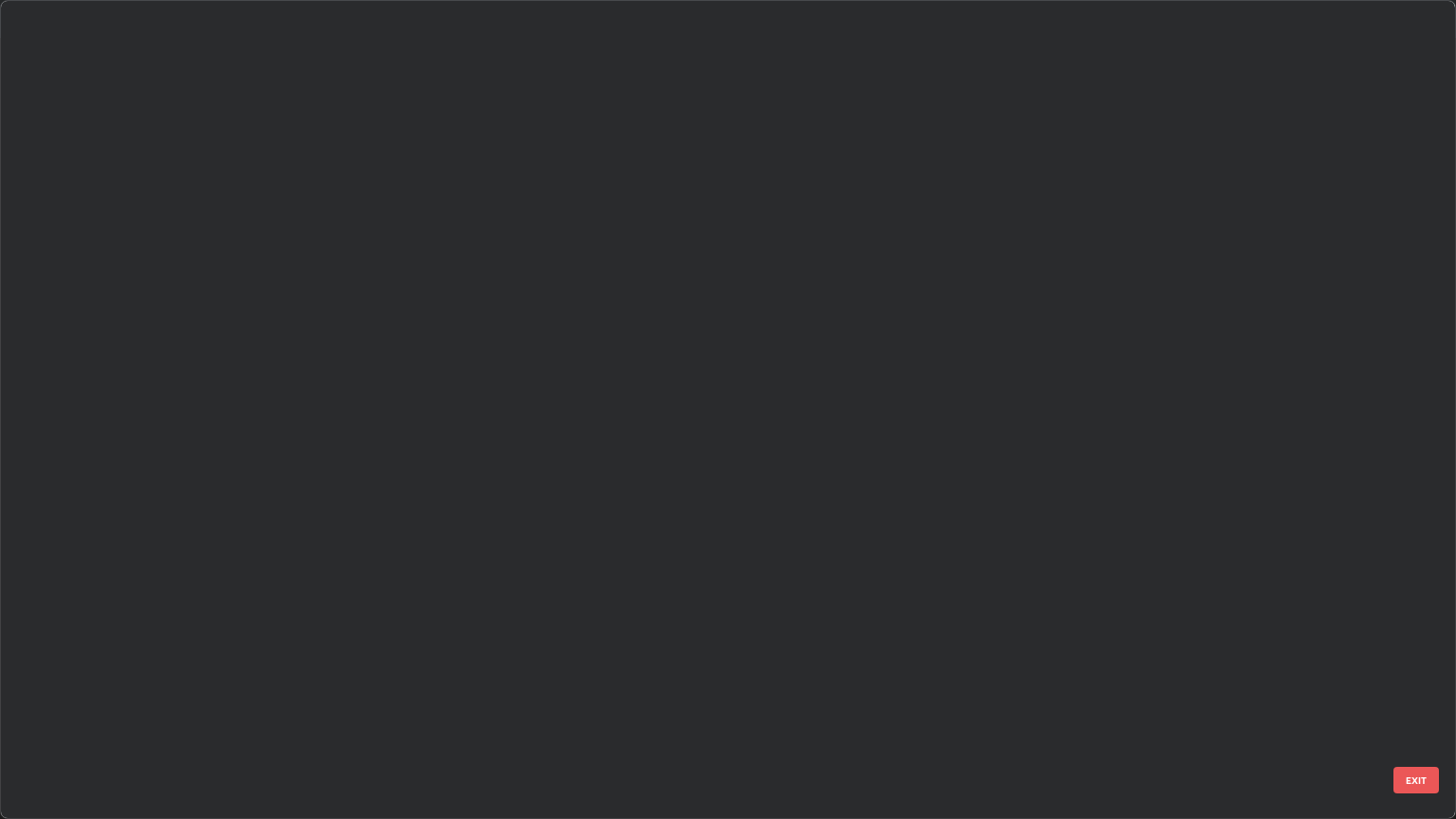 scroll, scrollTop: 1250, scrollLeft: 0, axis: vertical 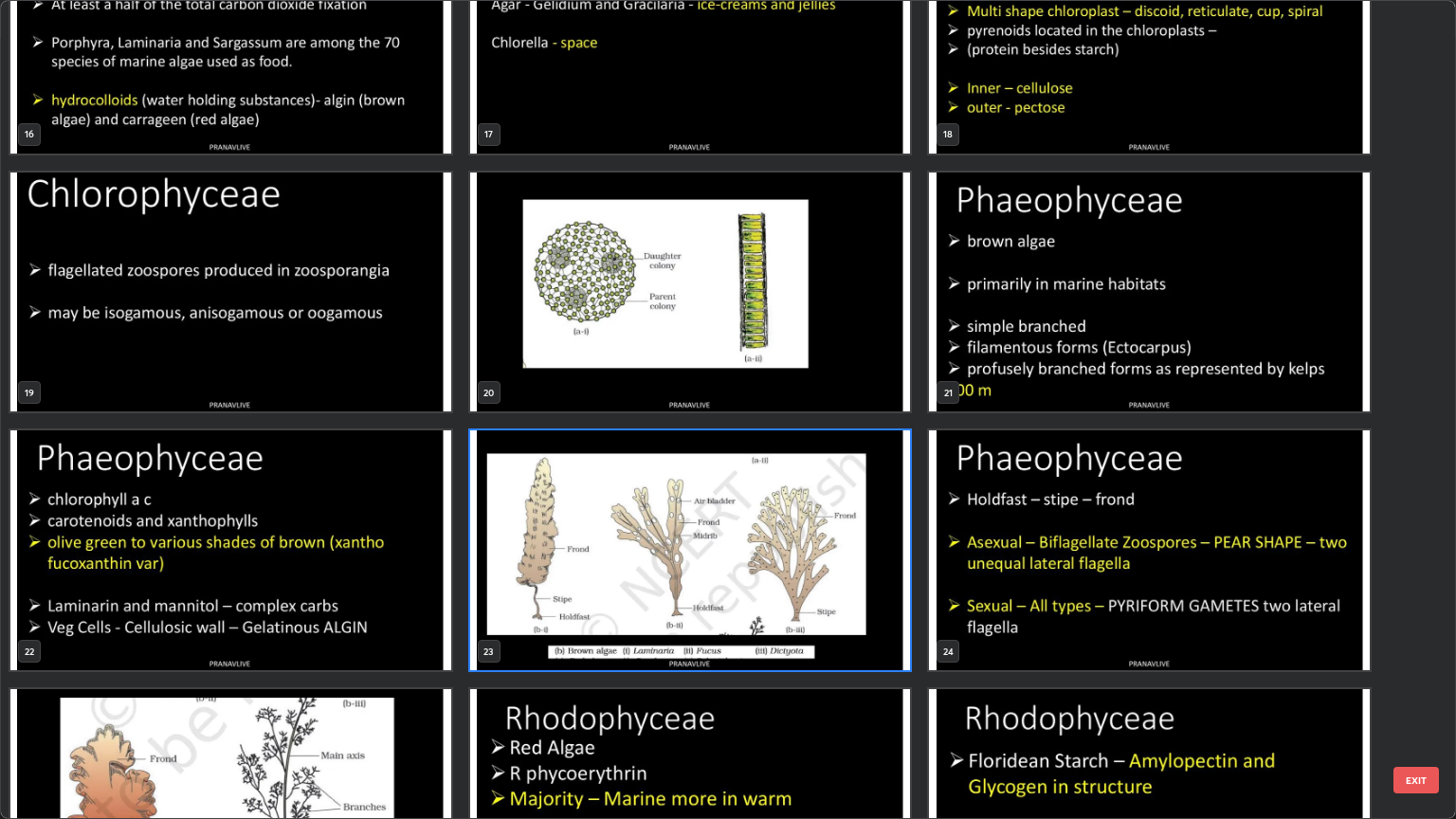 click at bounding box center (1149, 292) 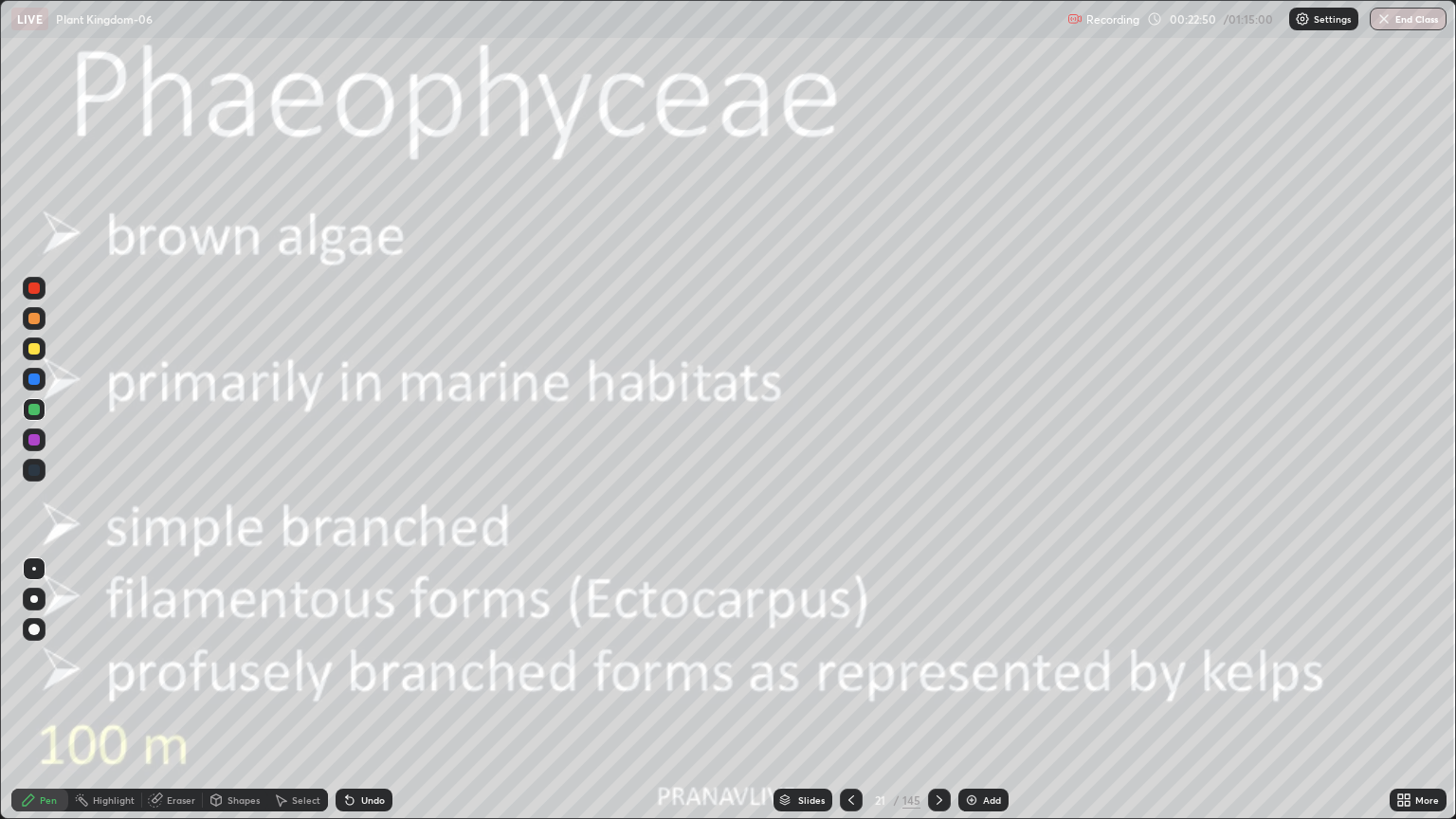 click at bounding box center [1149, 292] 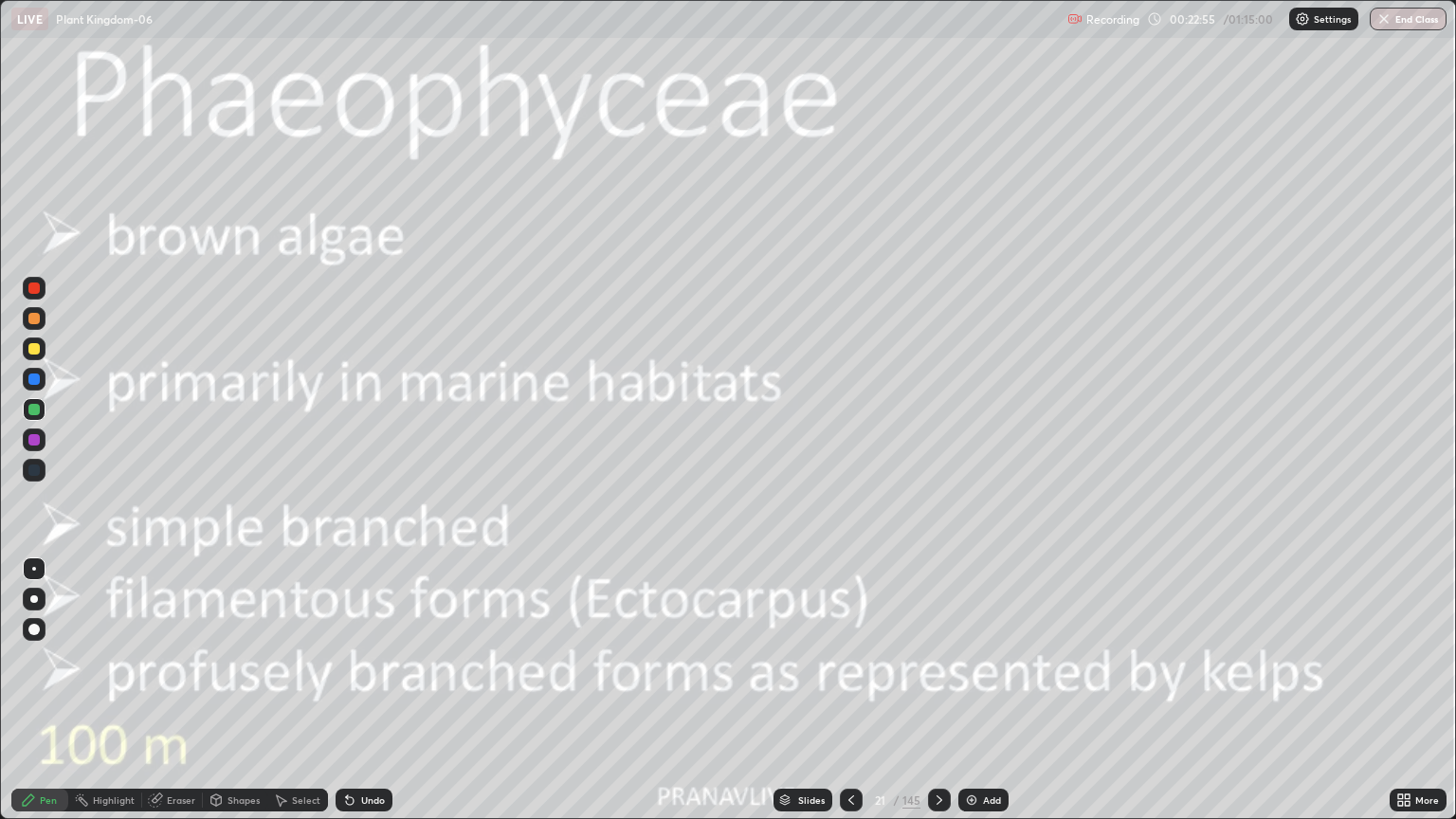 click on "Shapes" at bounding box center [244, 800] 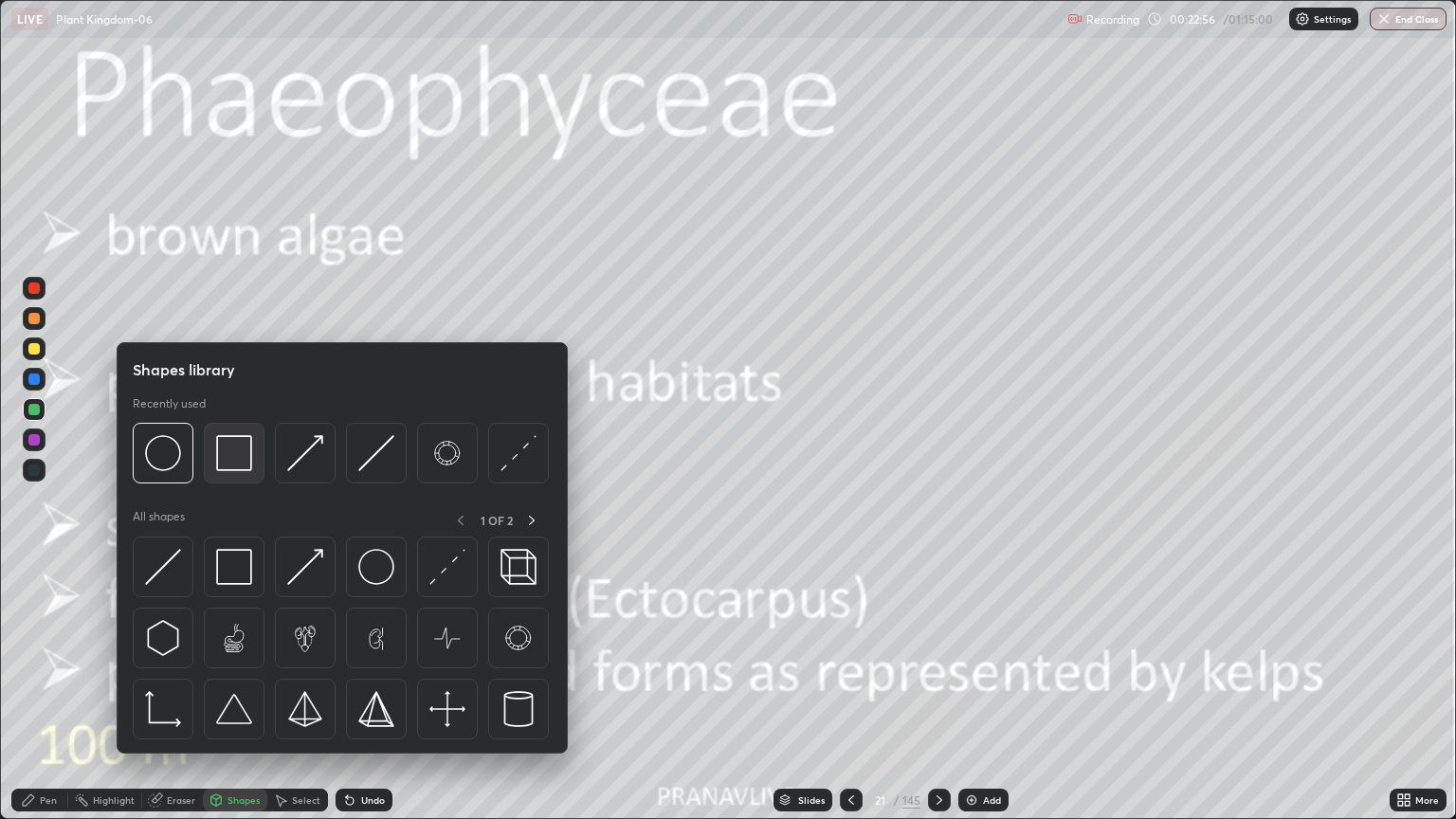 click at bounding box center [234, 453] 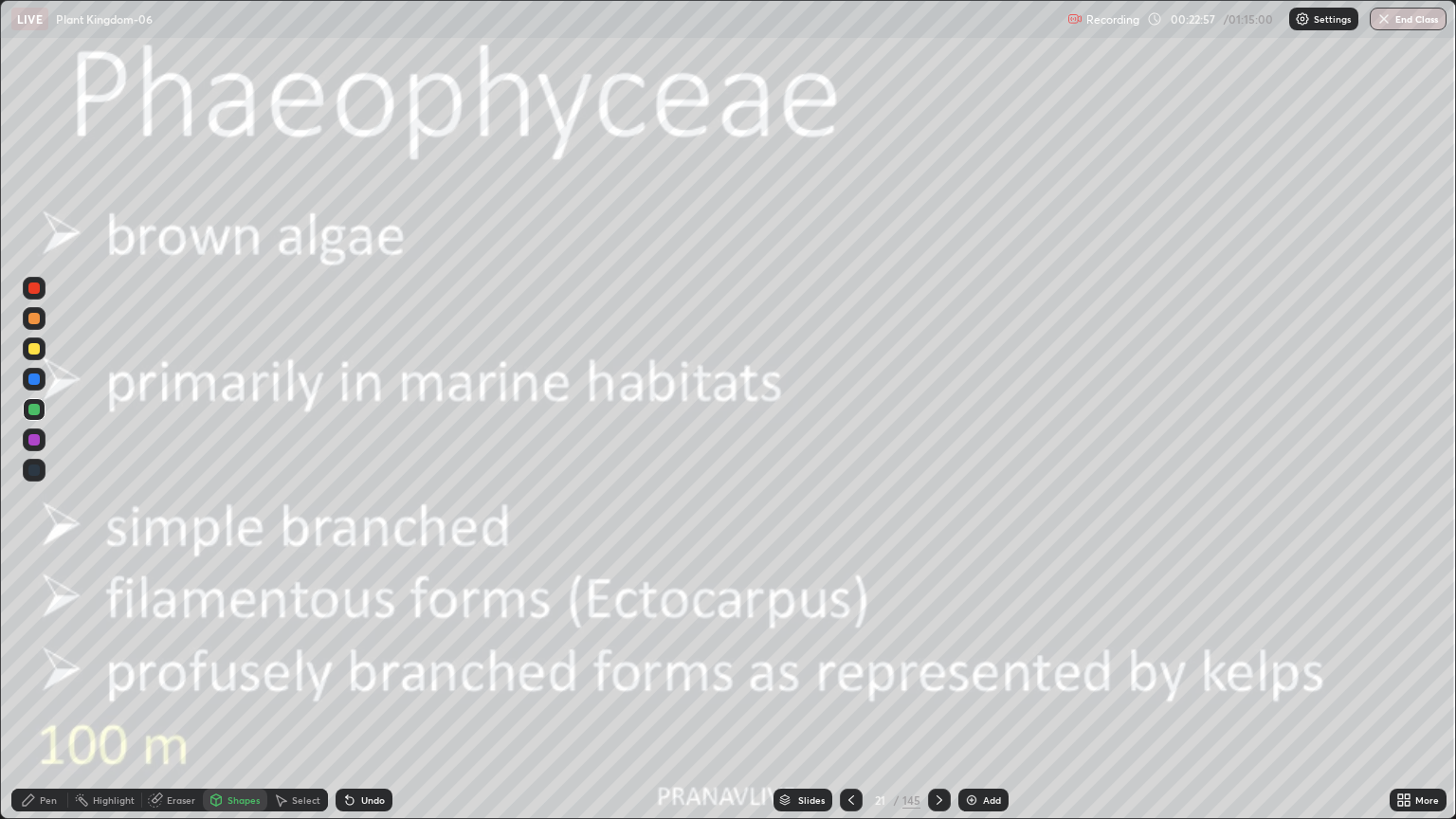 click at bounding box center [34, 349] 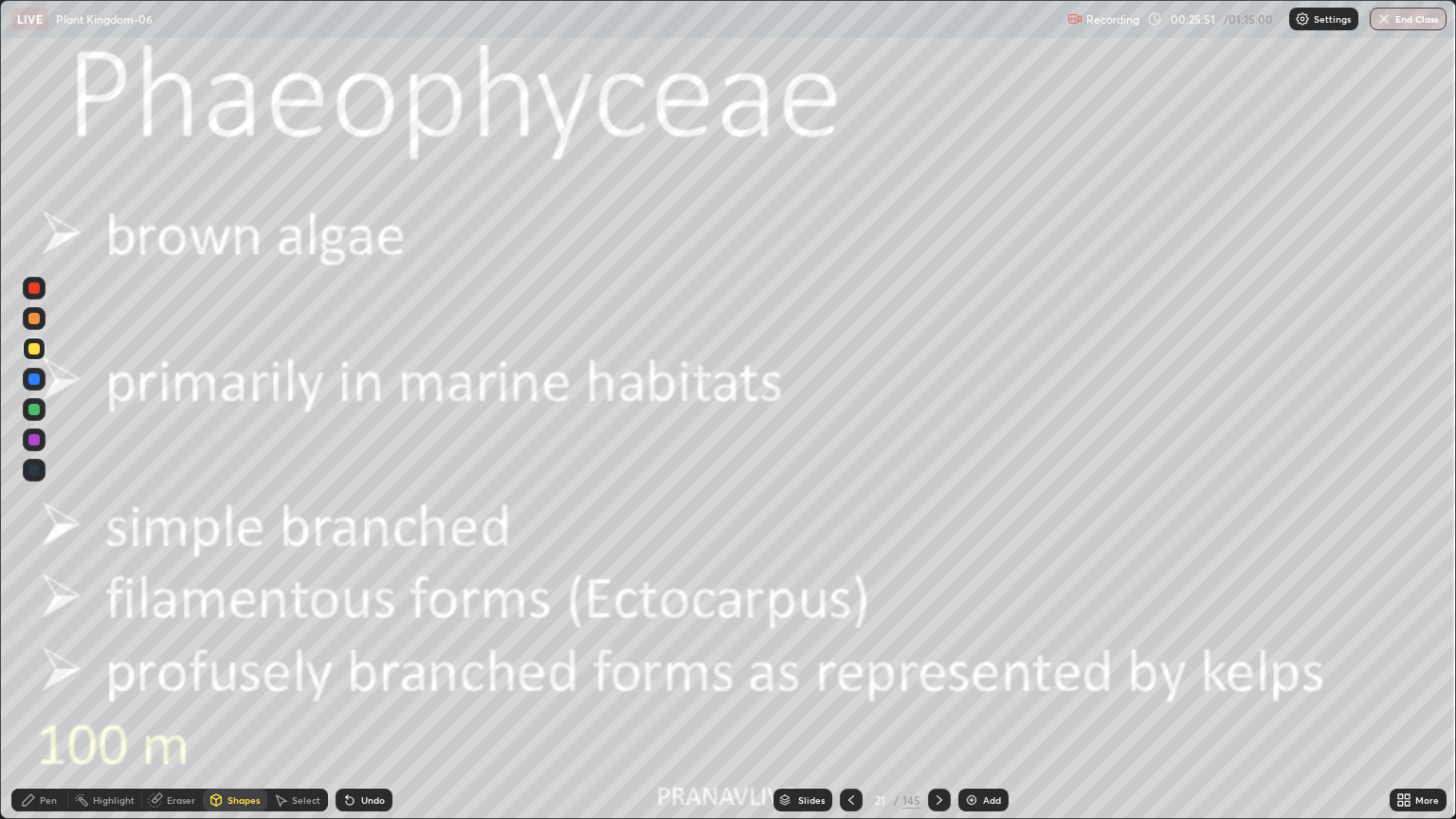 click on "Slides" at bounding box center (803, 800) 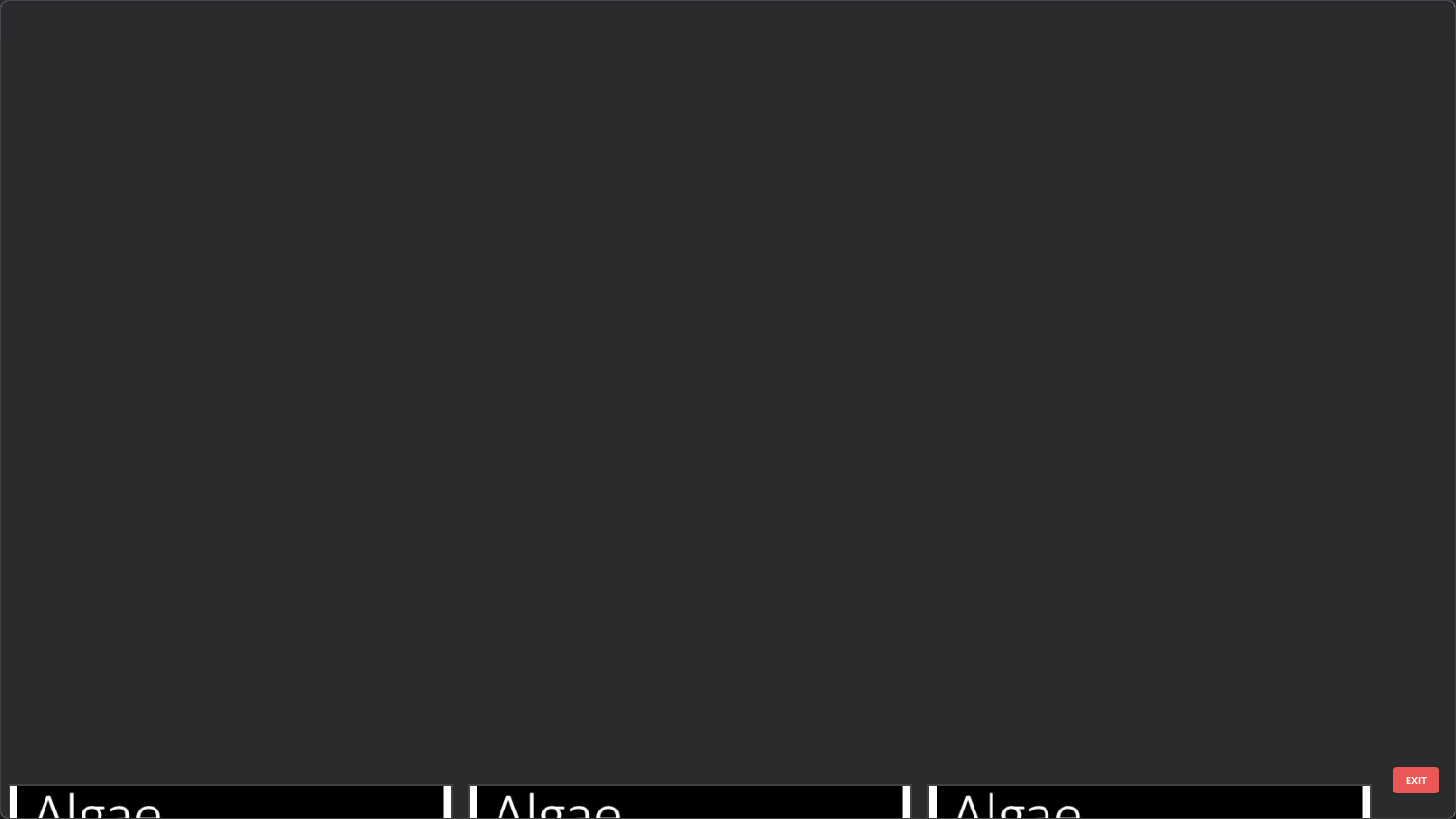 scroll, scrollTop: 992, scrollLeft: 0, axis: vertical 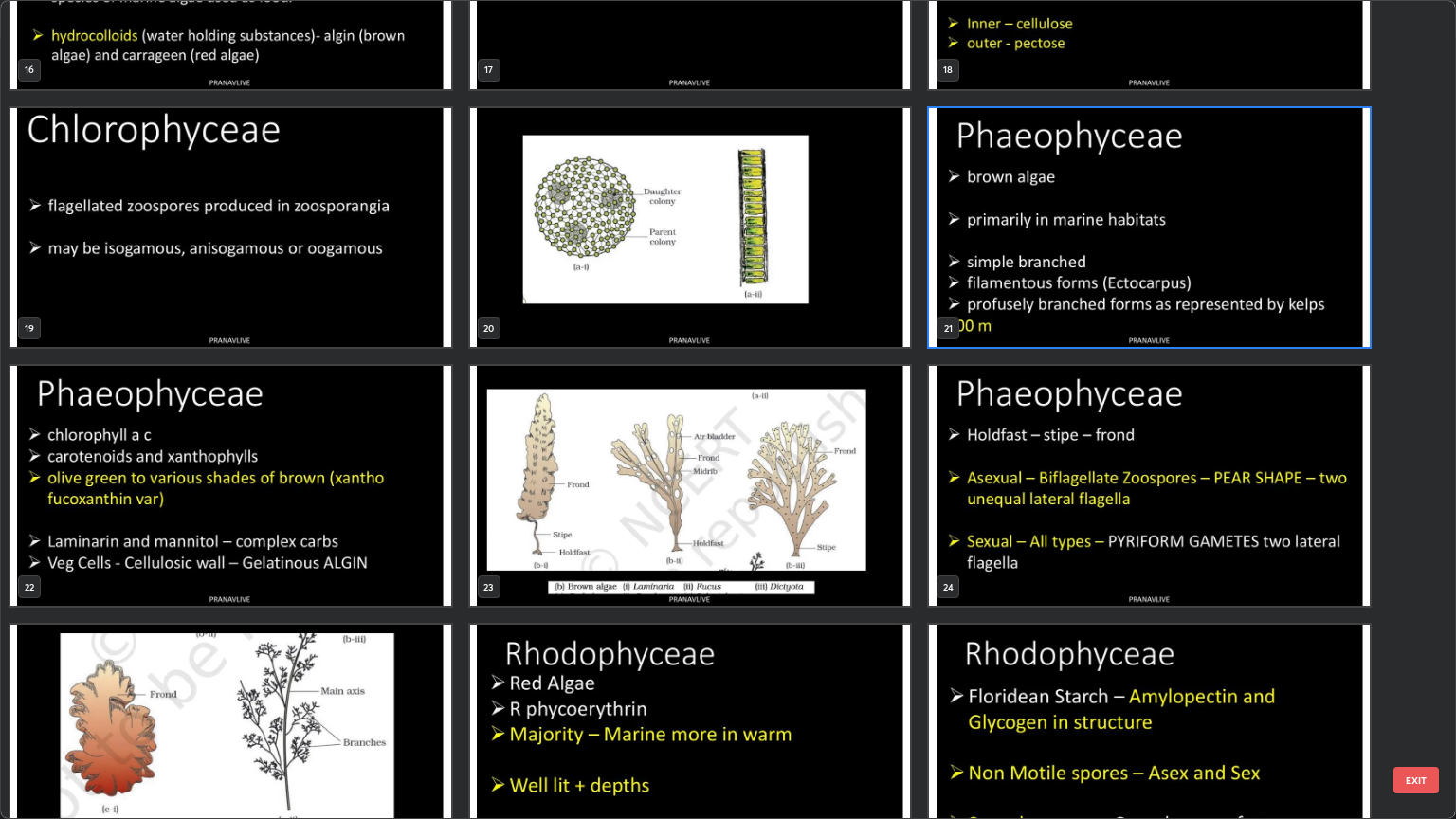 click at bounding box center [1149, 485] 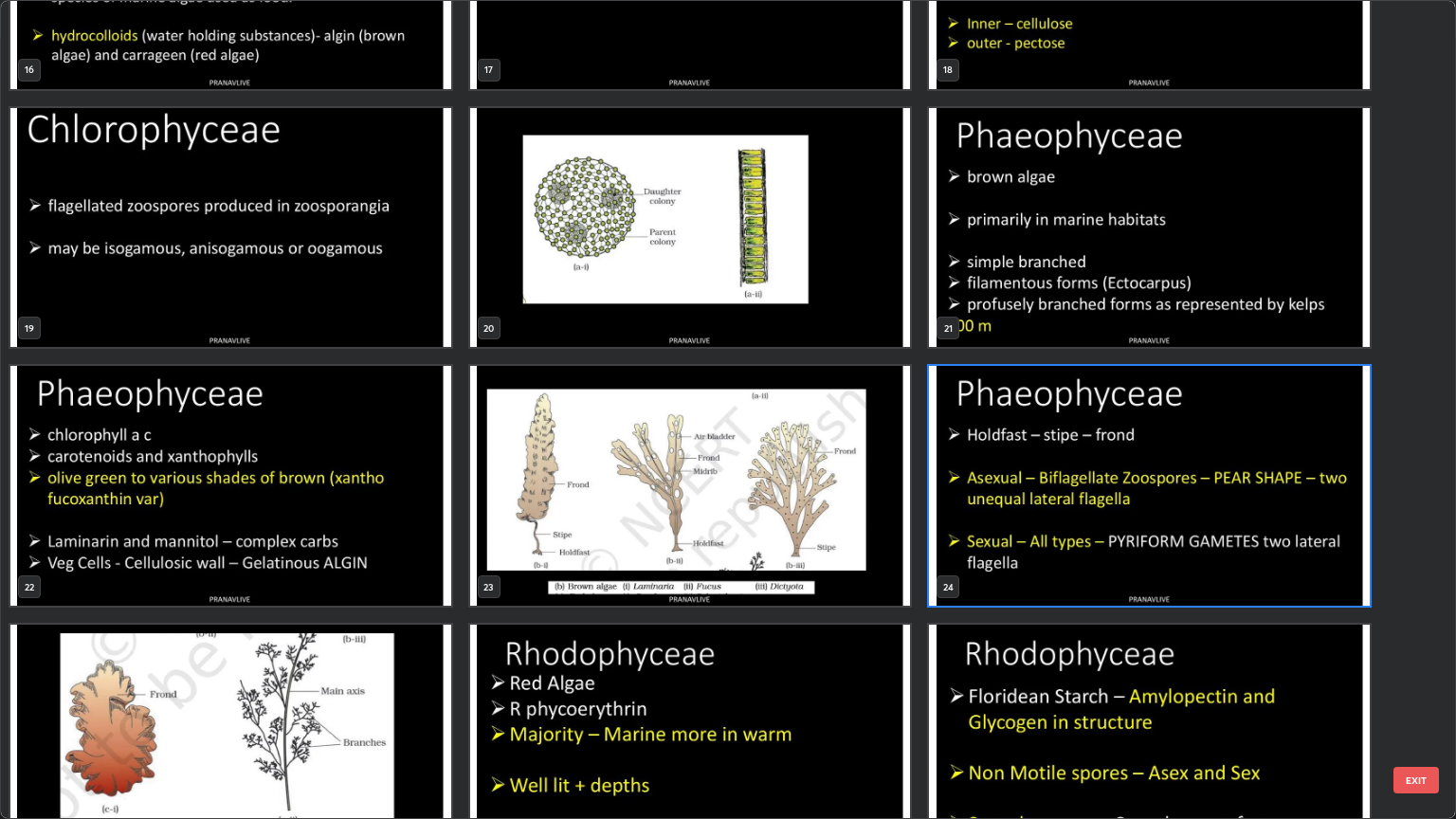 click at bounding box center [1149, 485] 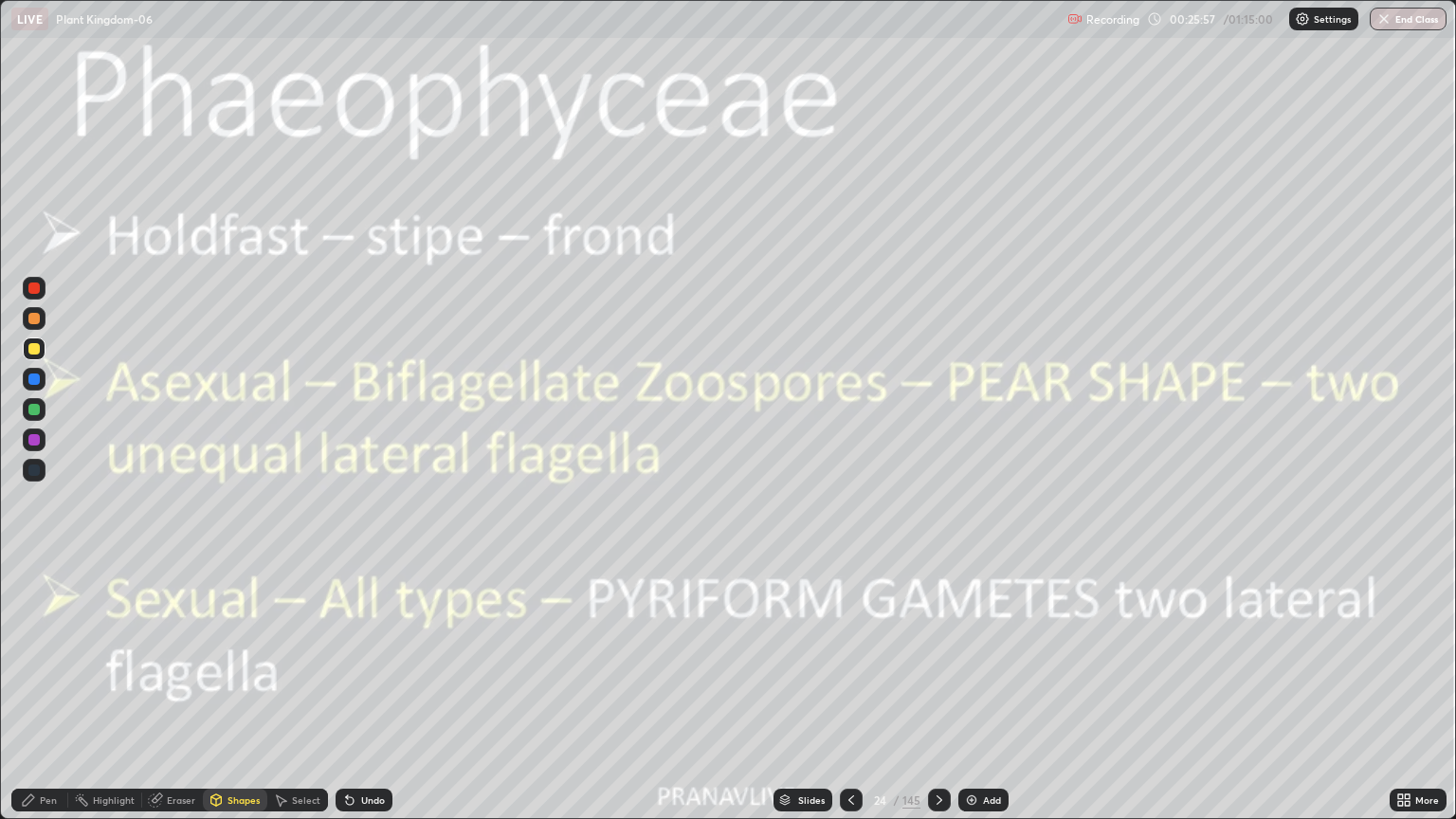click on "Shapes" at bounding box center (244, 800) 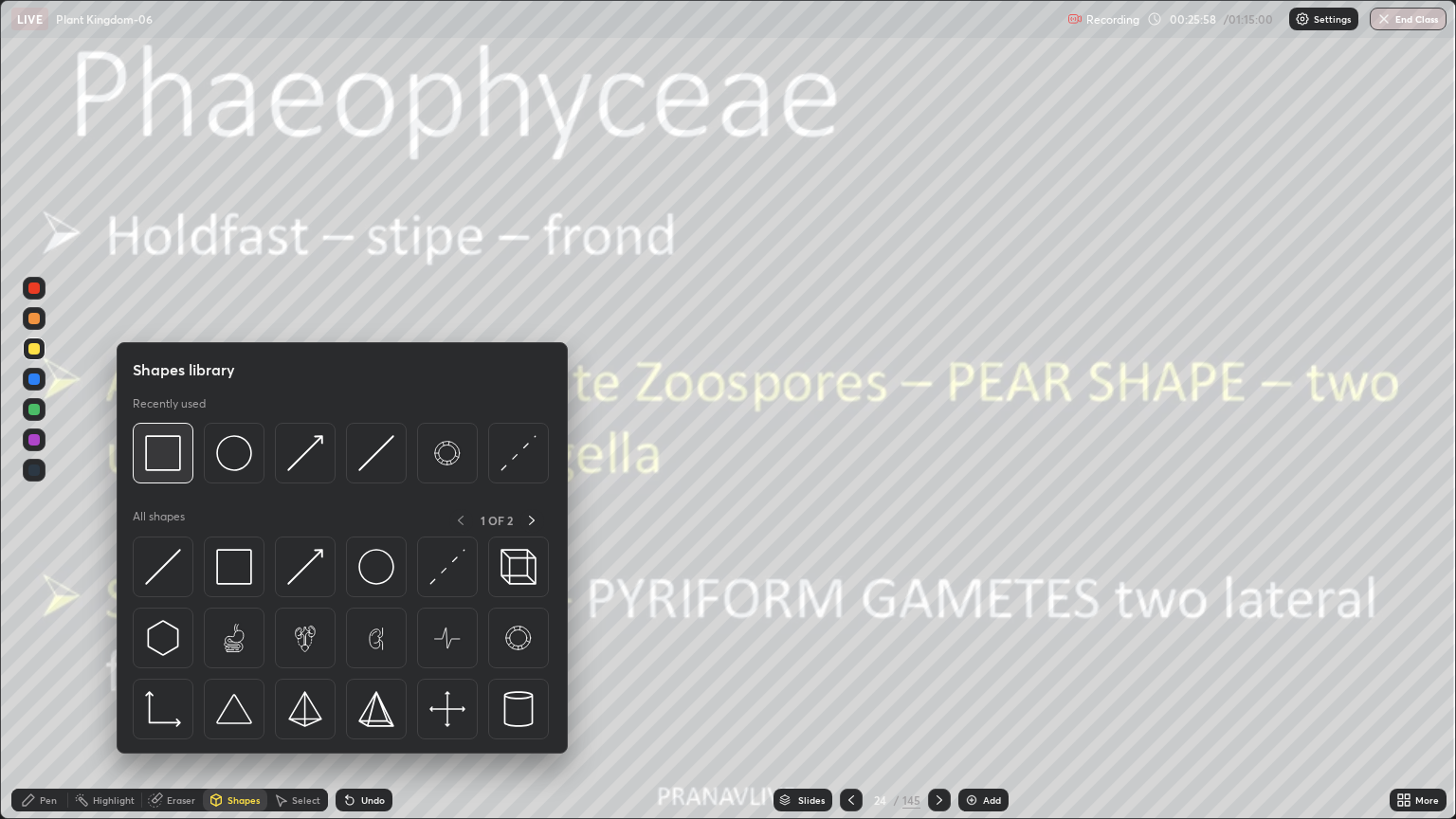 click at bounding box center [163, 453] 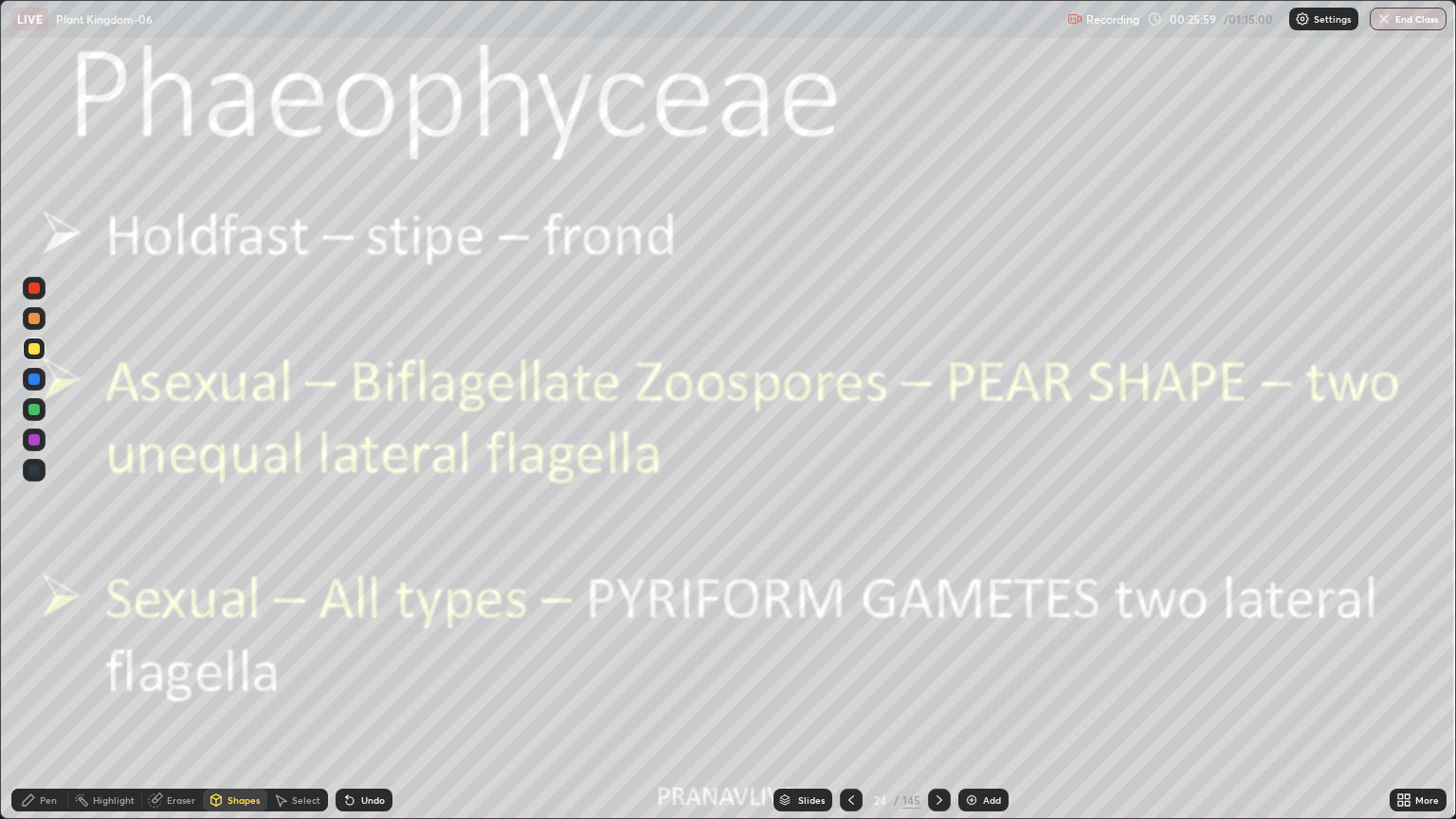 click at bounding box center [34, 349] 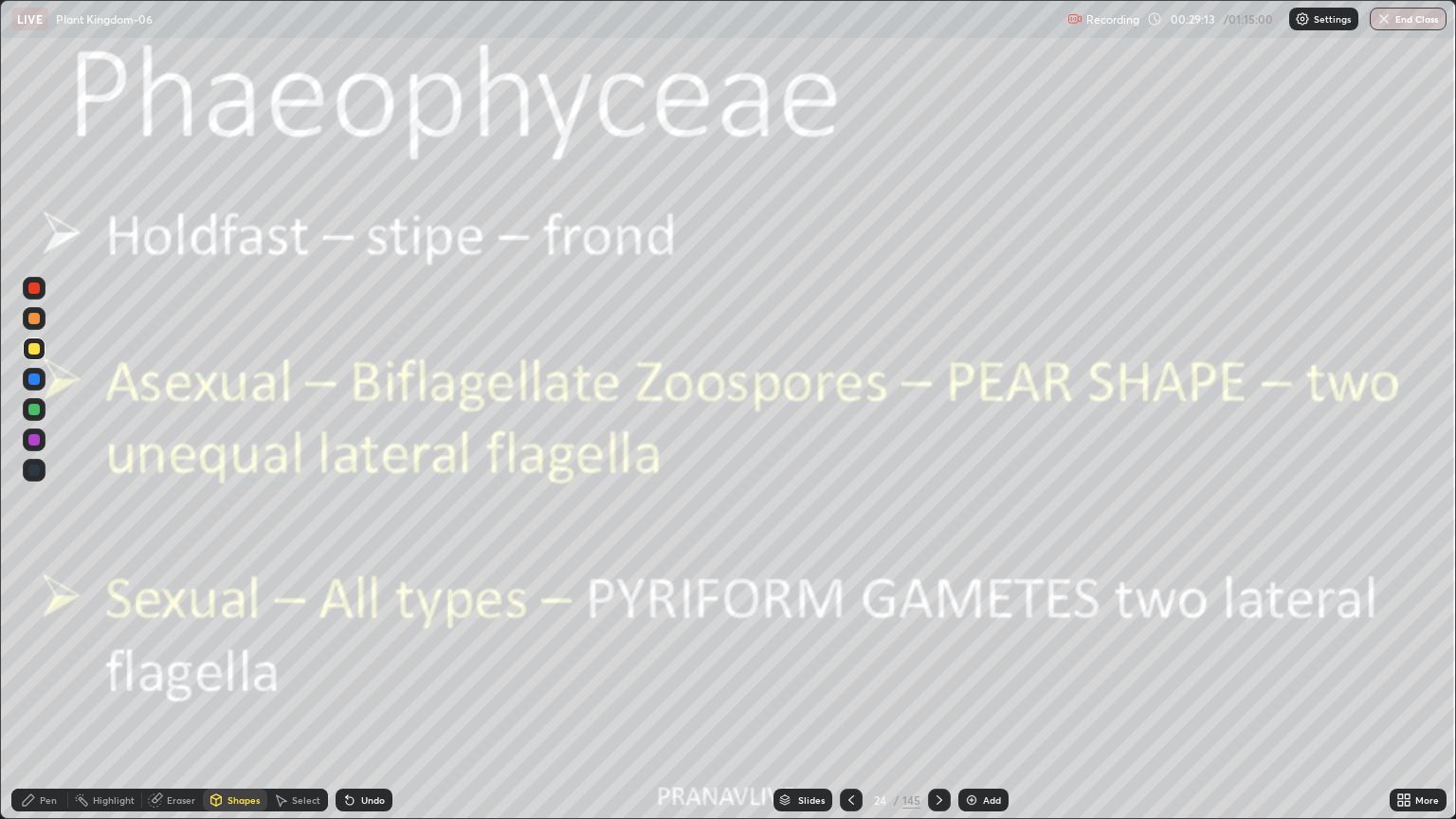 click on "Slides" at bounding box center [811, 800] 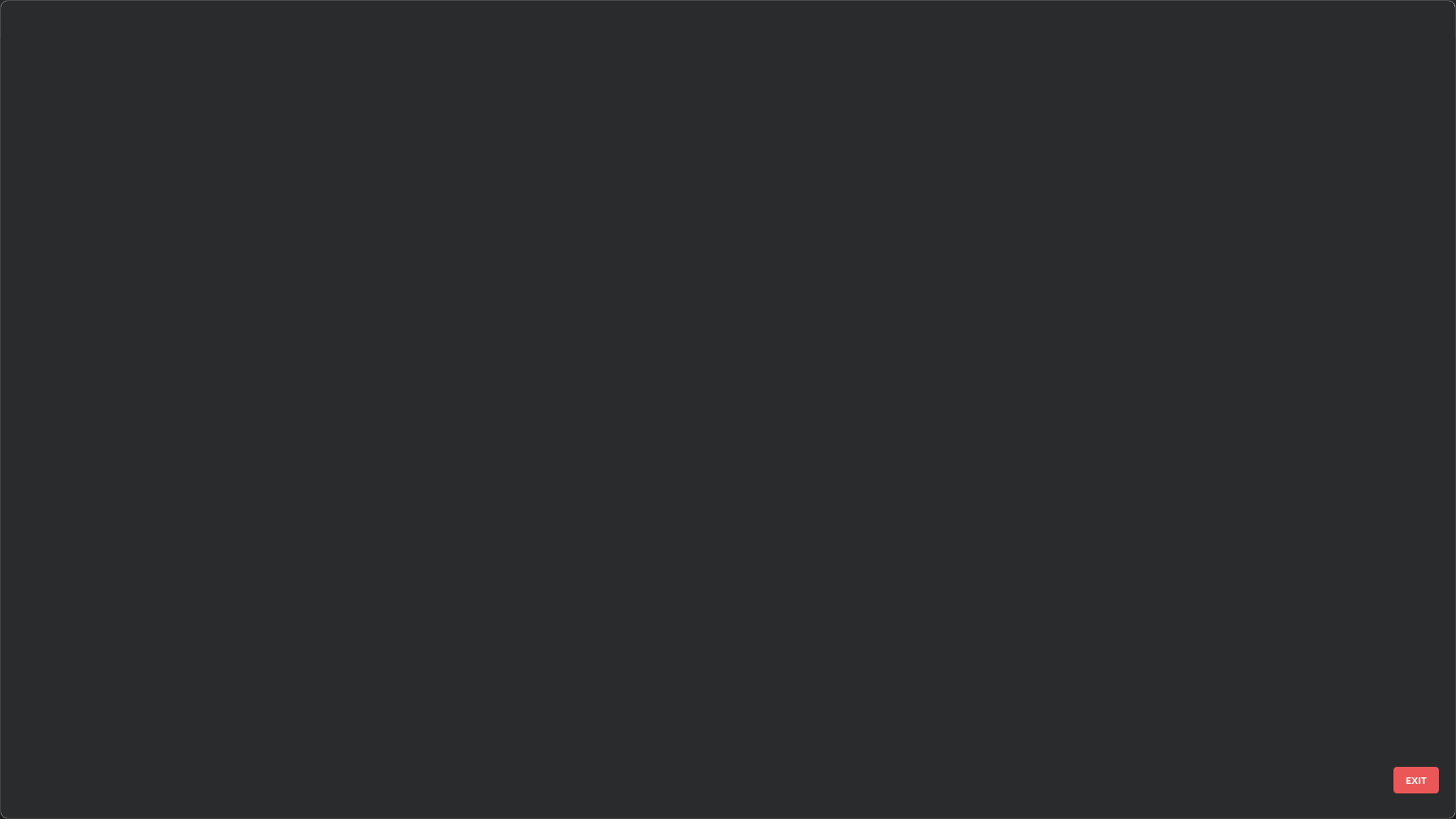 scroll, scrollTop: 1250, scrollLeft: 0, axis: vertical 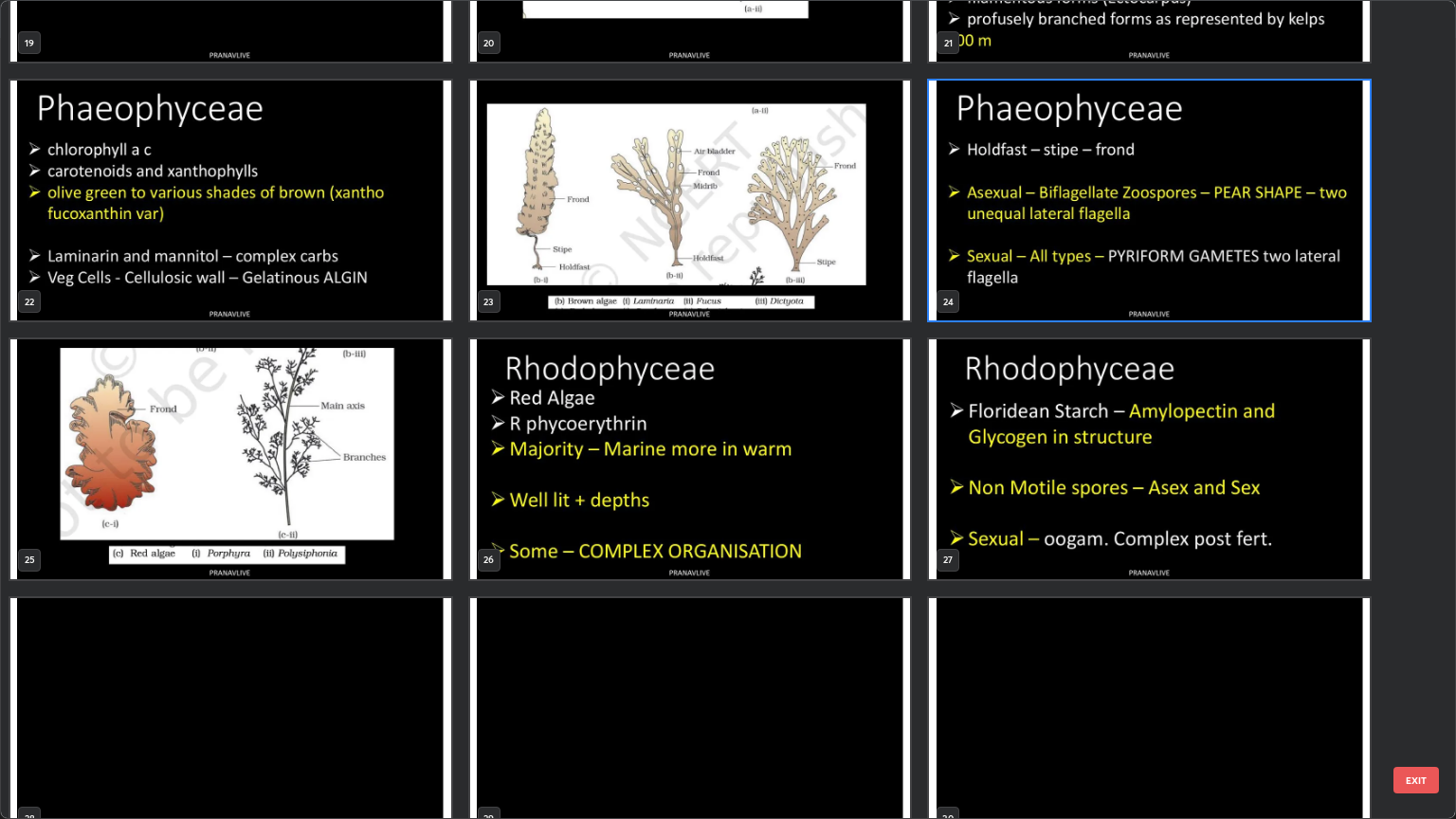 click at bounding box center [230, 459] 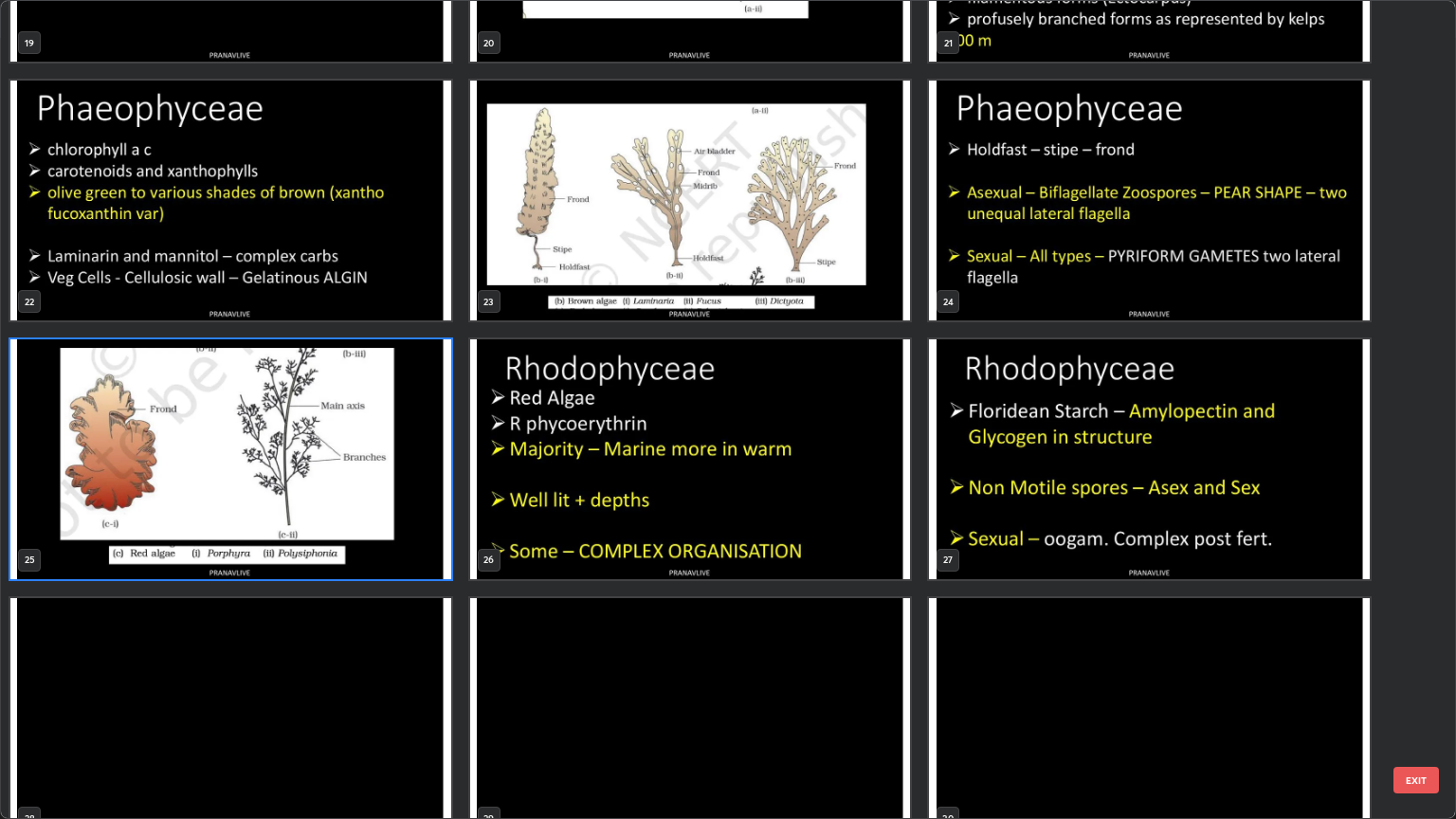 click at bounding box center [230, 459] 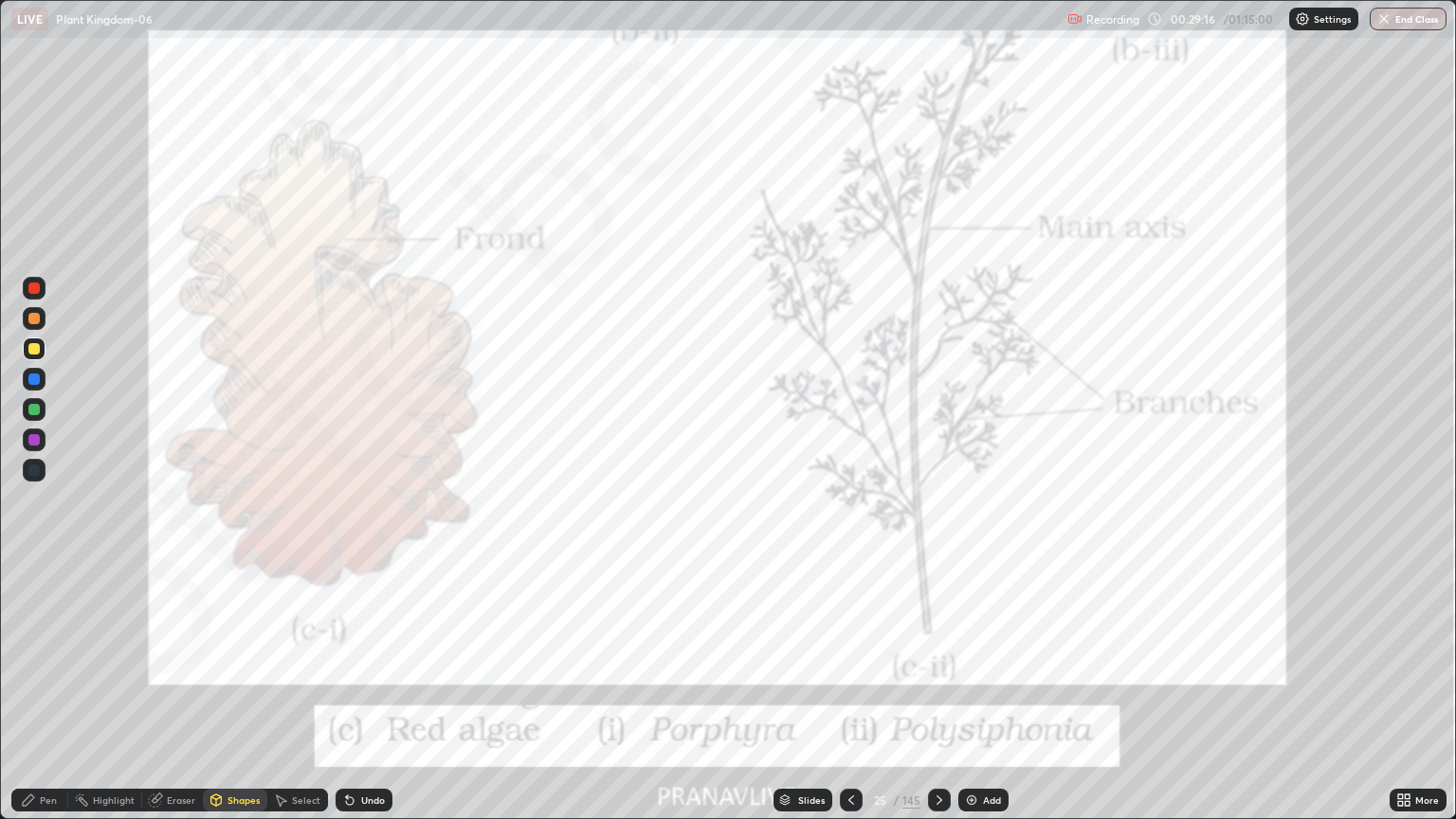 click at bounding box center (230, 459) 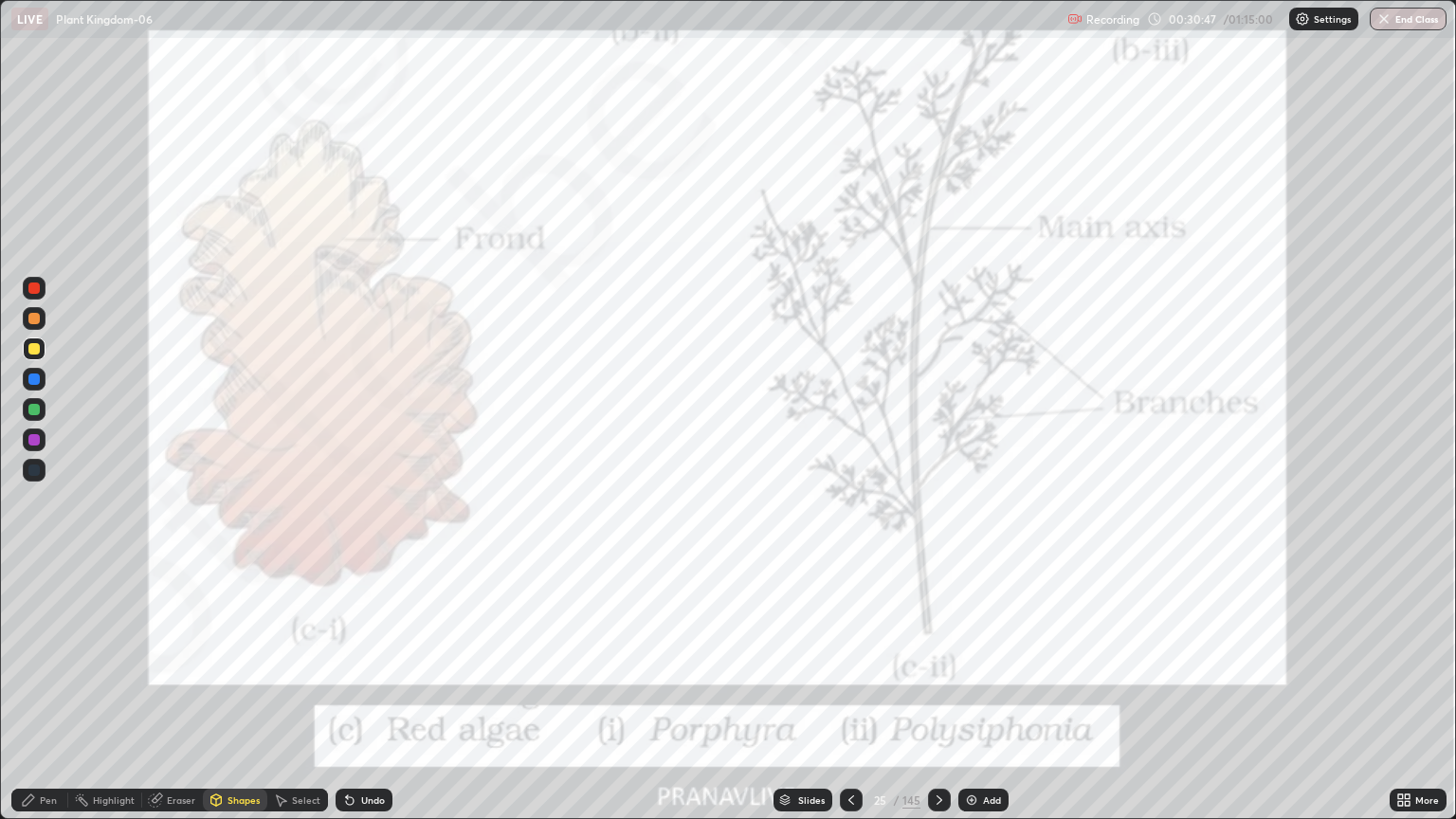 click at bounding box center (34, 288) 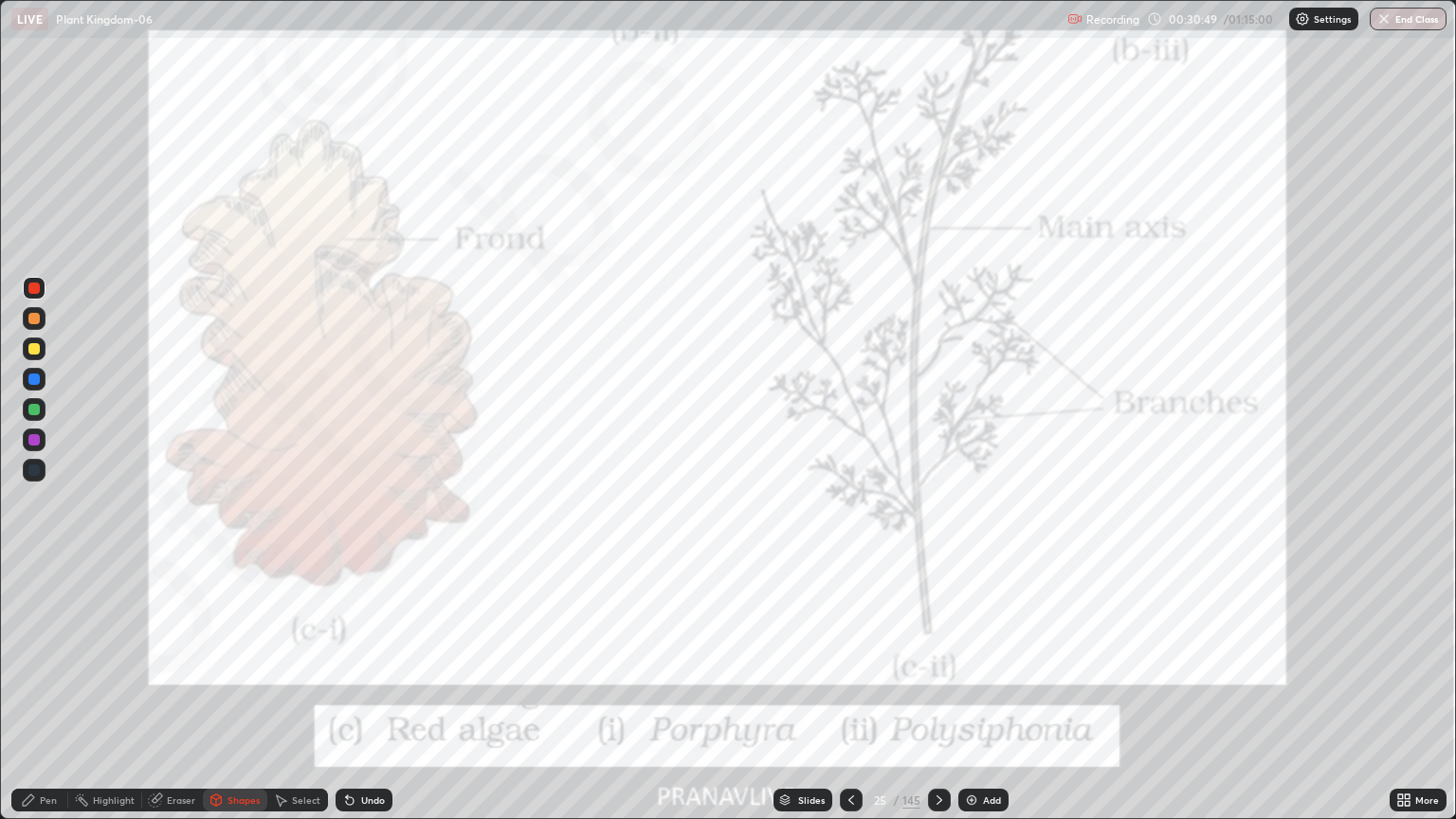 click on "Pen" at bounding box center [40, 800] 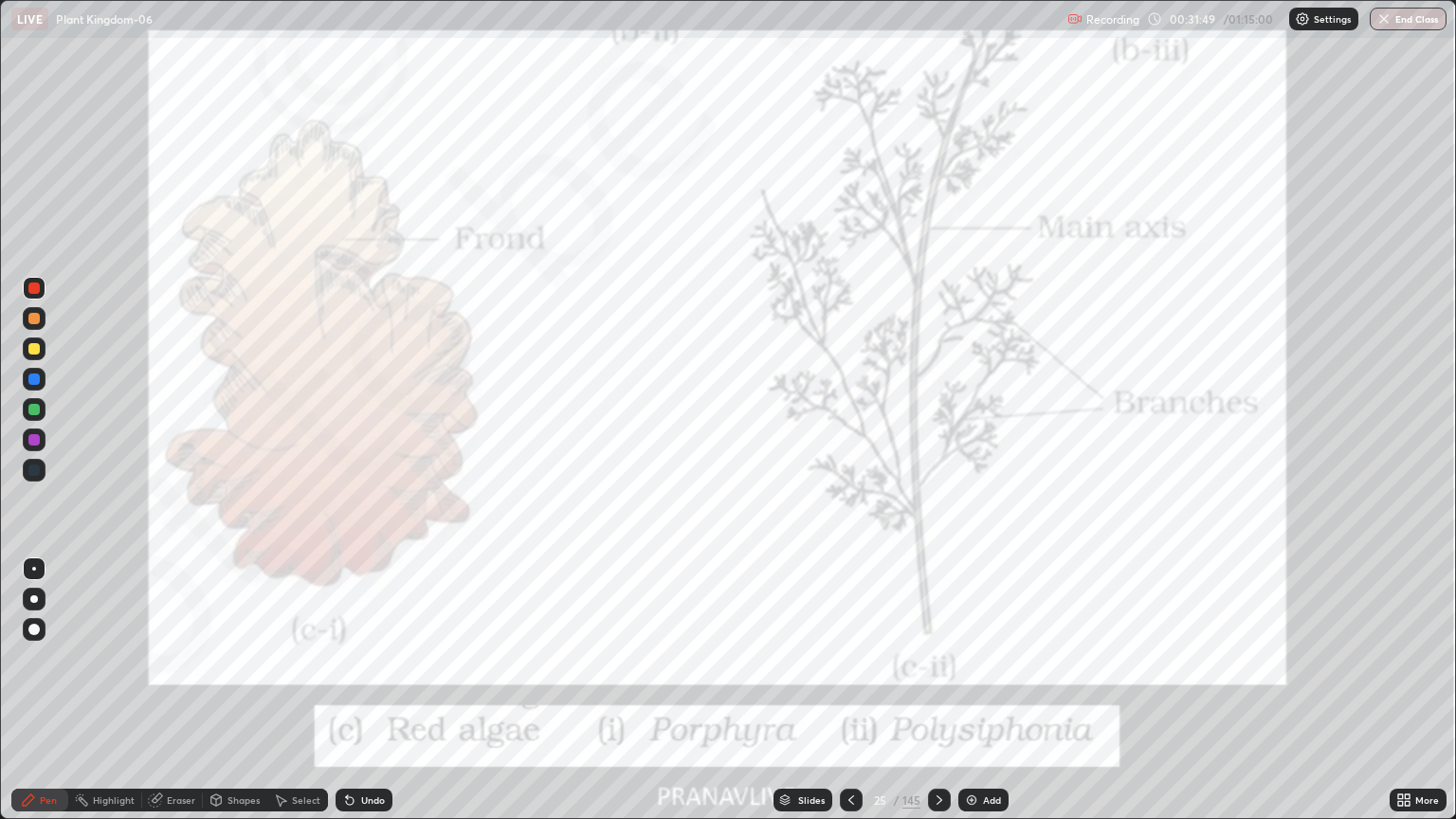 click on "Slides" at bounding box center (803, 800) 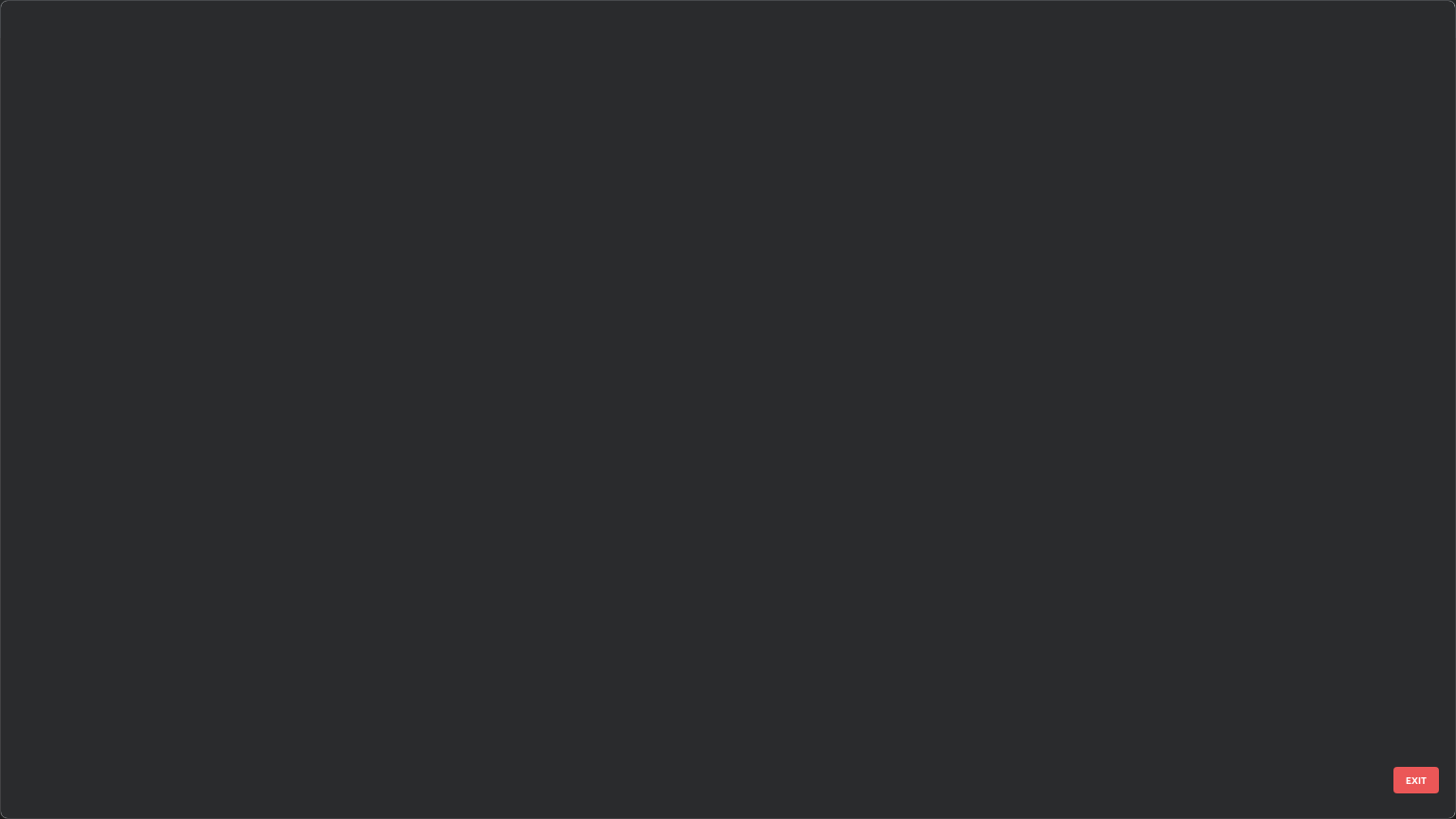 scroll, scrollTop: 1508, scrollLeft: 0, axis: vertical 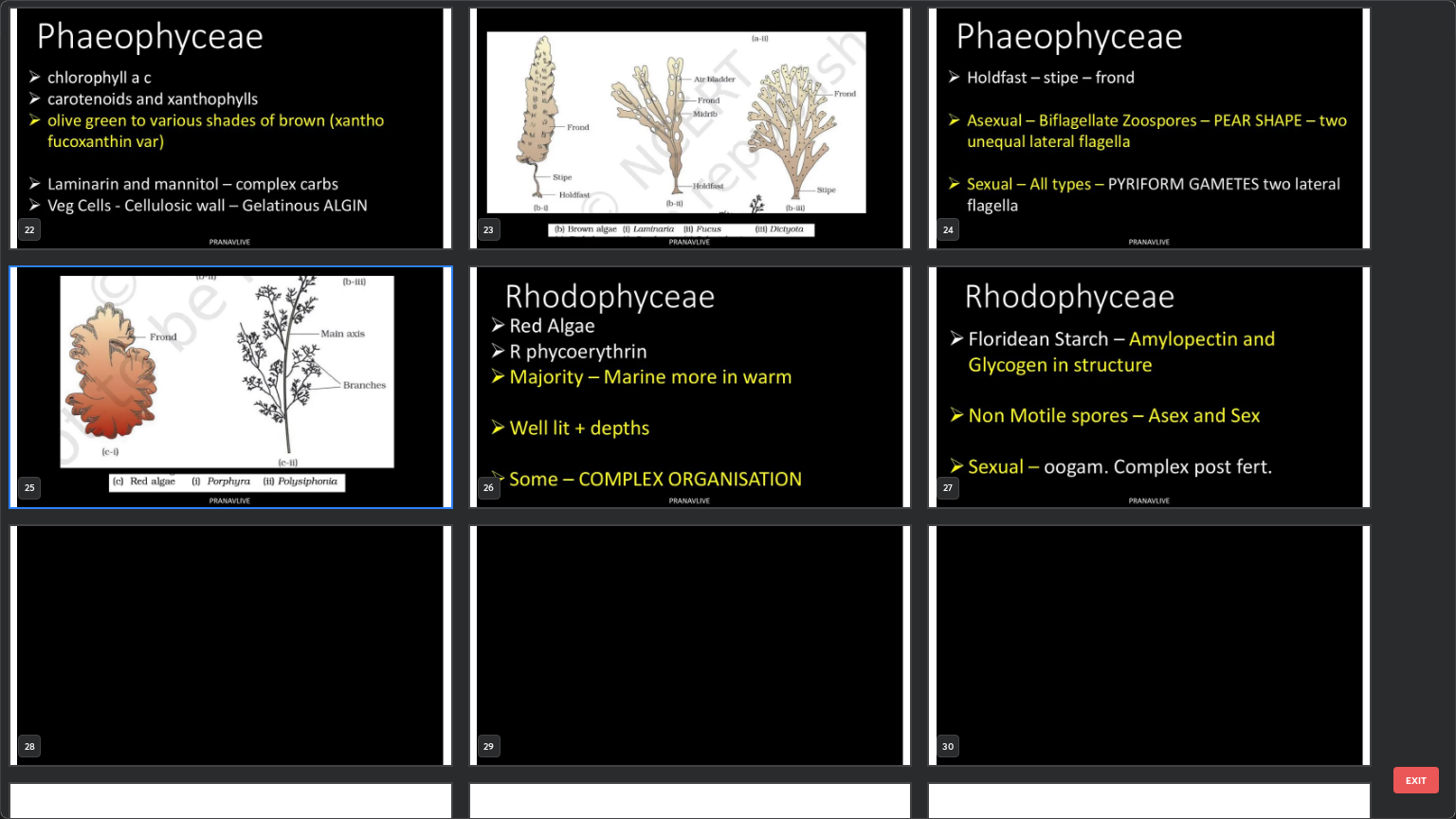 click at bounding box center (1149, 387) 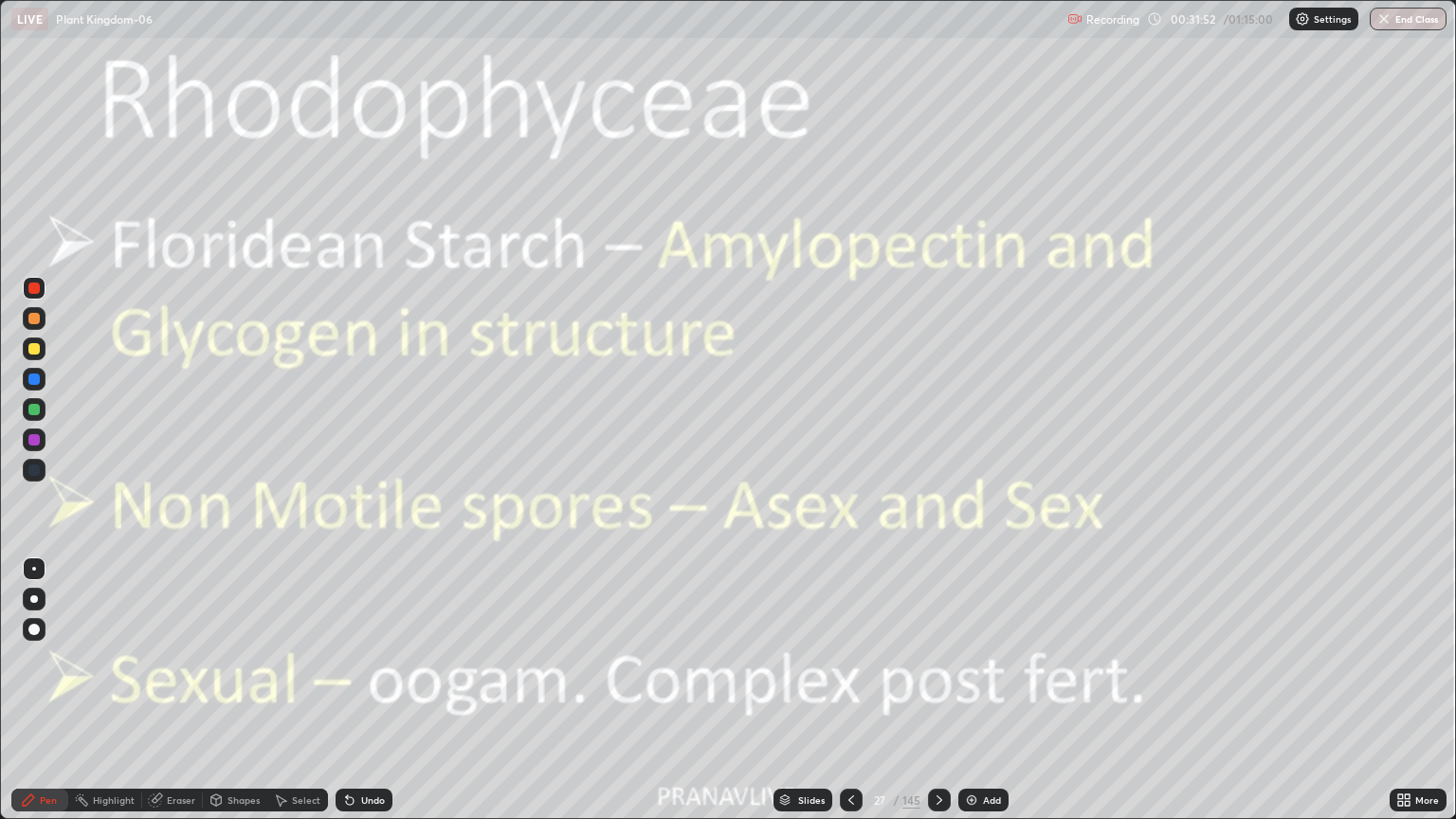 click at bounding box center (1149, 387) 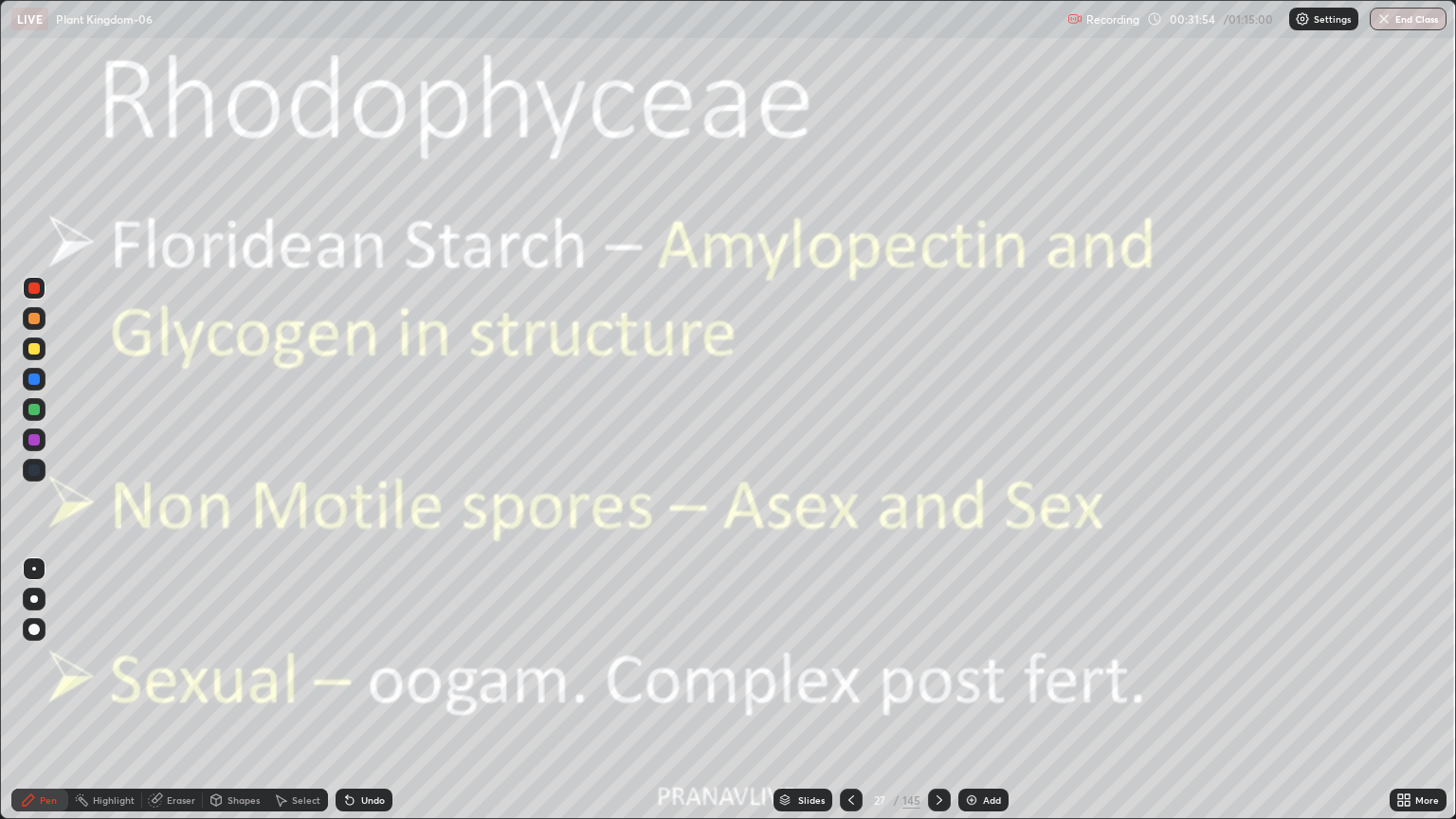 click 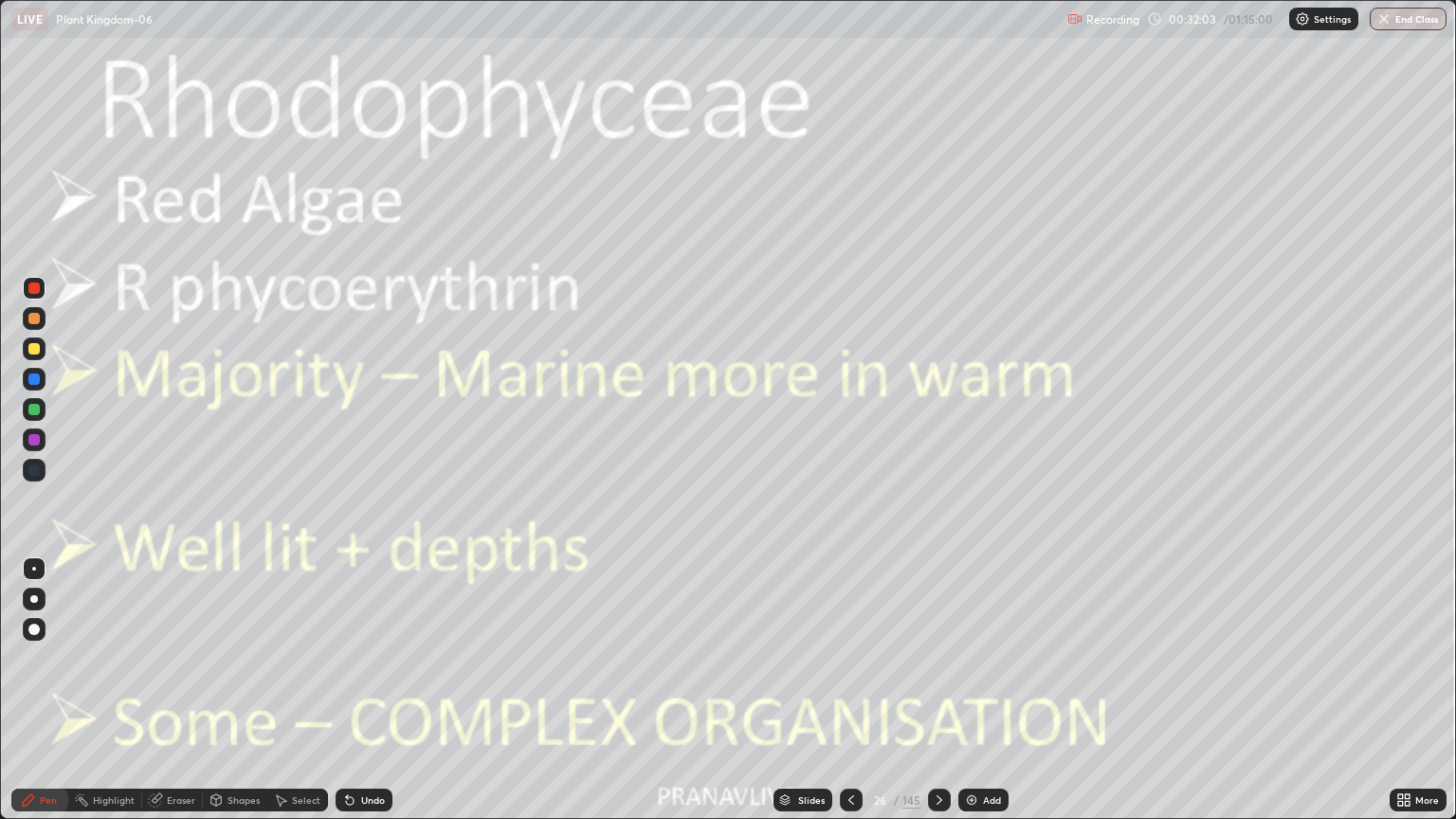 click on "Shapes" at bounding box center (244, 800) 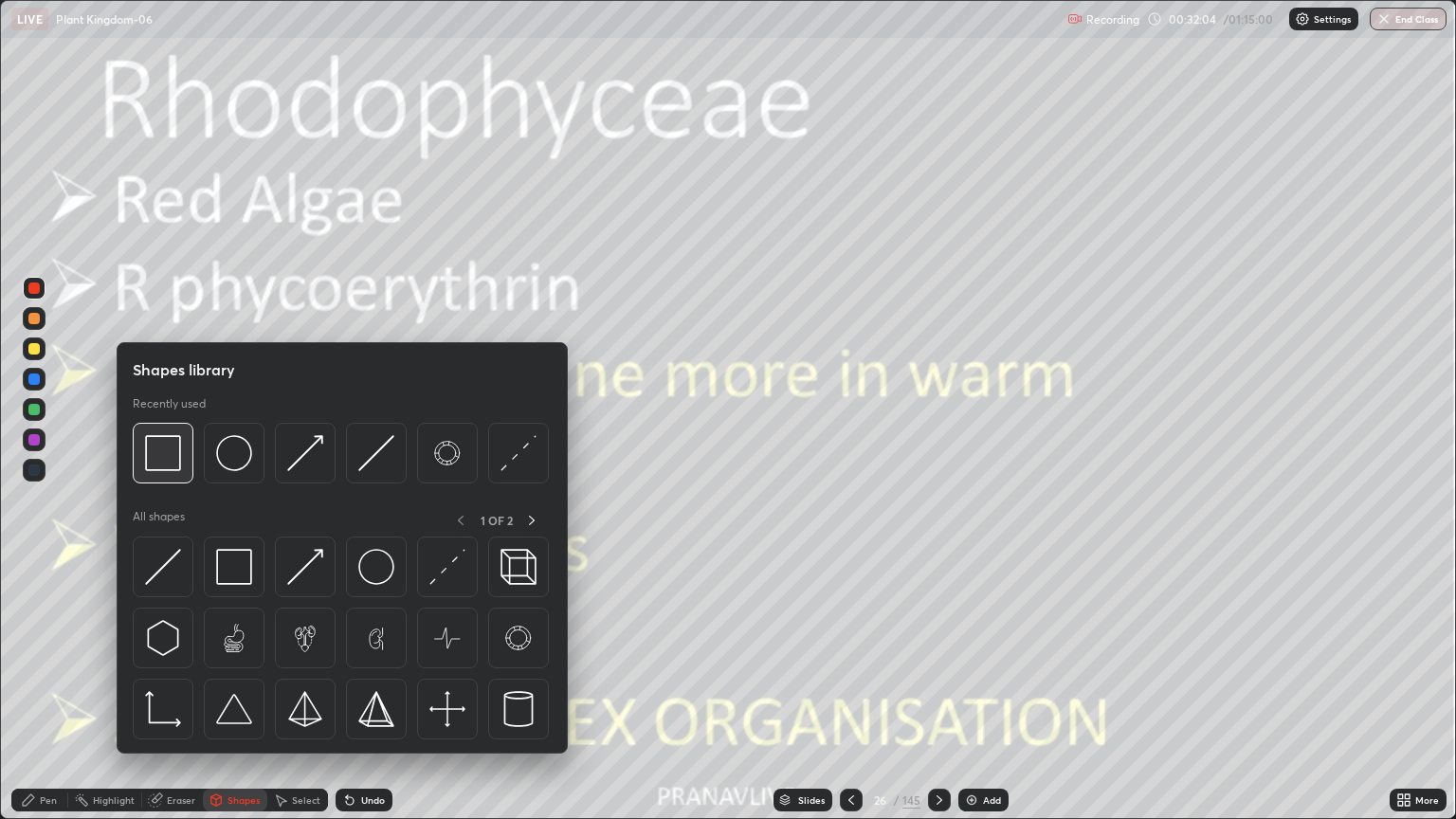 click at bounding box center [163, 453] 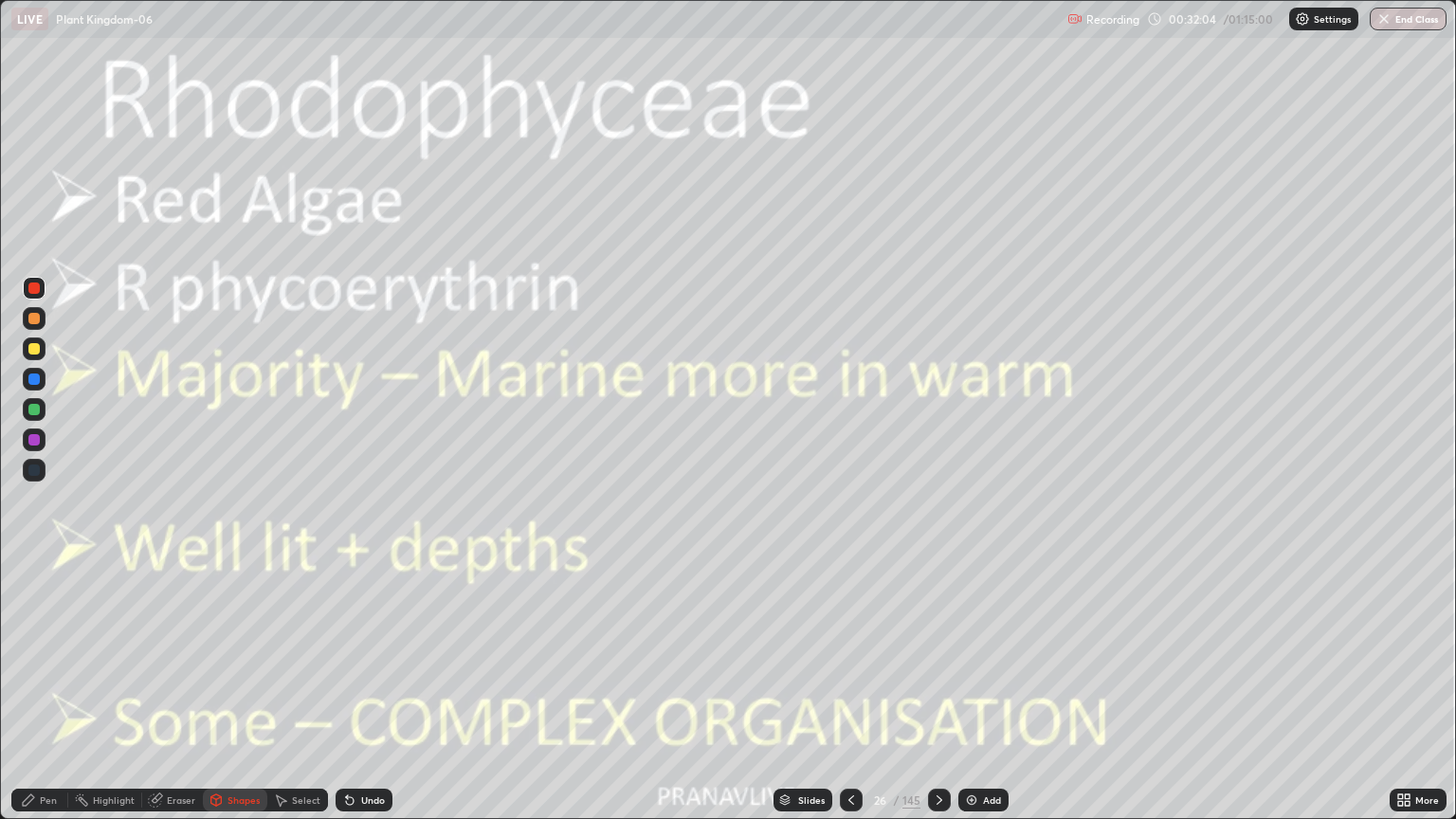 click at bounding box center [34, 349] 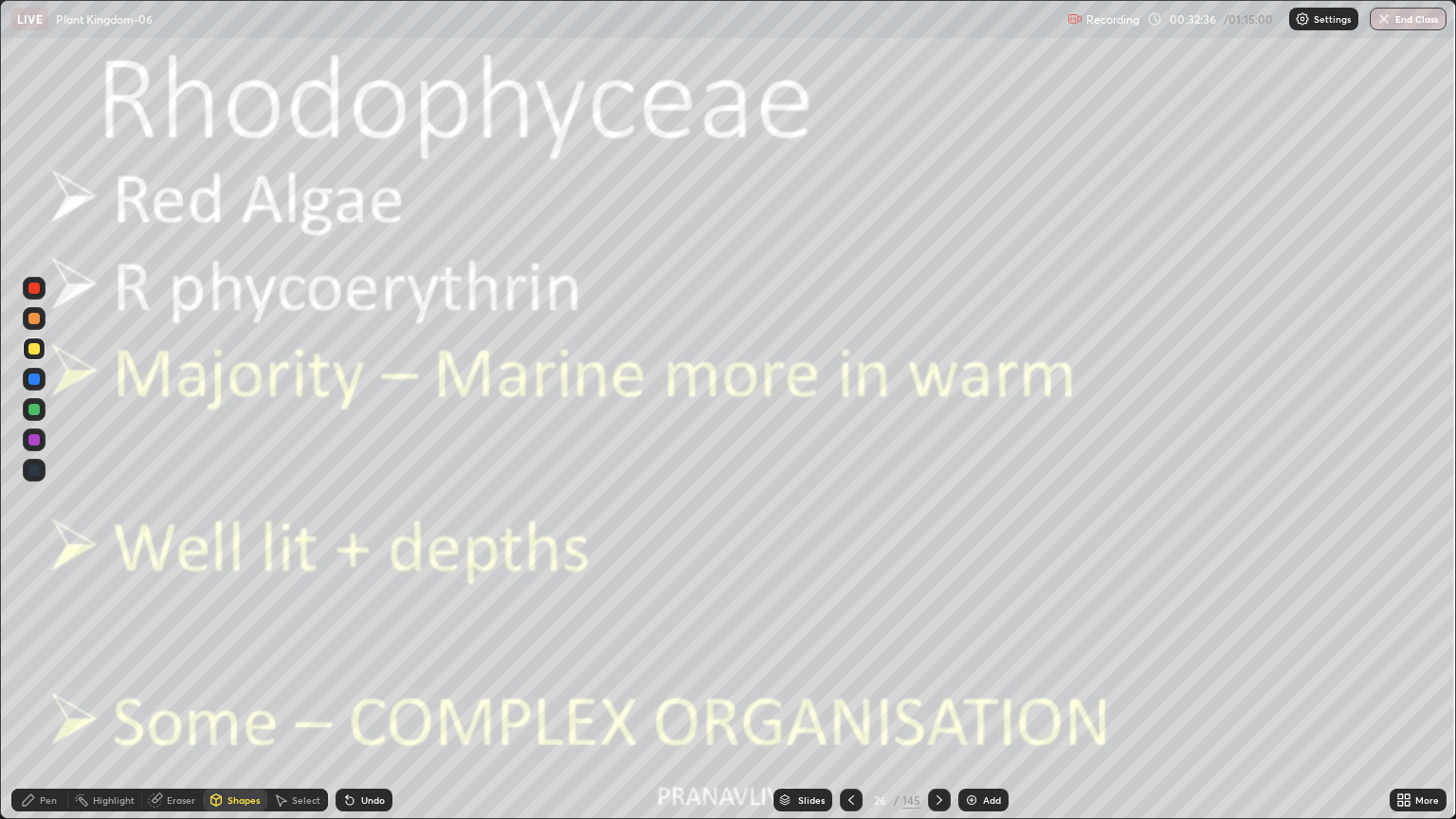 click 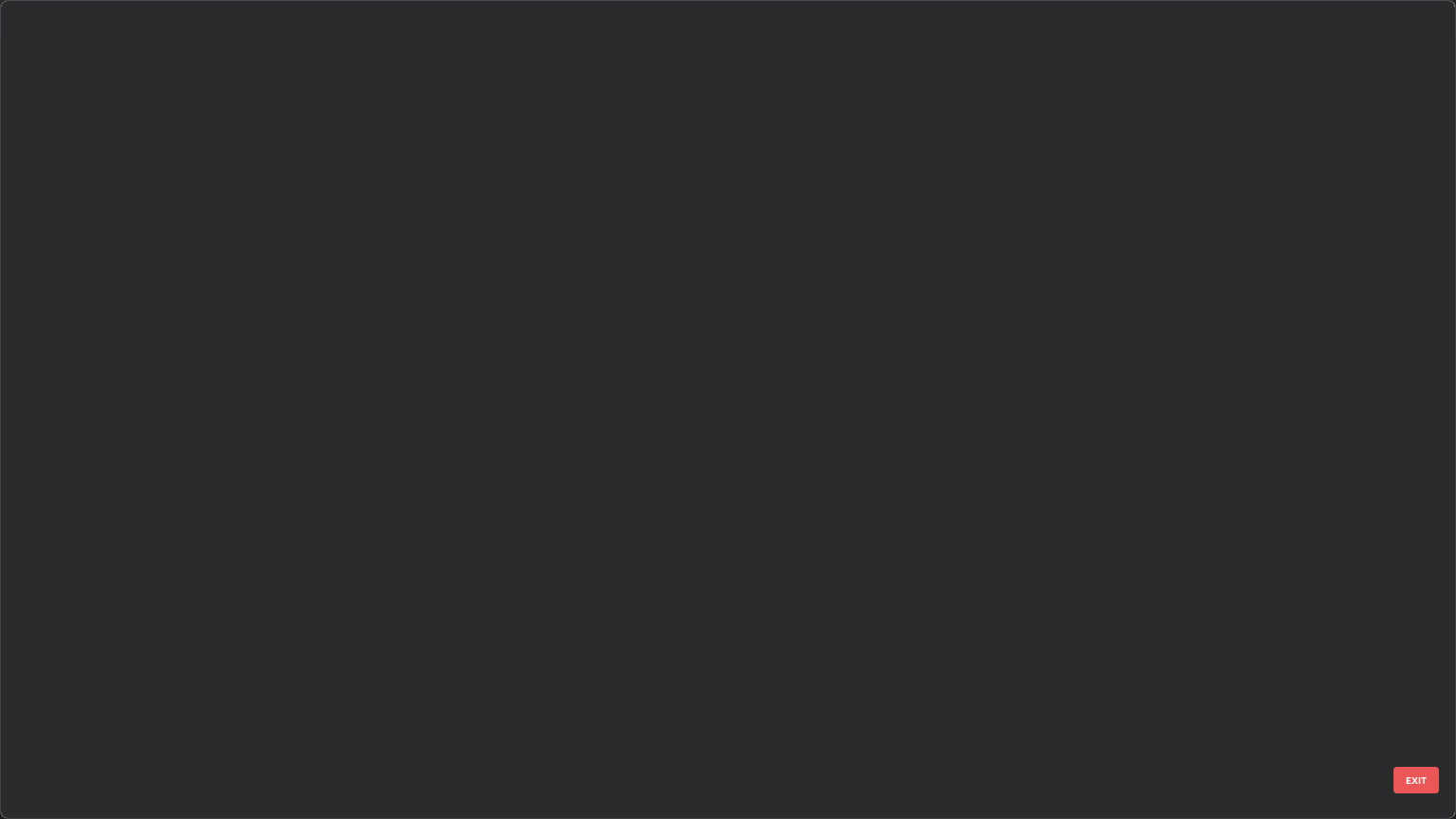 scroll, scrollTop: 1508, scrollLeft: 0, axis: vertical 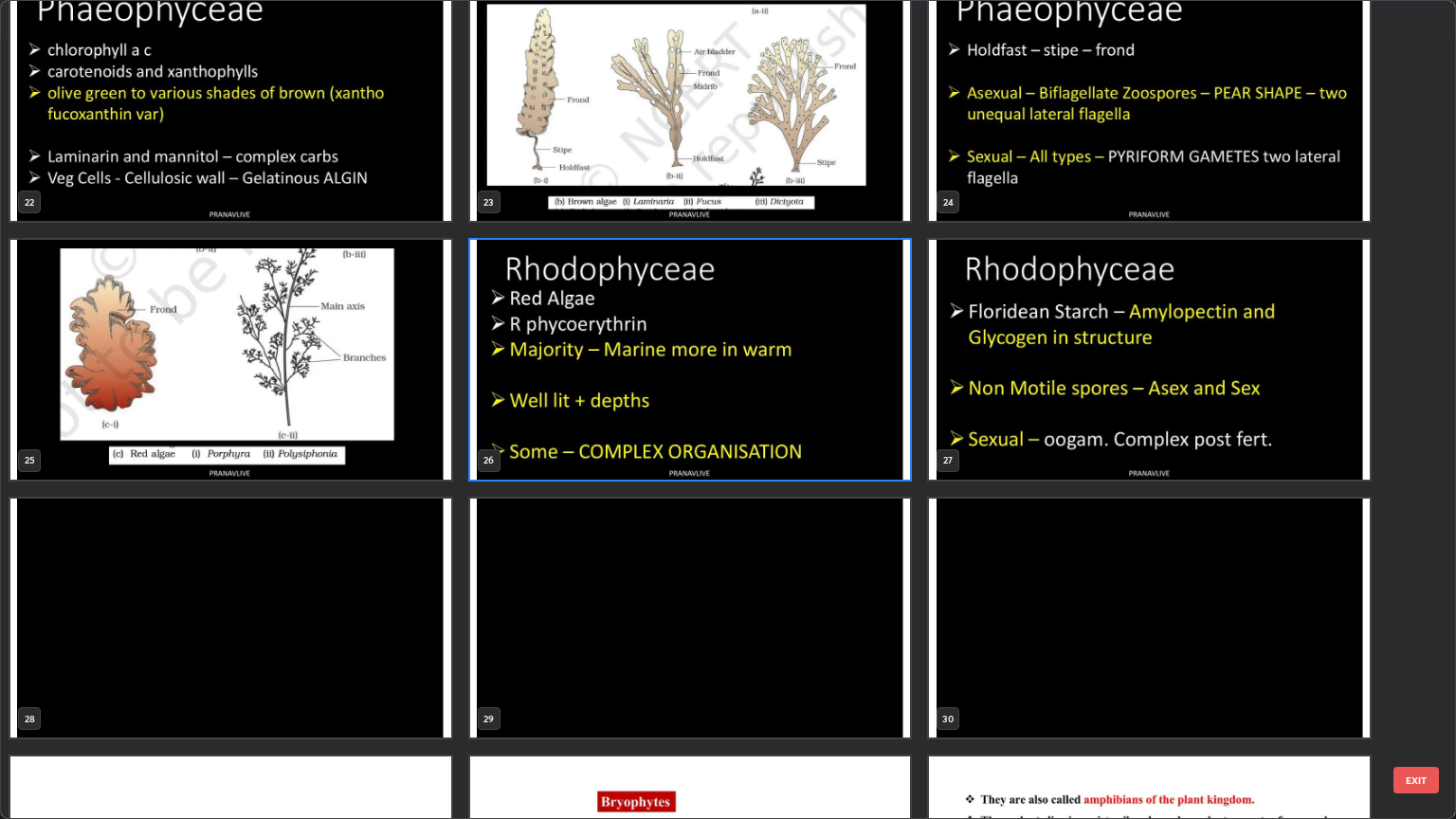 click at bounding box center (1149, 359) 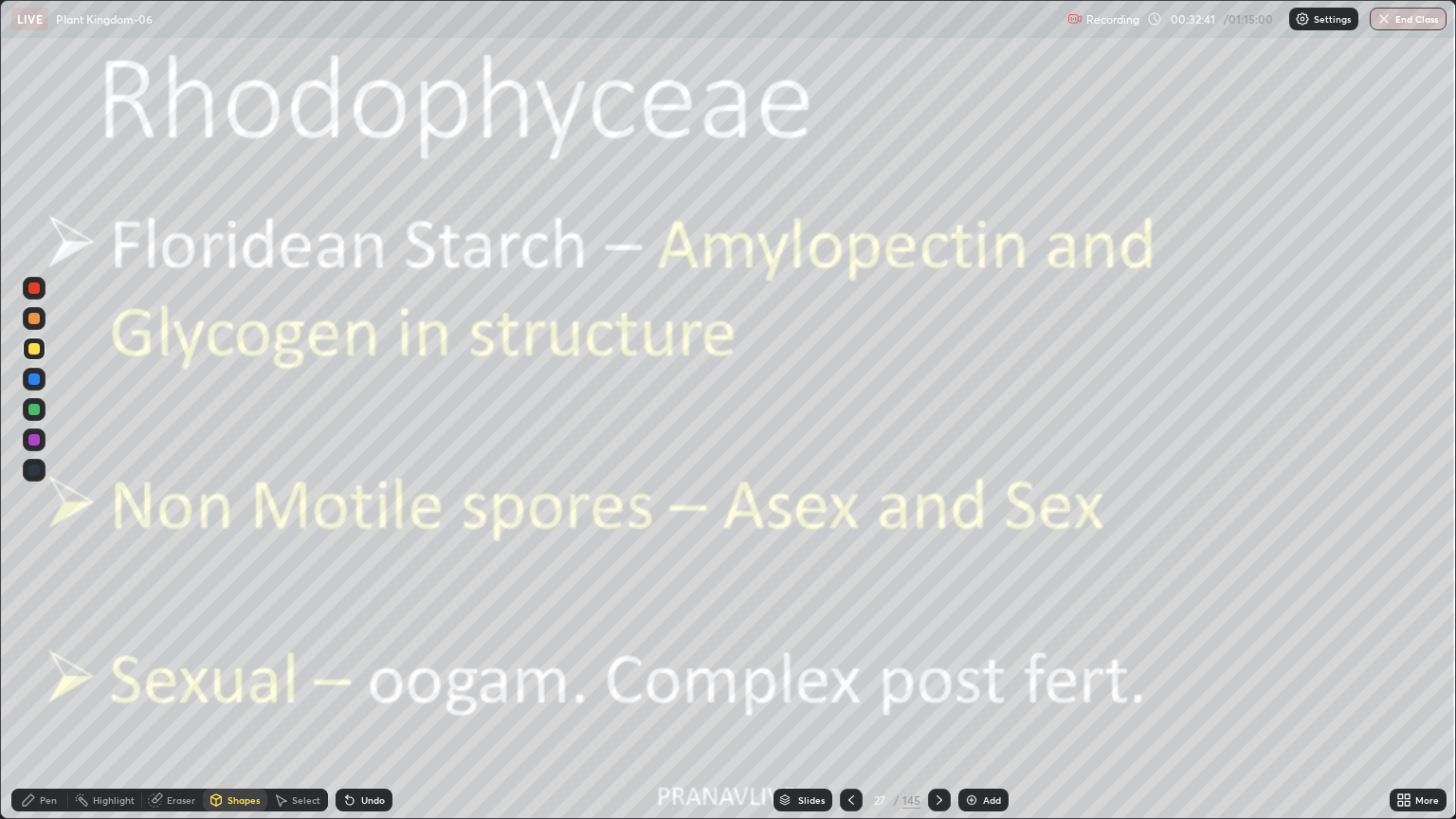 click at bounding box center (1149, 359) 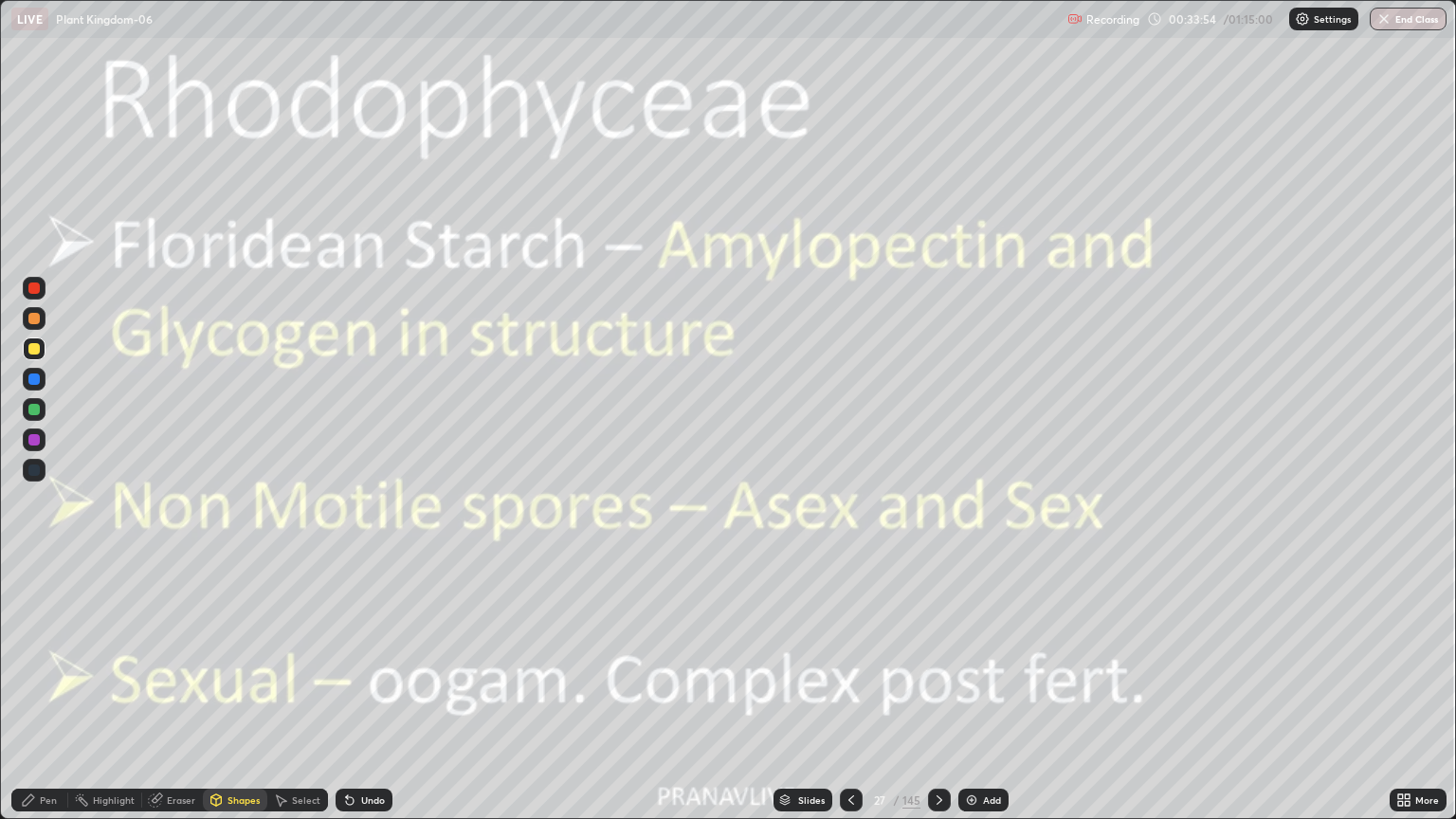 click on "Add" at bounding box center (992, 800) 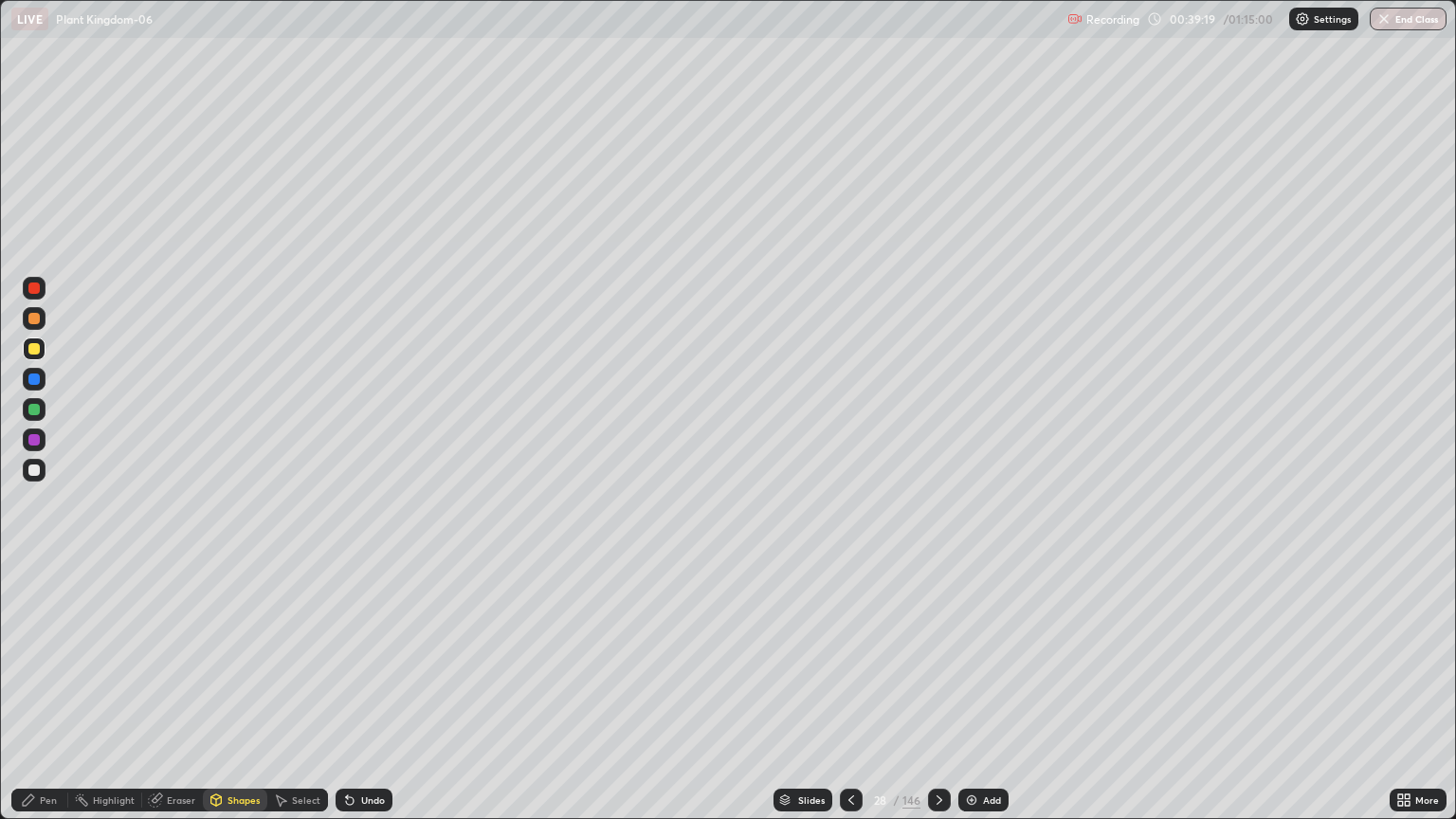 click at bounding box center [34, 349] 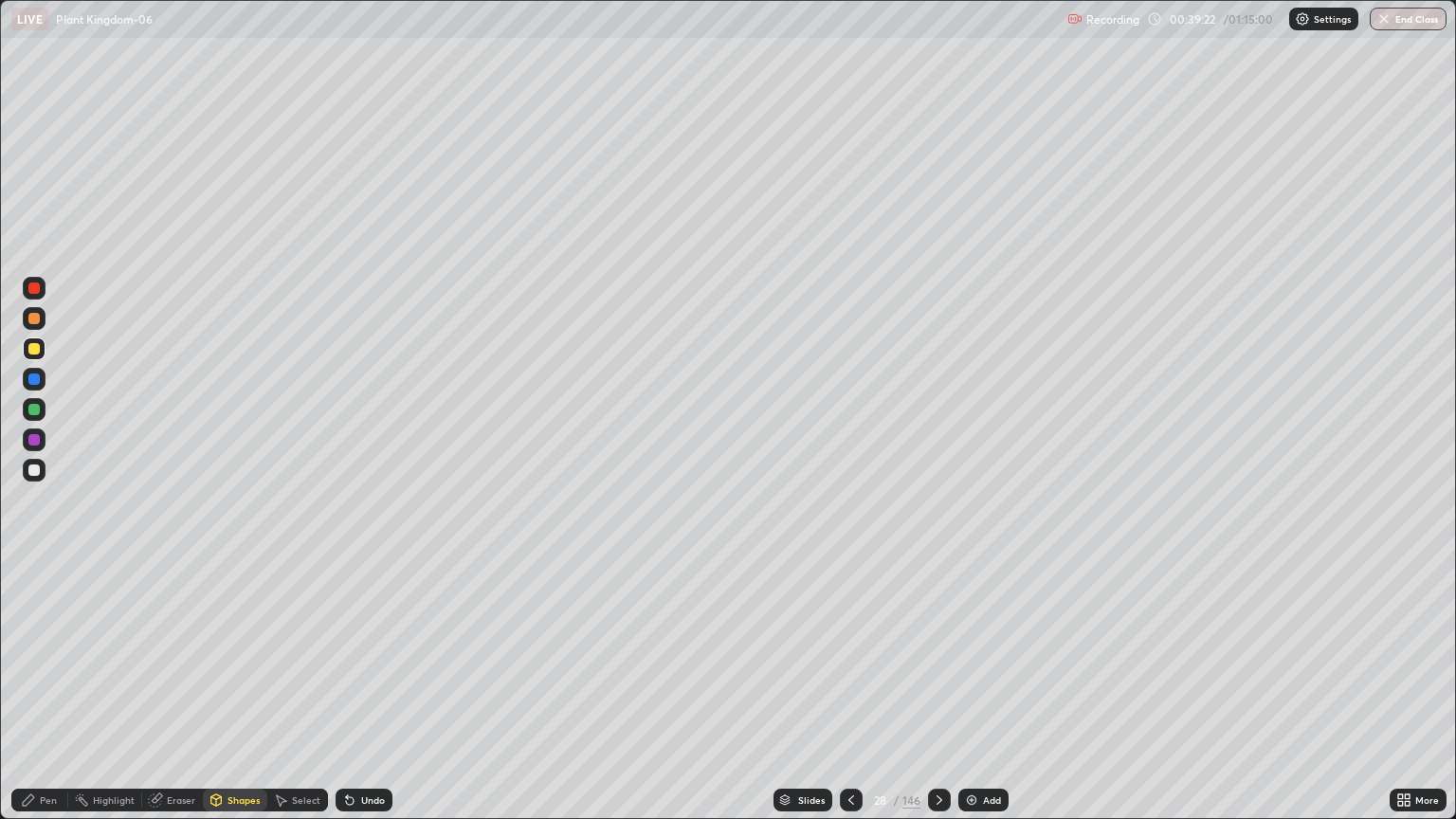 click on "Pen" at bounding box center (40, 800) 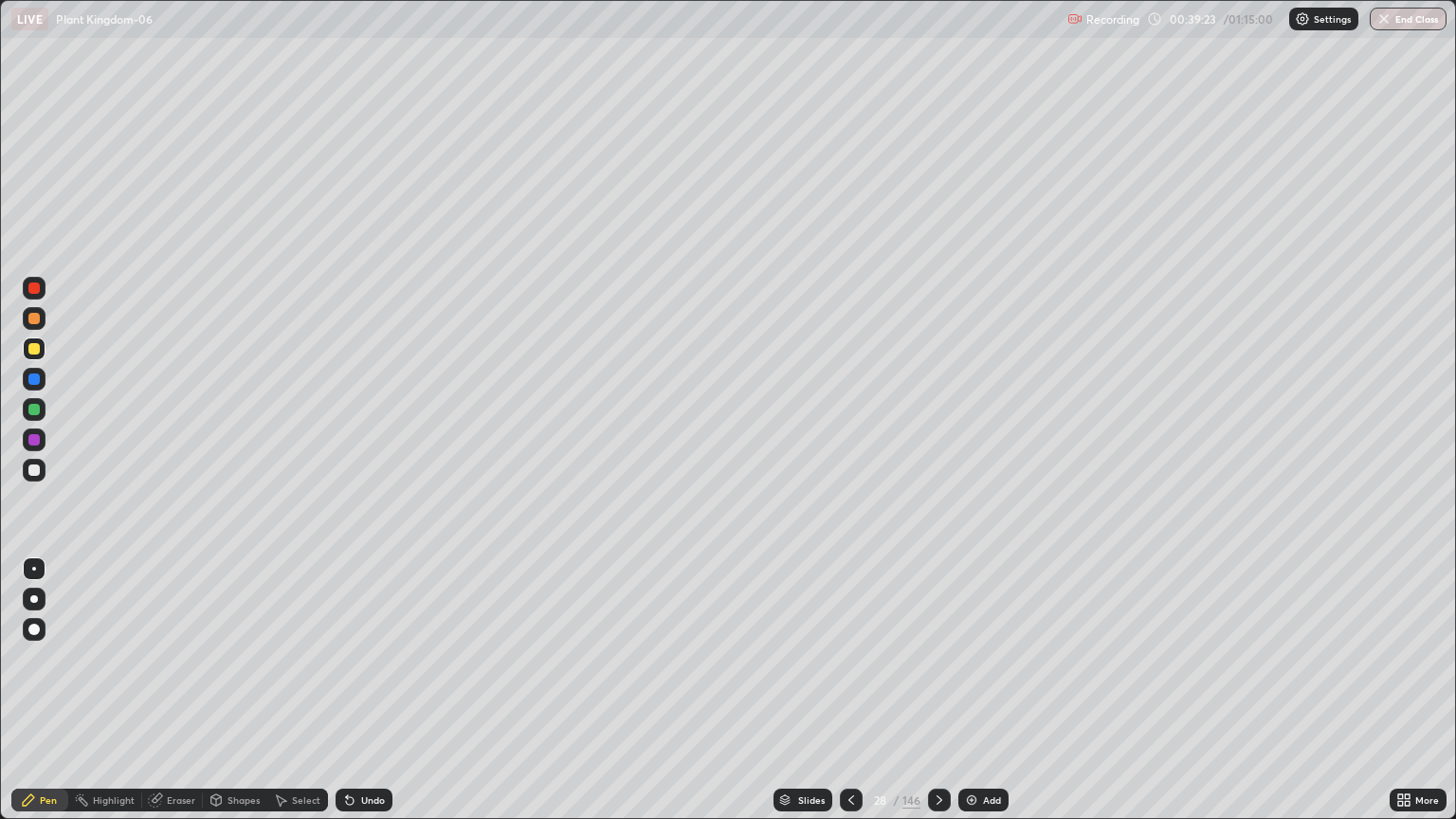 click on "Add" at bounding box center [992, 800] 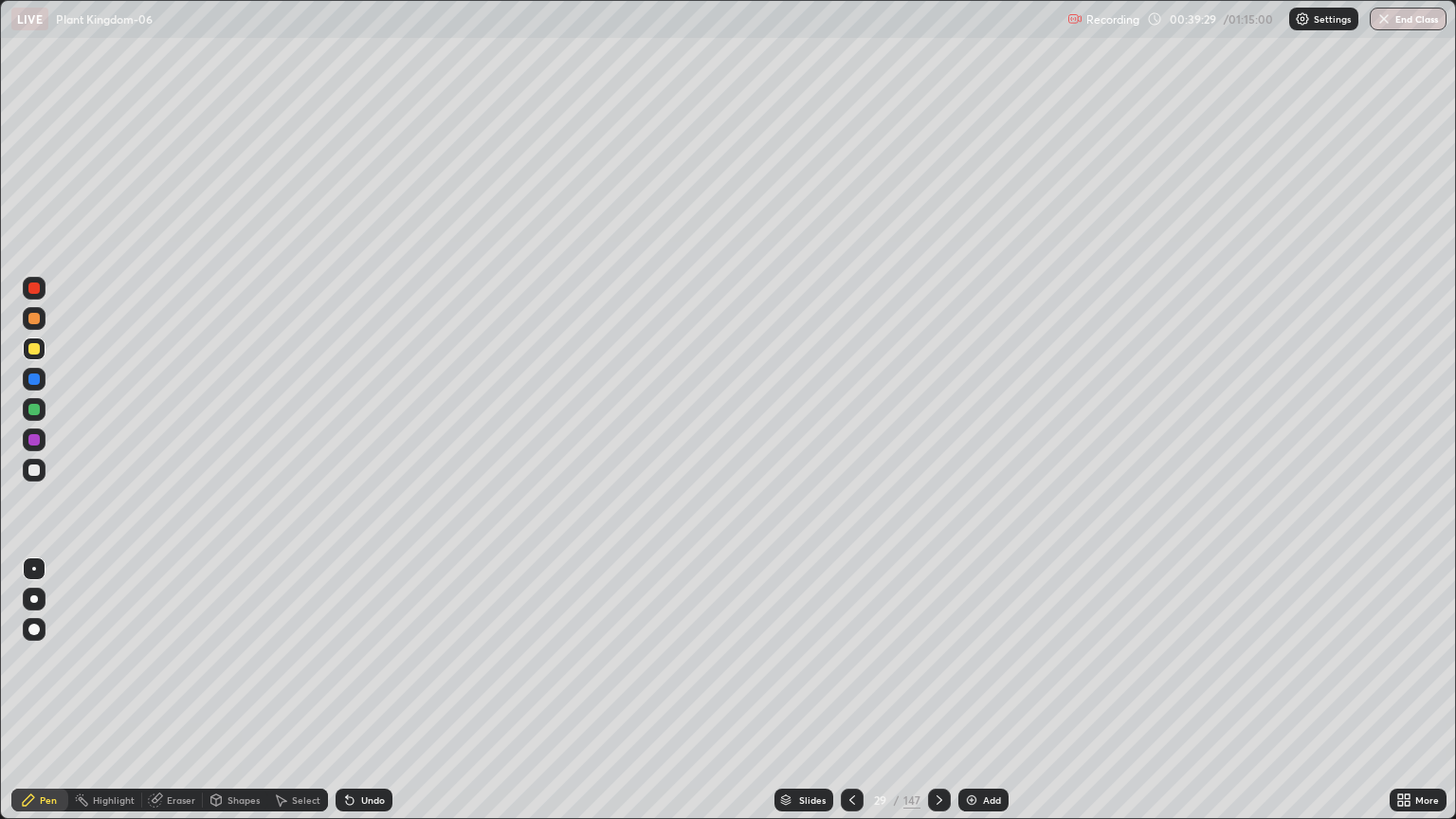 click on "Undo" at bounding box center [364, 800] 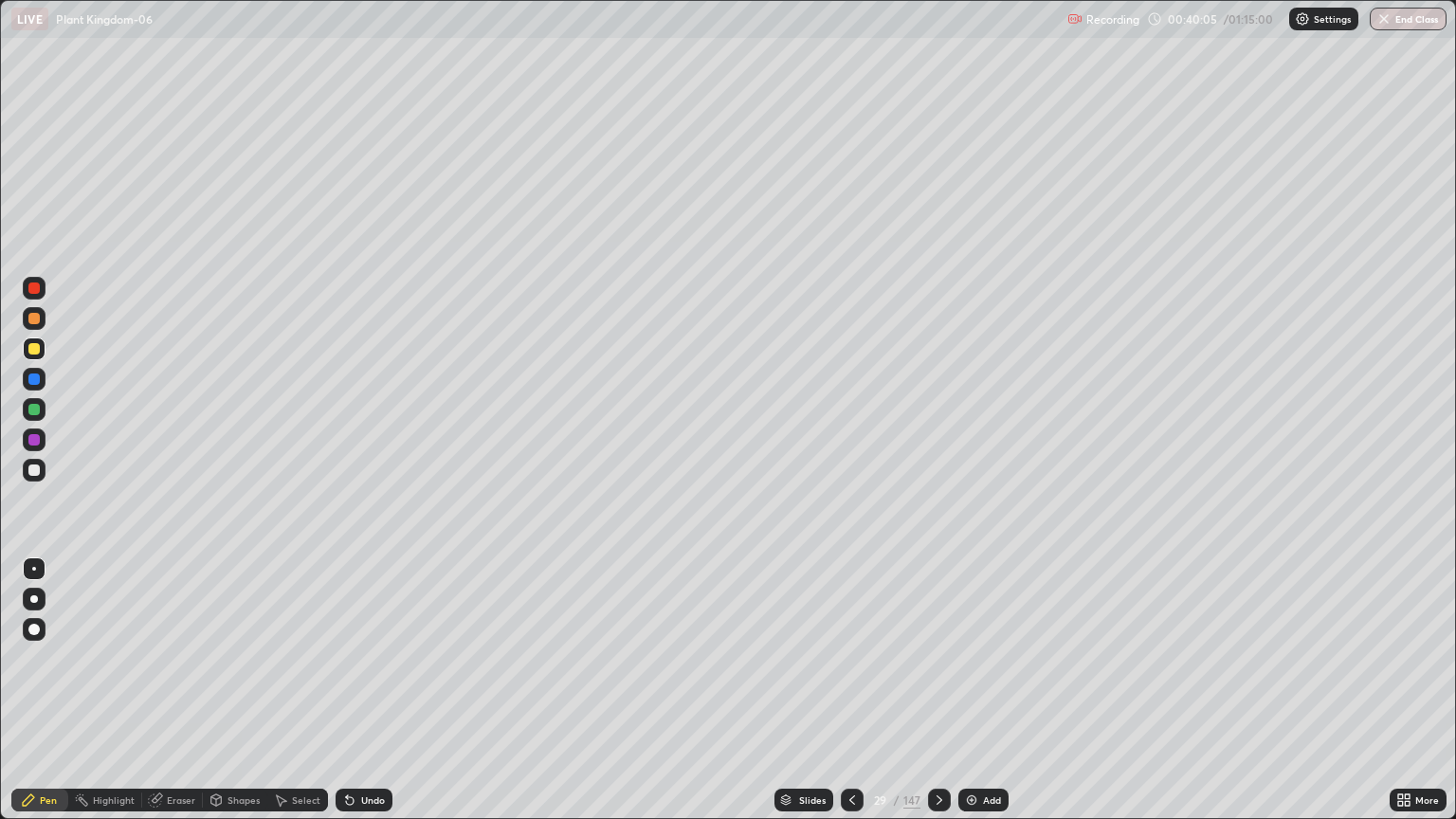 click at bounding box center (34, 470) 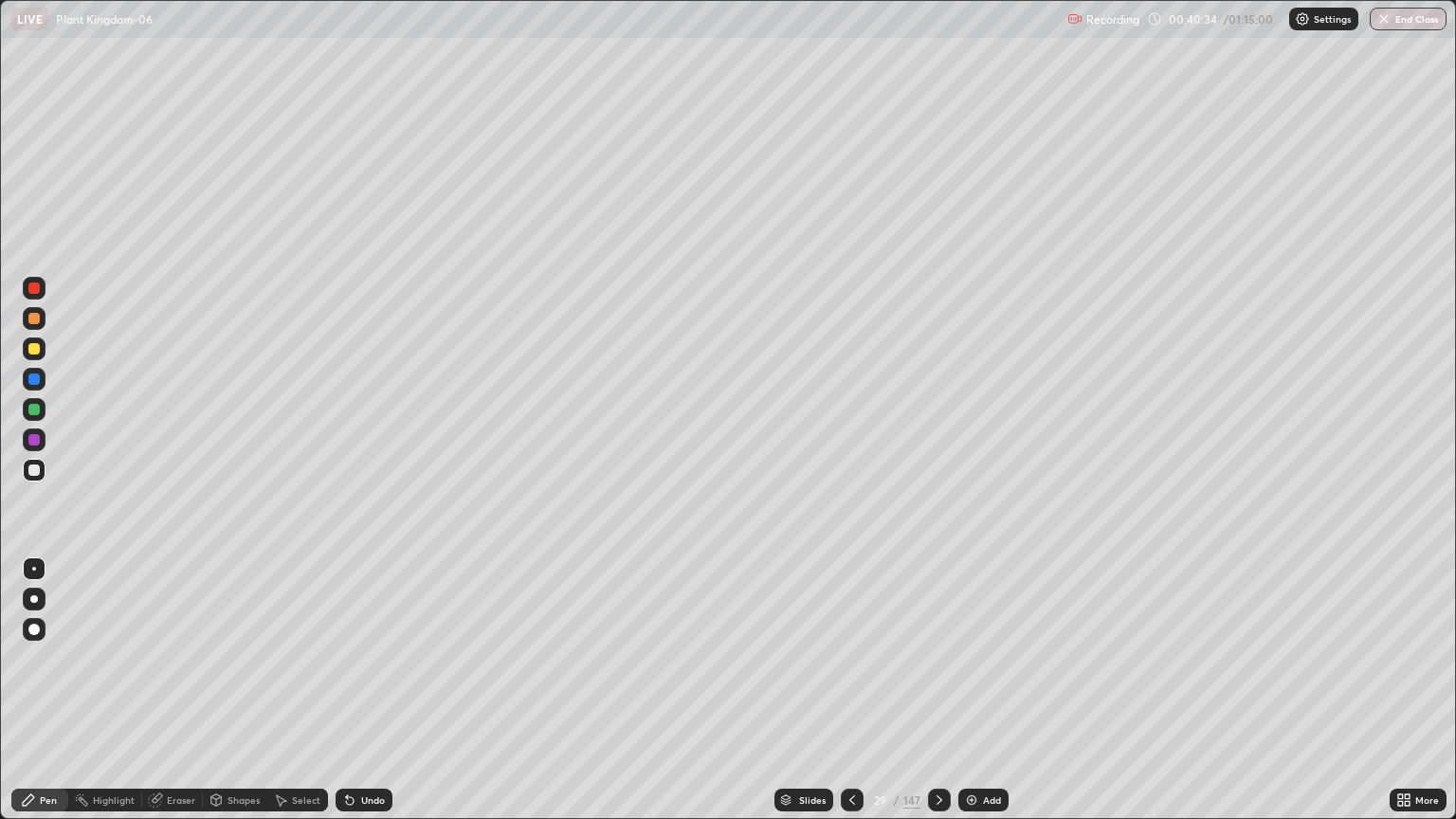 click at bounding box center [34, 349] 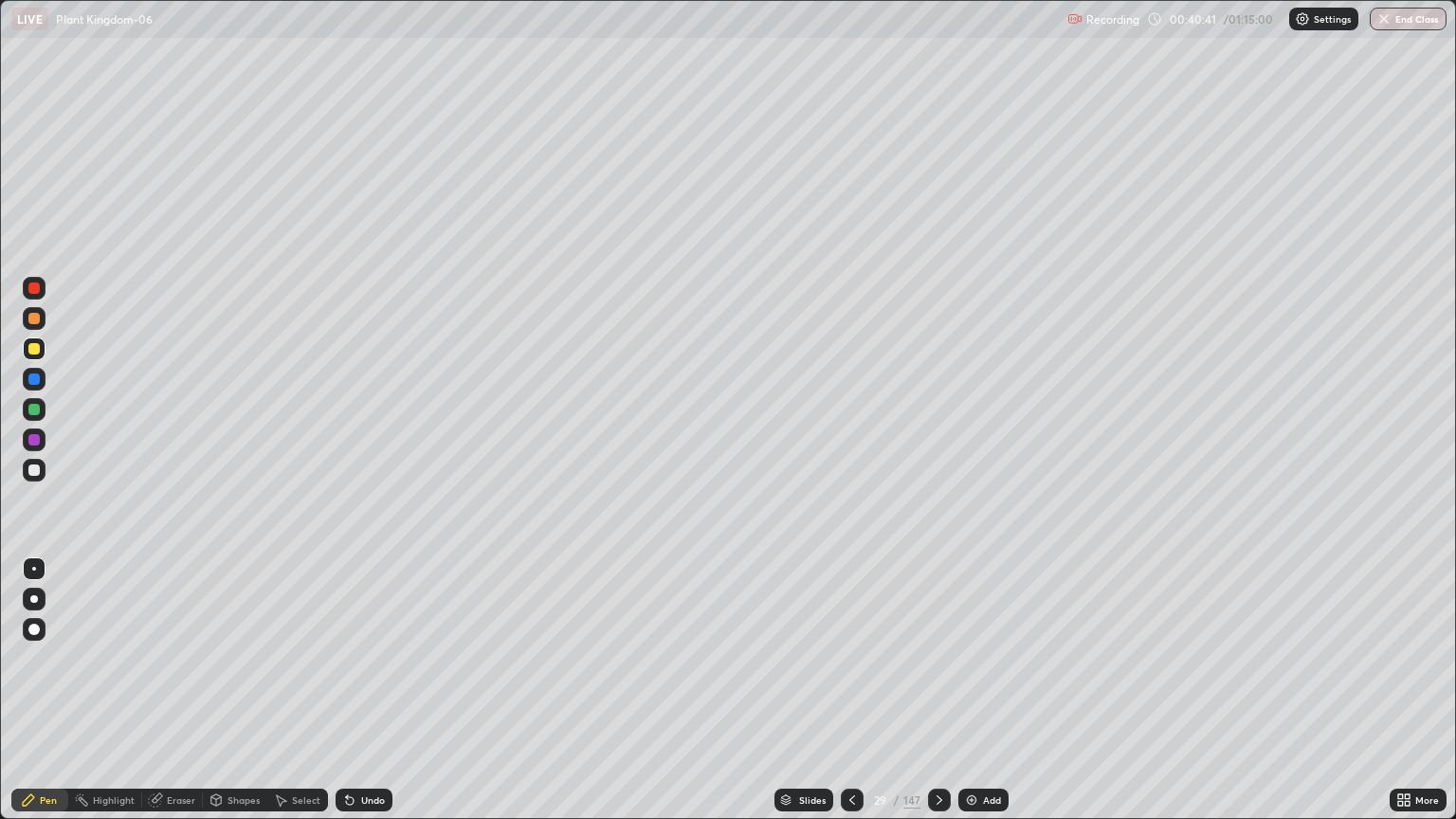 click at bounding box center [34, 470] 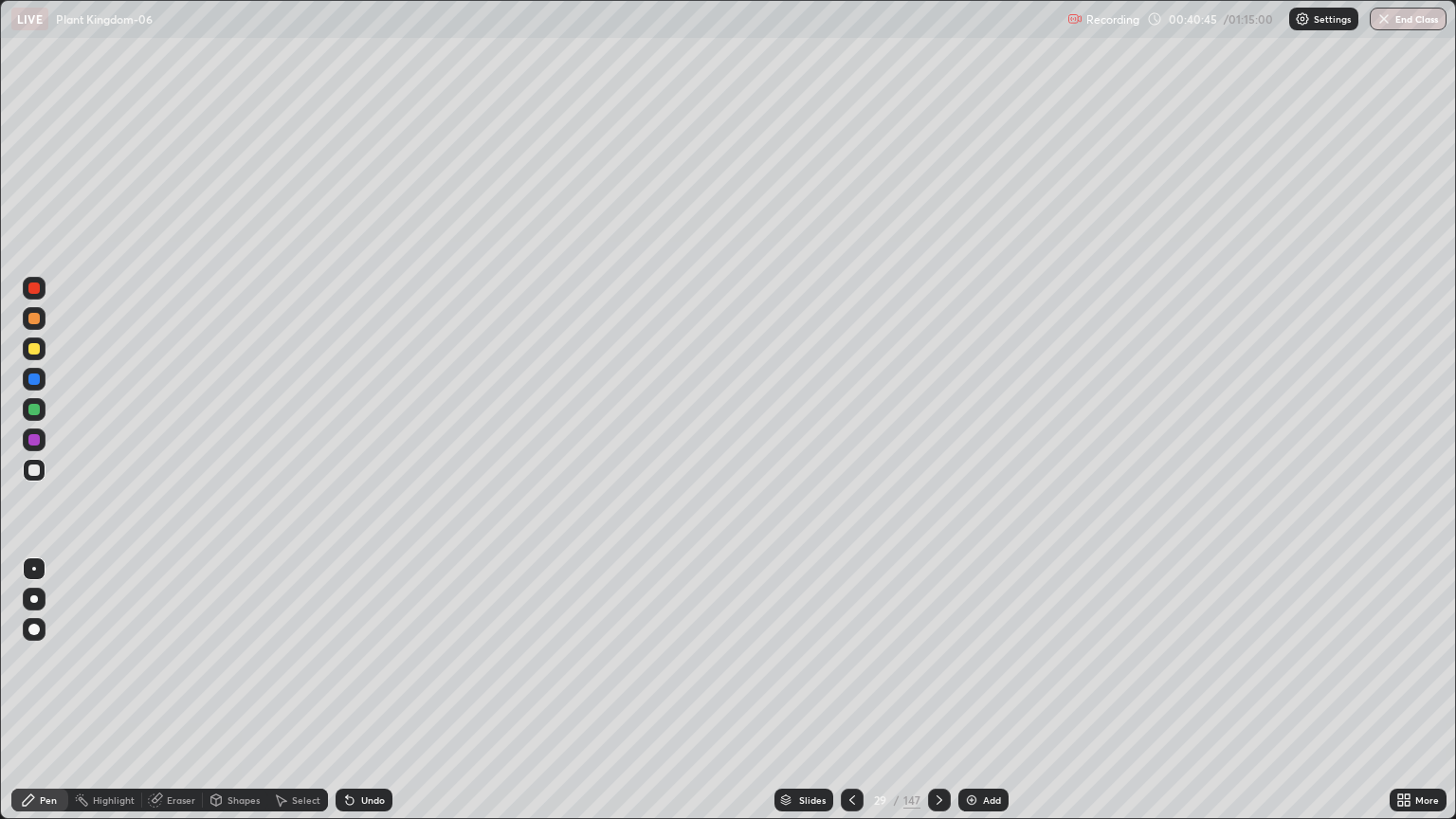 click at bounding box center (34, 349) 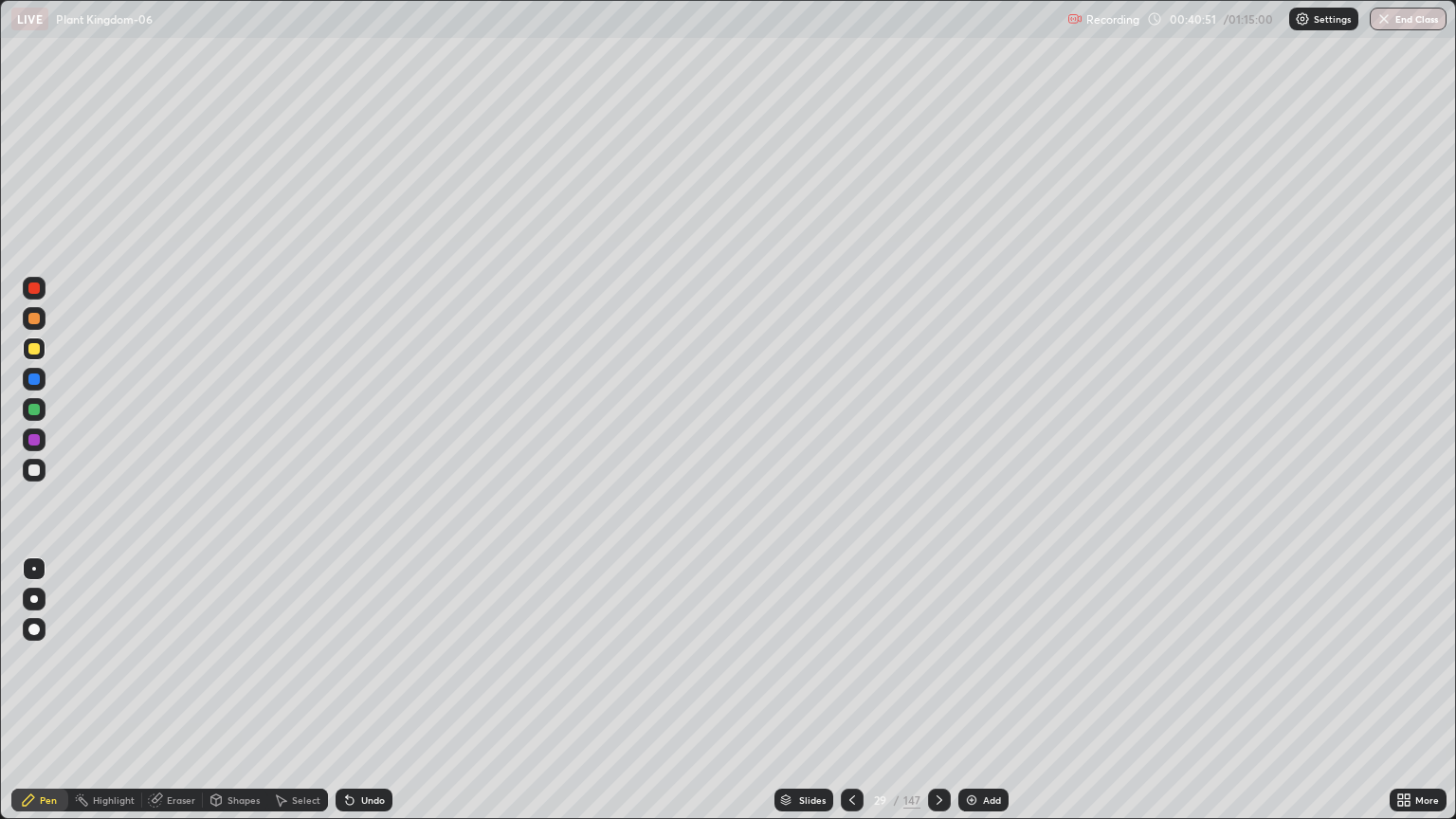 click at bounding box center (34, 379) 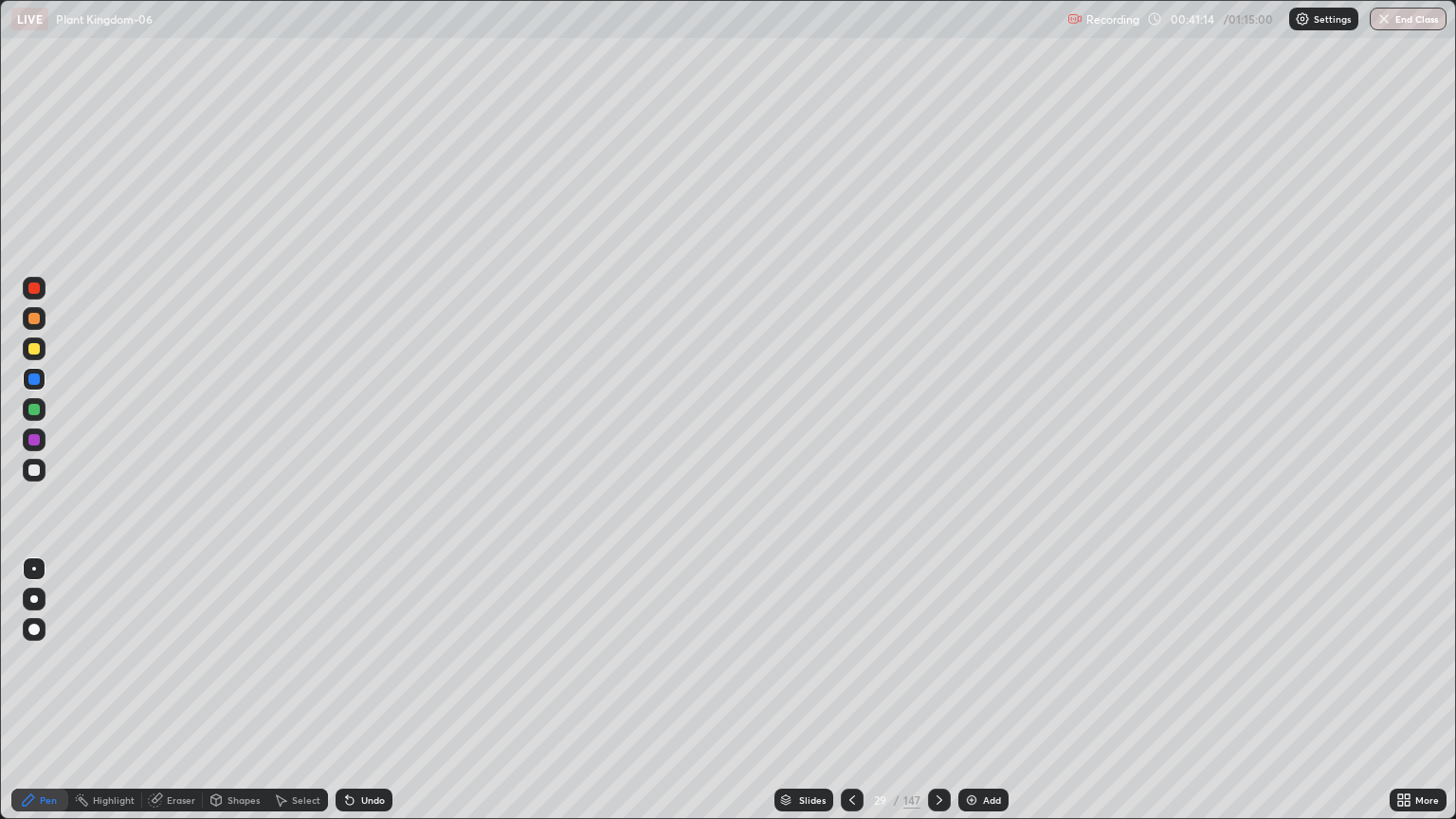 click at bounding box center (34, 318) 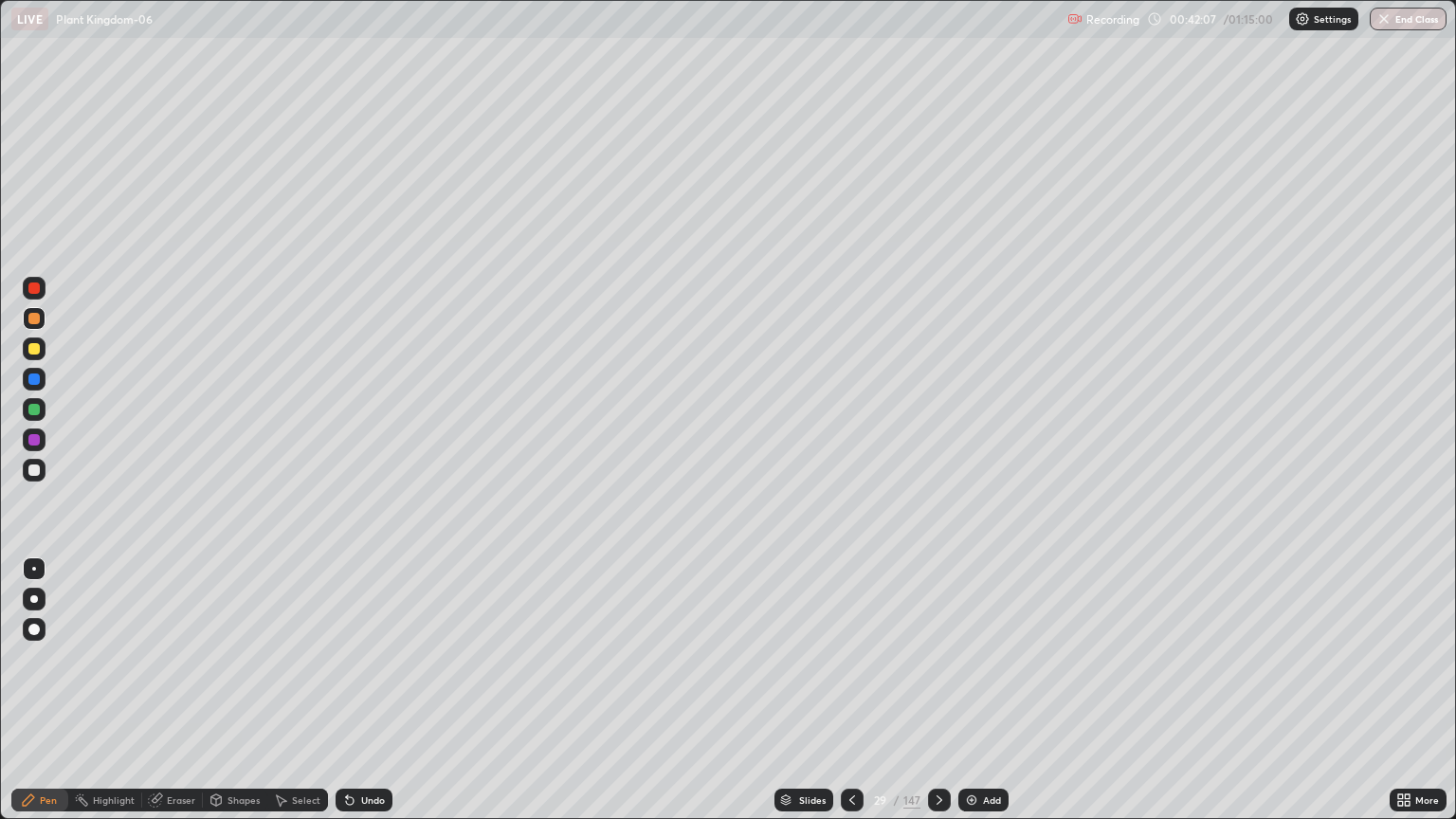 click at bounding box center [34, 288] 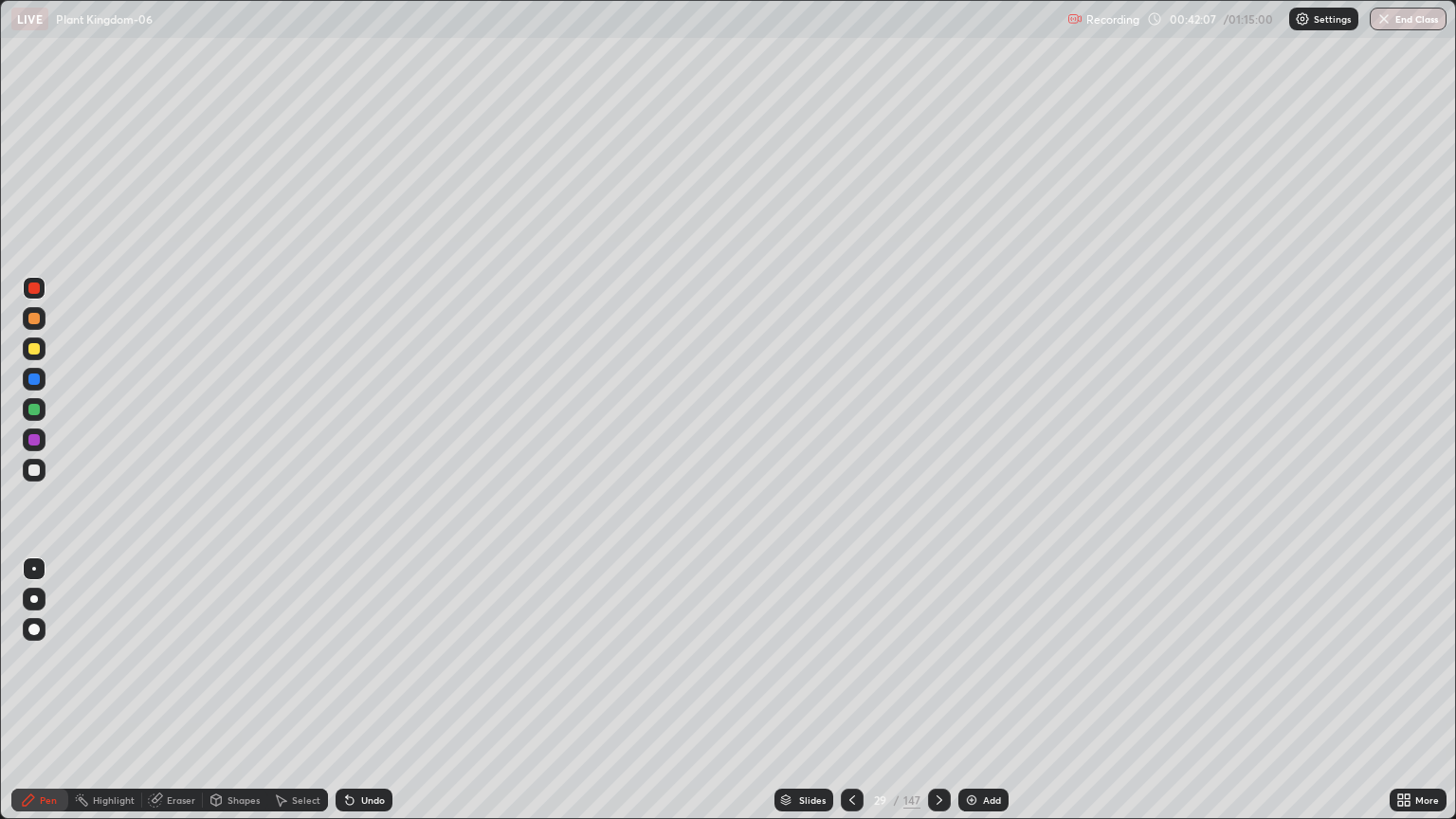 click at bounding box center [34, 288] 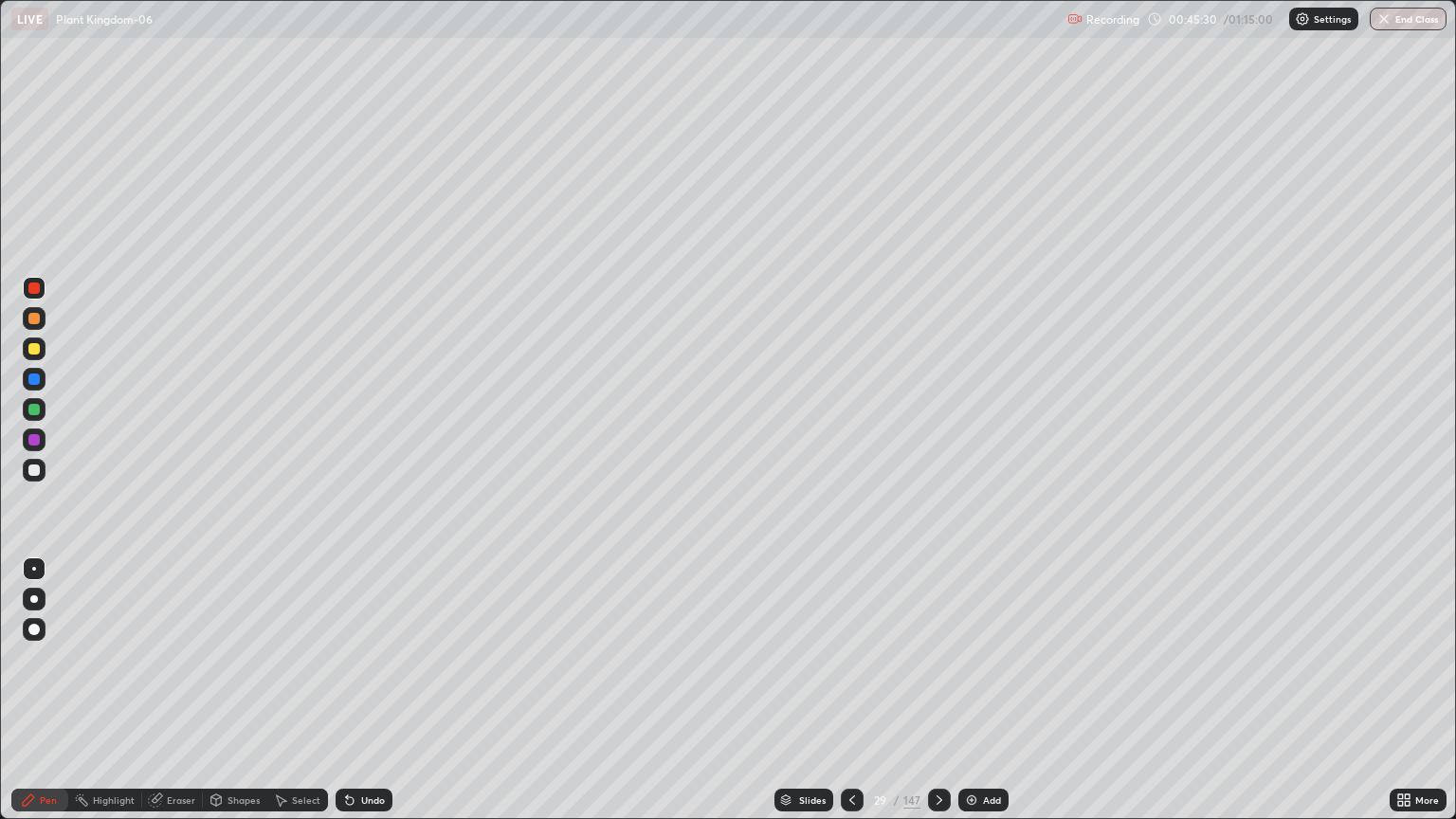 click on "Add" at bounding box center (983, 800) 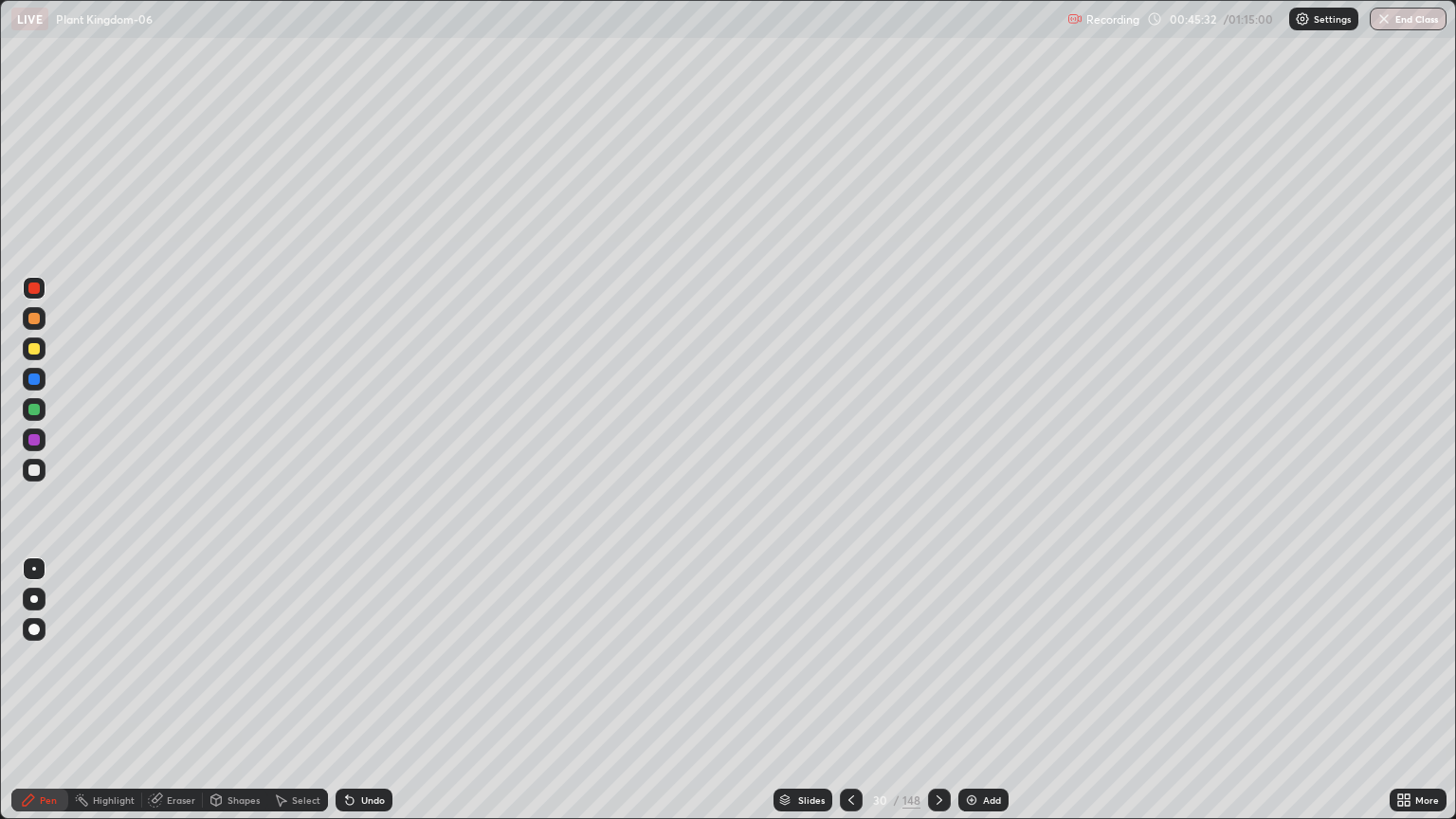 click at bounding box center (34, 349) 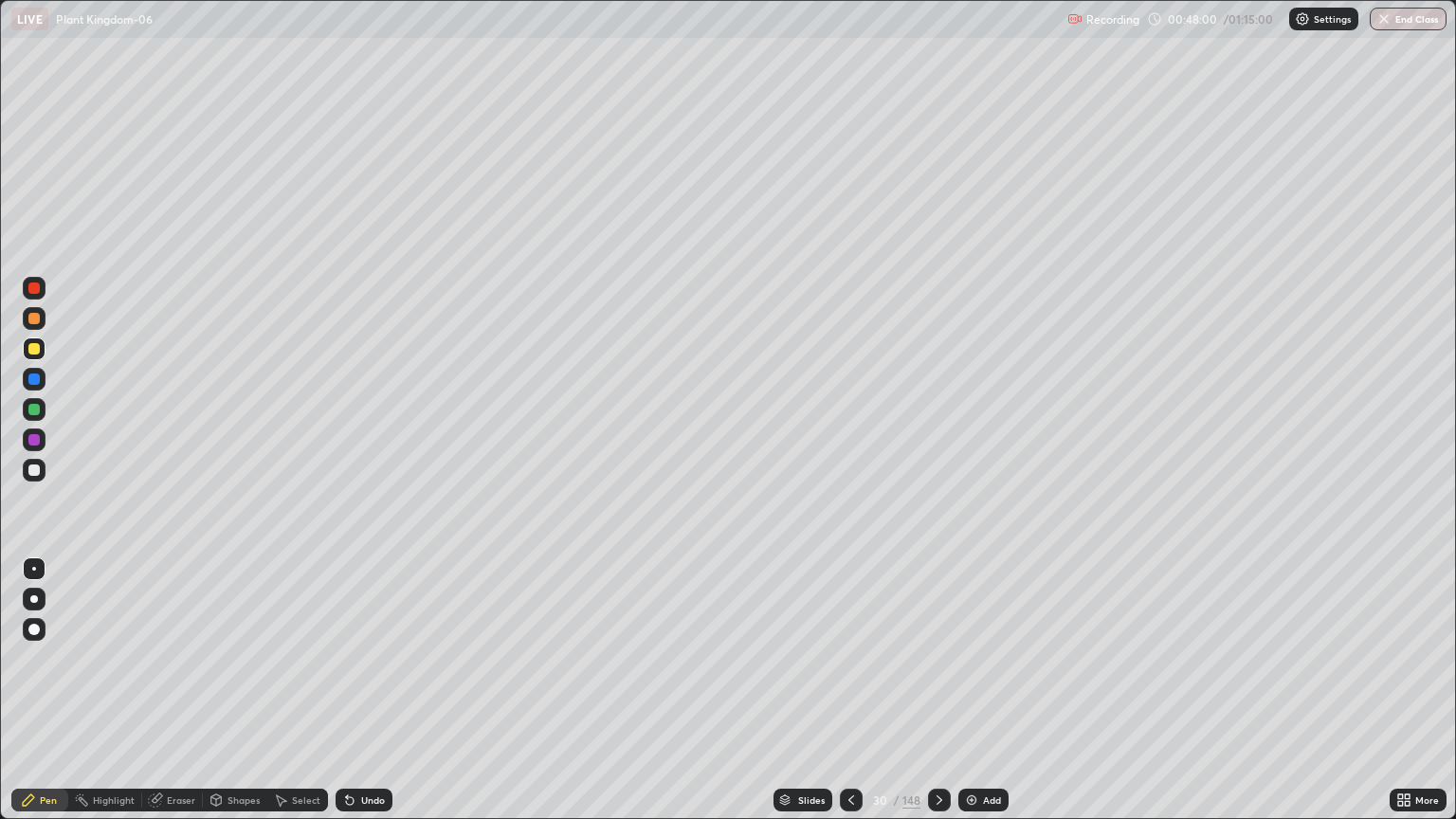 click at bounding box center (34, 599) 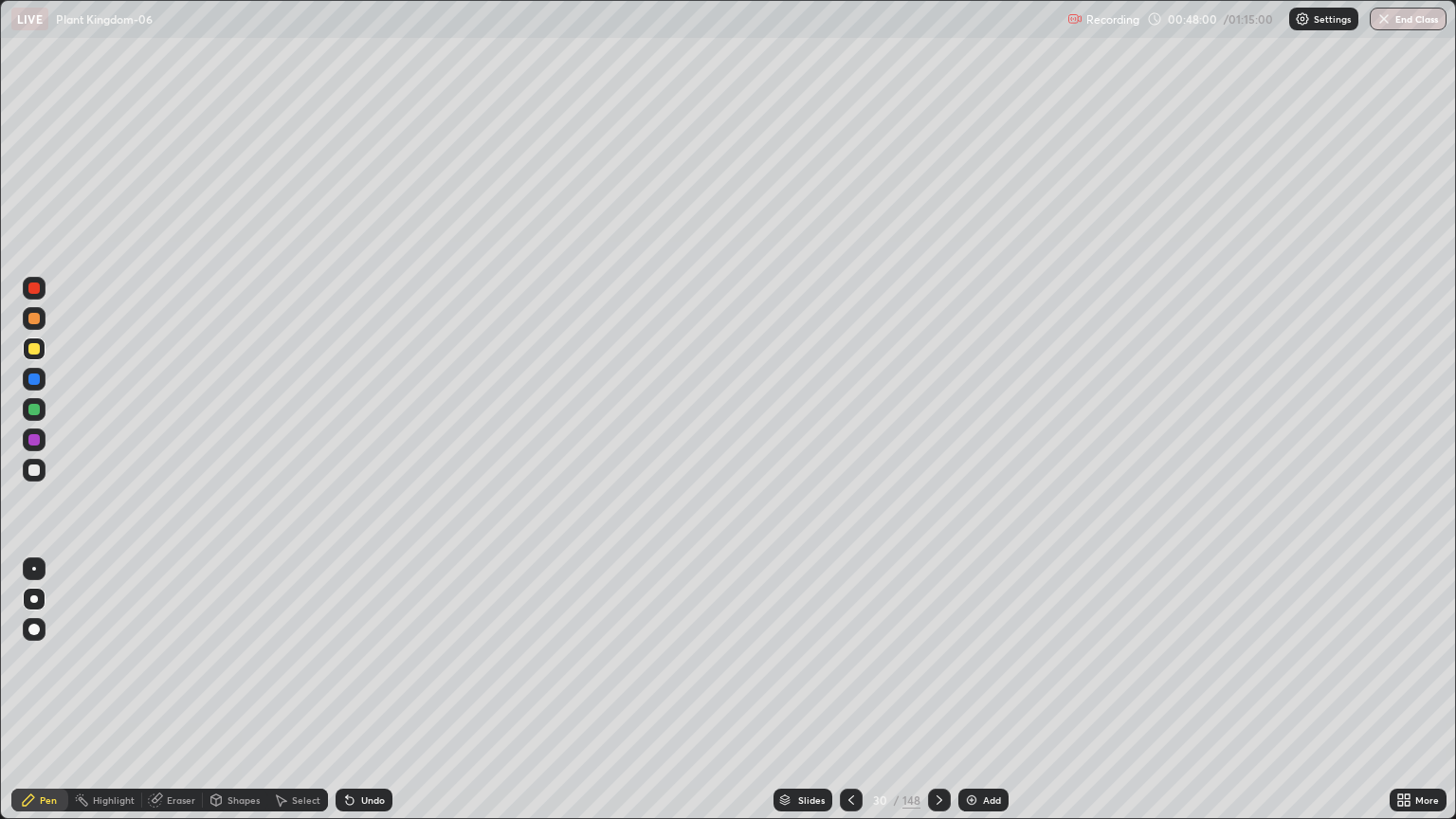 click at bounding box center [34, 470] 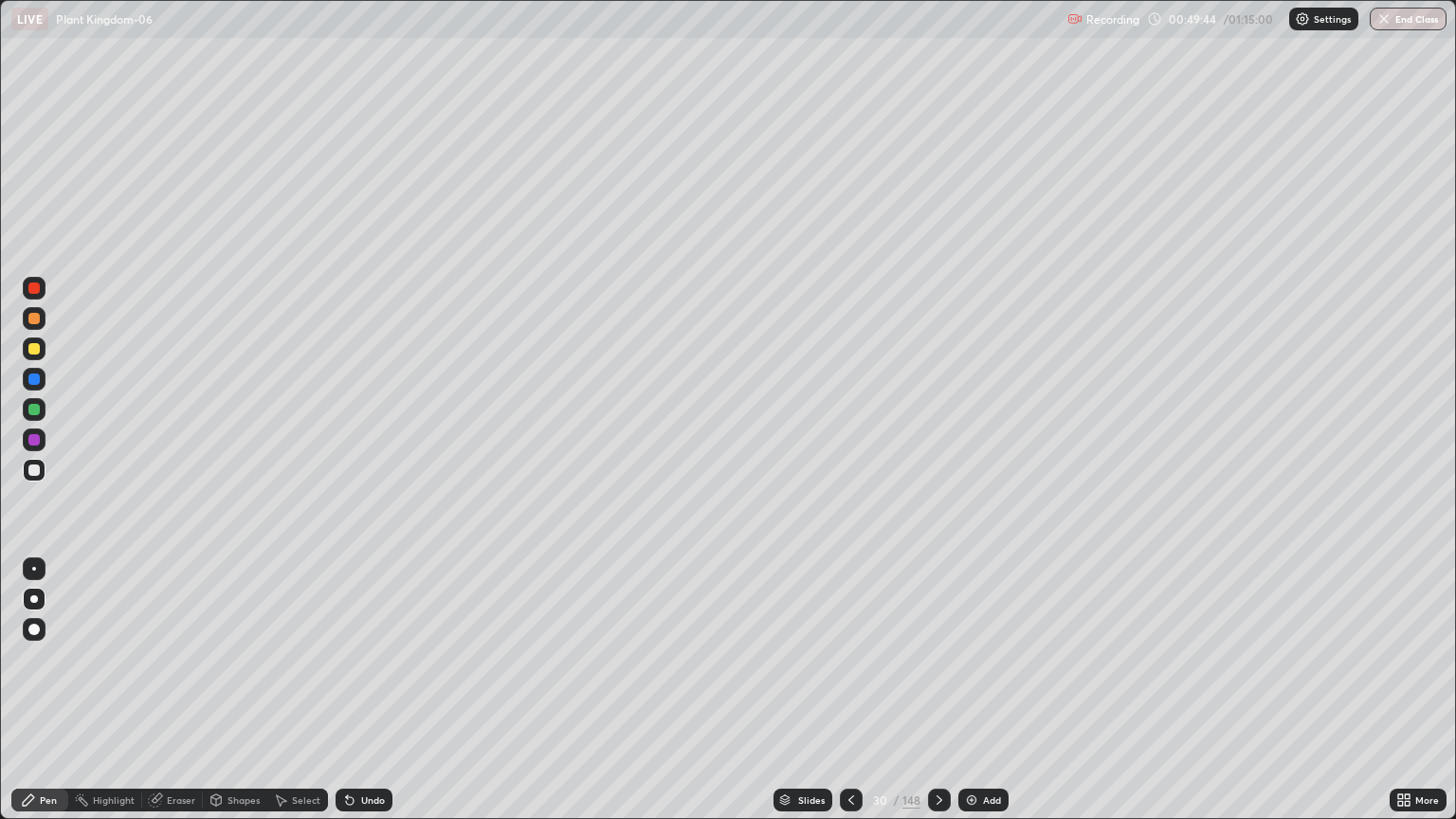 click at bounding box center (34, 349) 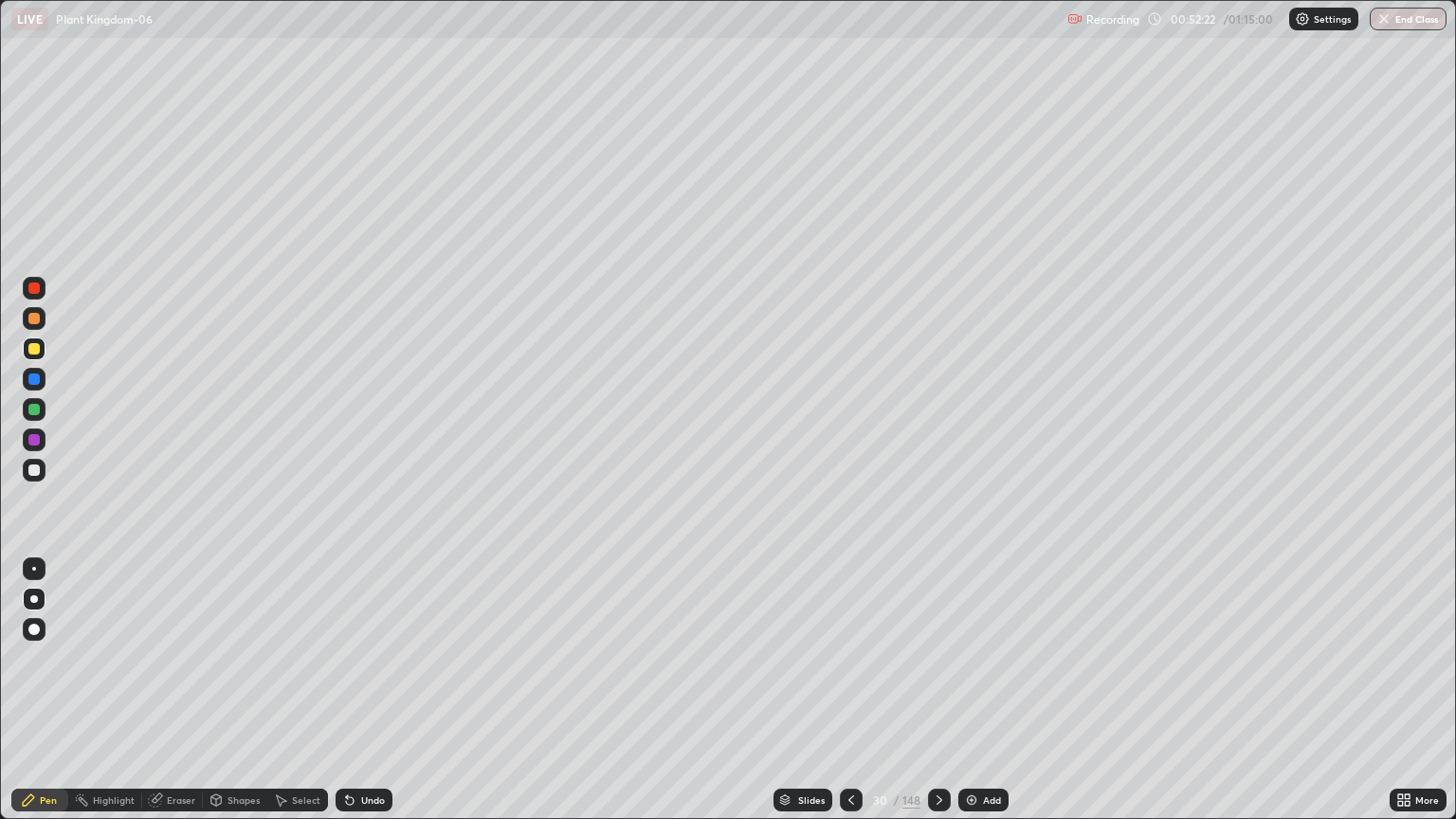 click on "Slides" at bounding box center [811, 800] 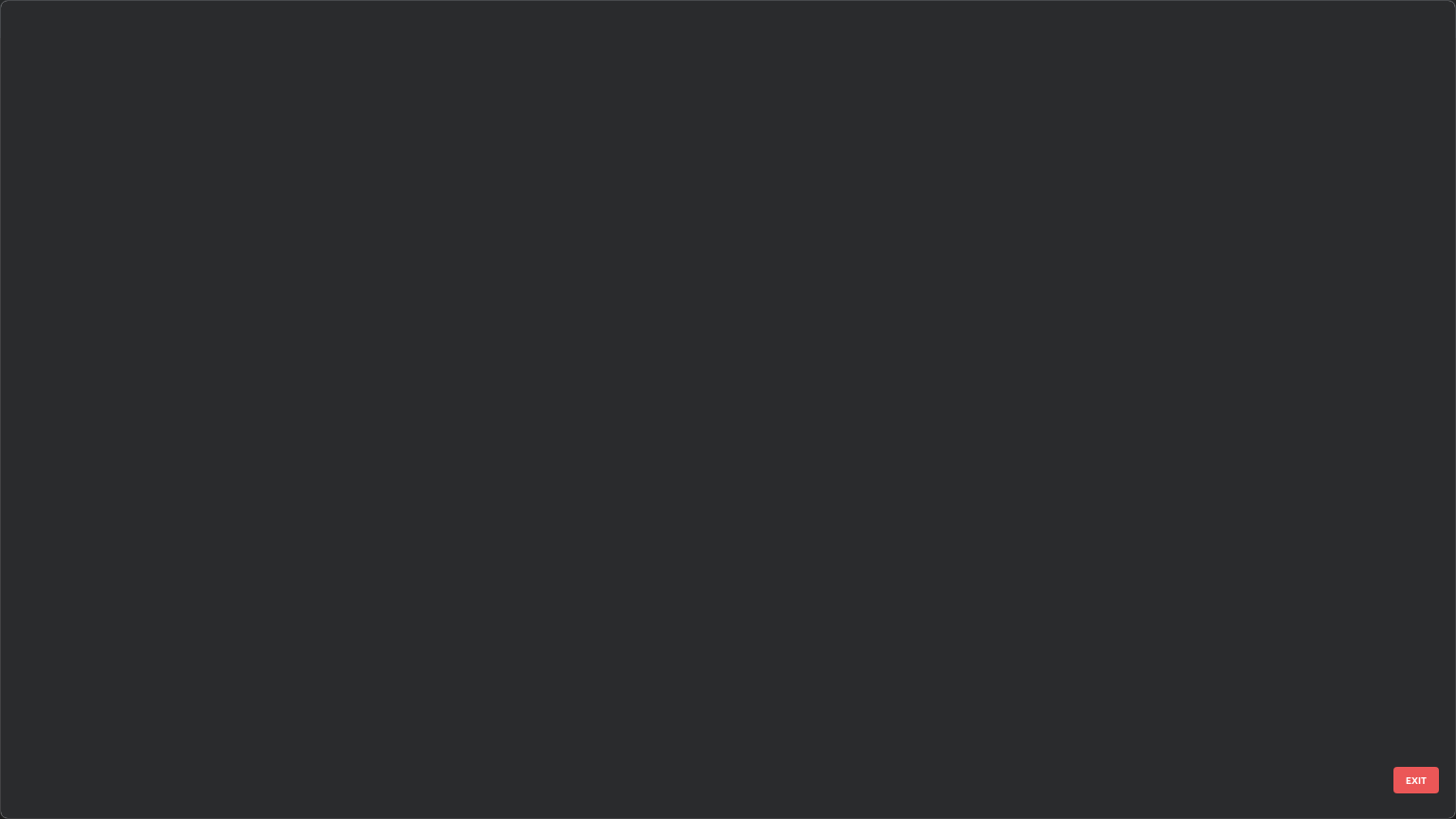 scroll, scrollTop: 1767, scrollLeft: 0, axis: vertical 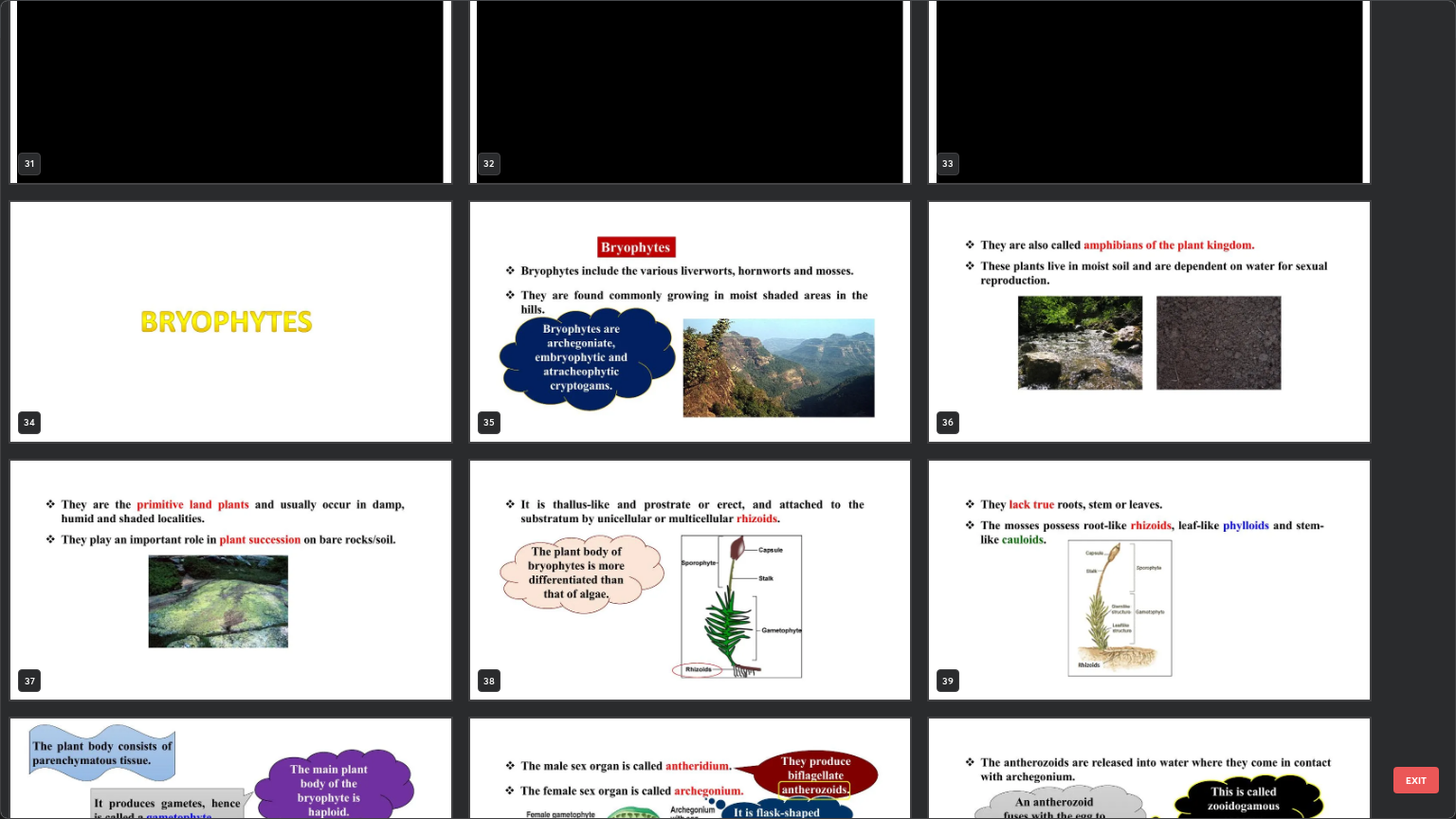 click at bounding box center [690, 321] 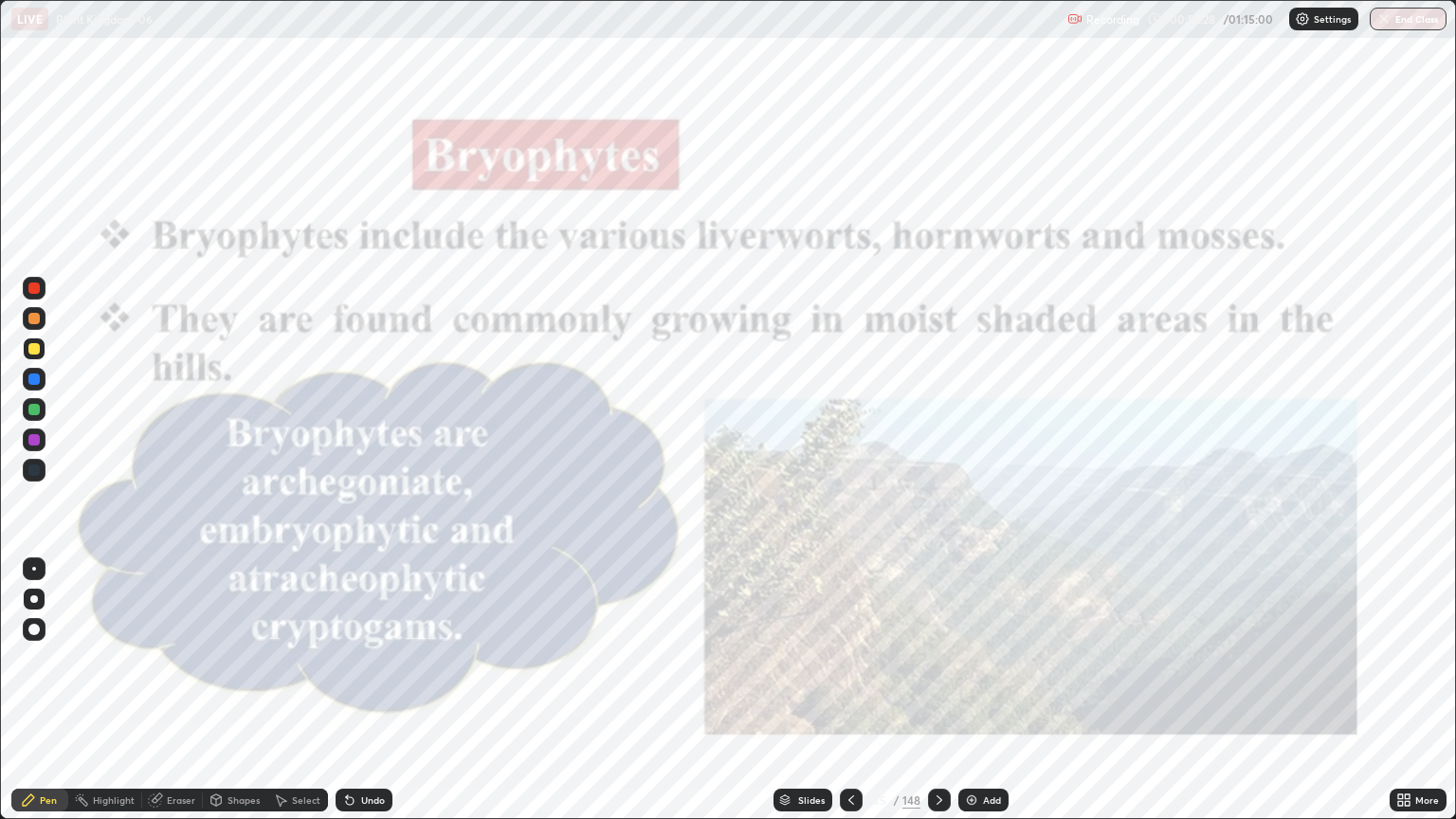 click at bounding box center [690, 321] 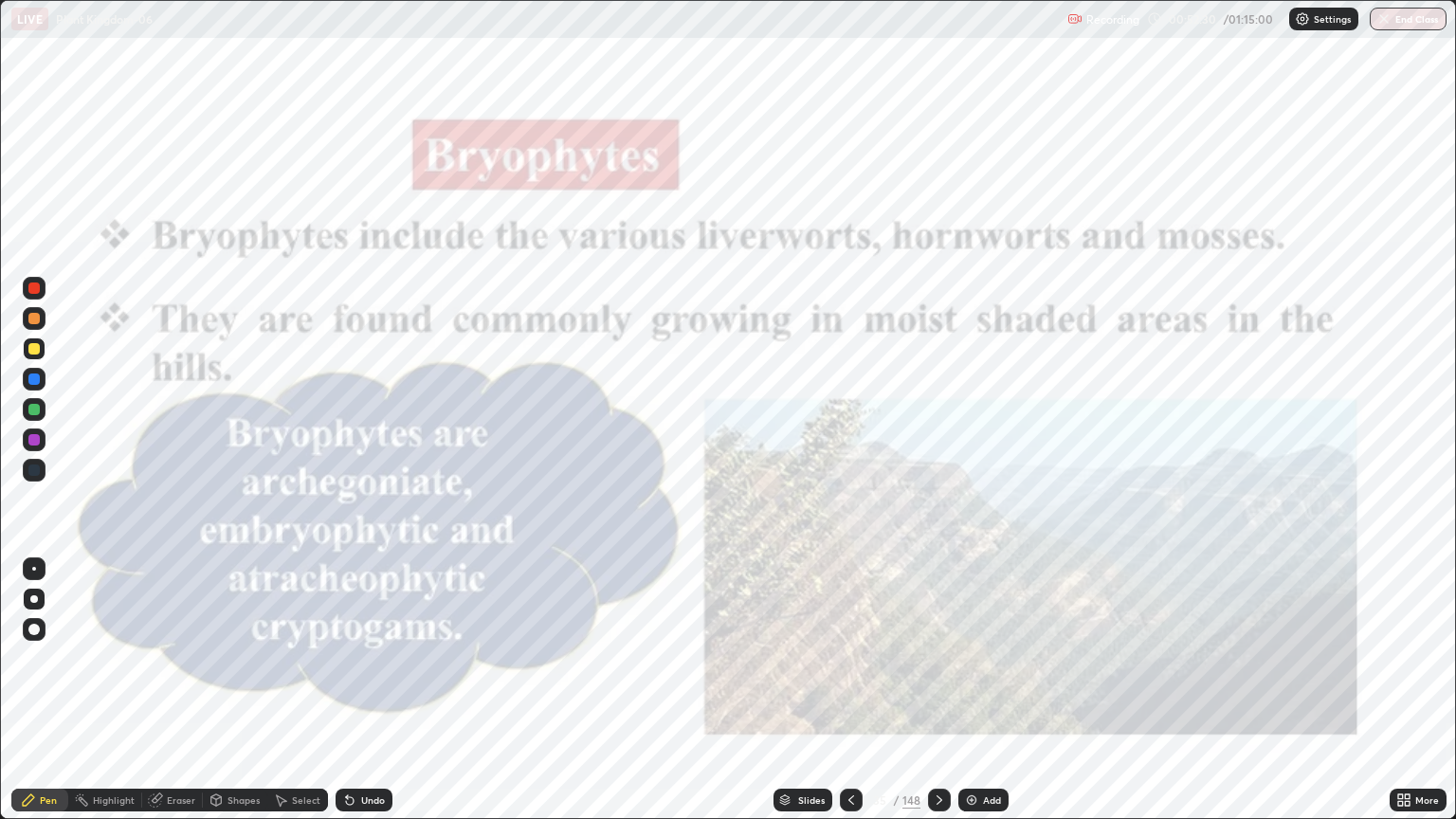 click 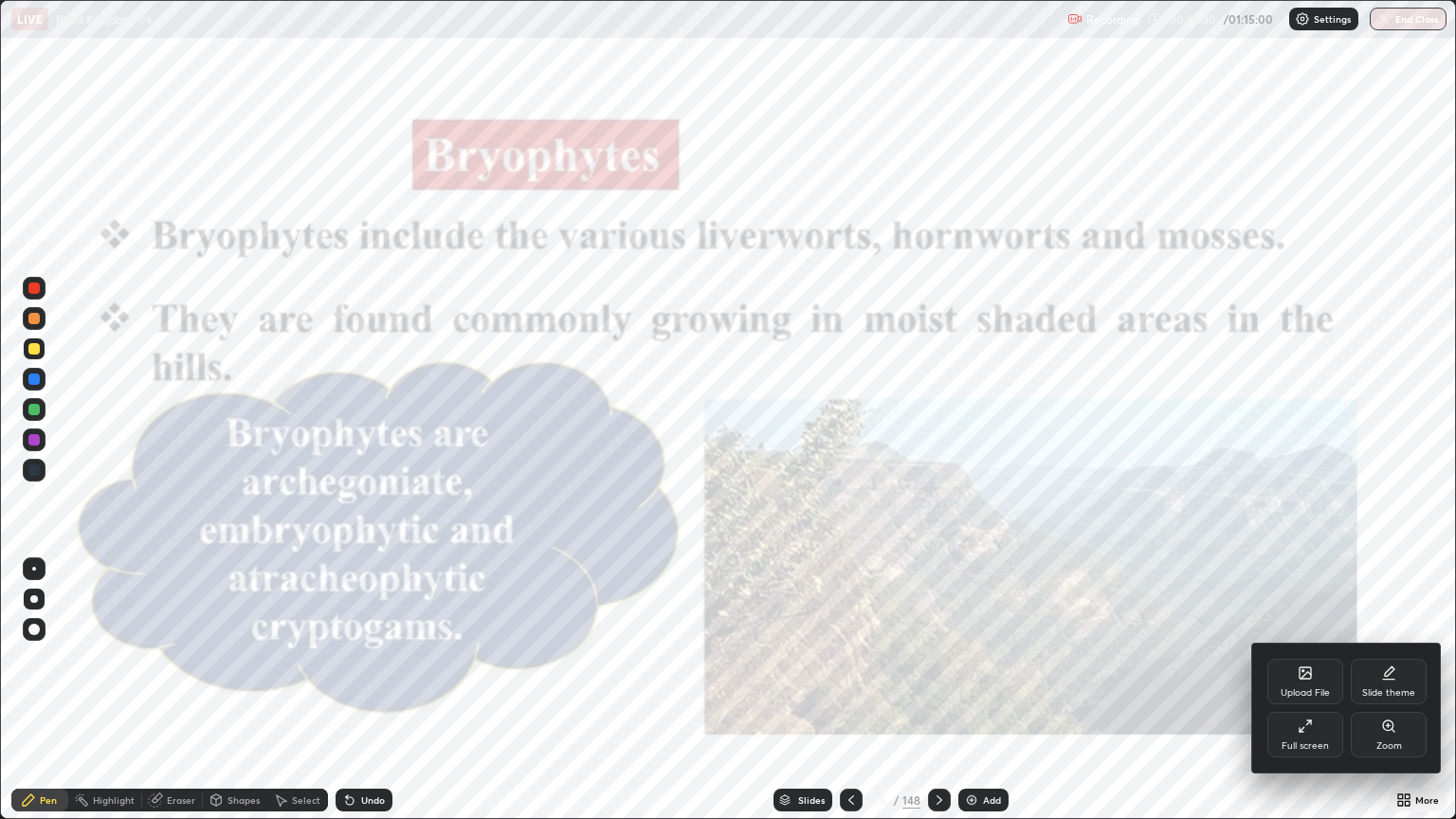 click on "Zoom" at bounding box center (1389, 735) 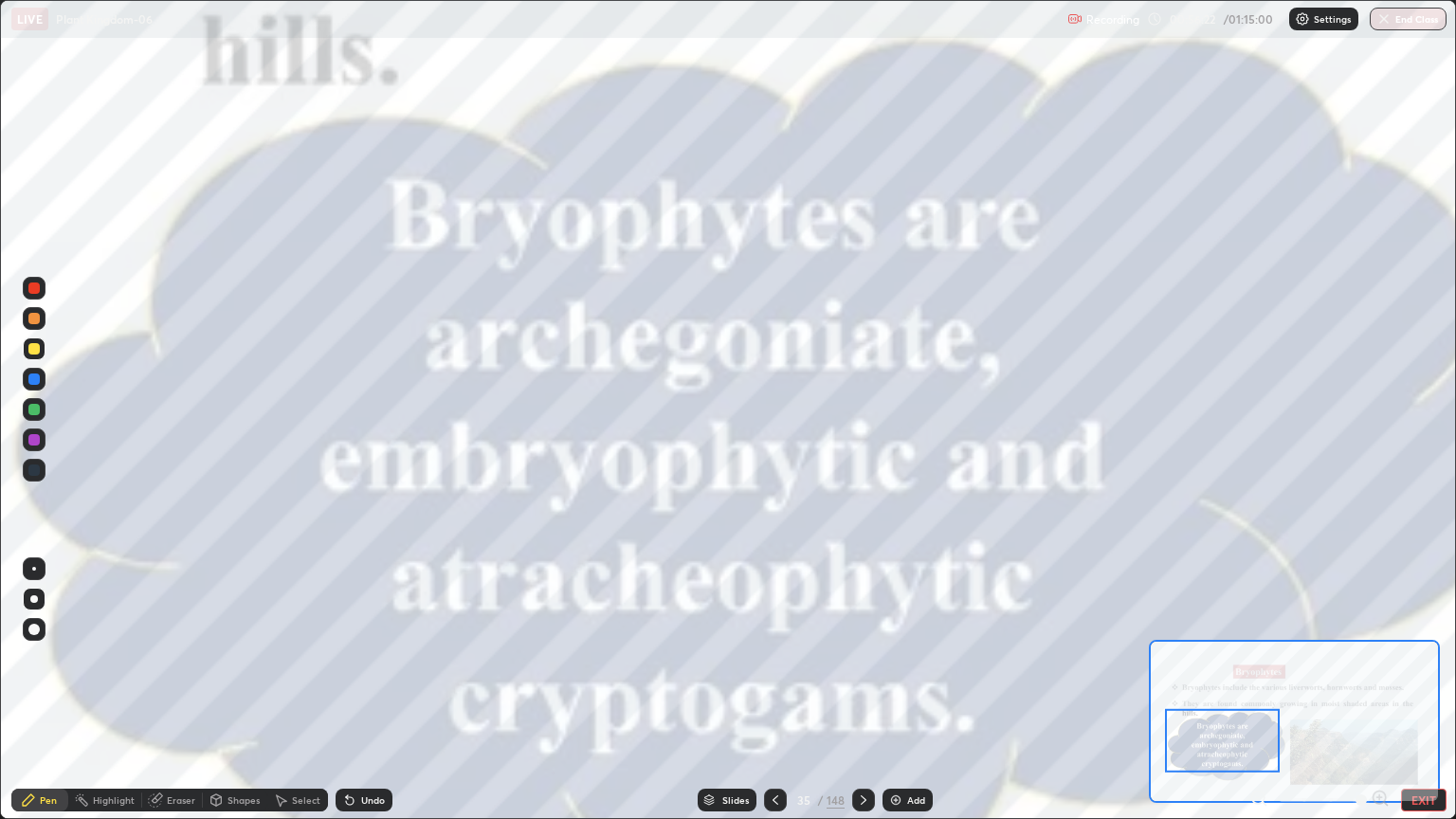 click on "Add" at bounding box center (916, 800) 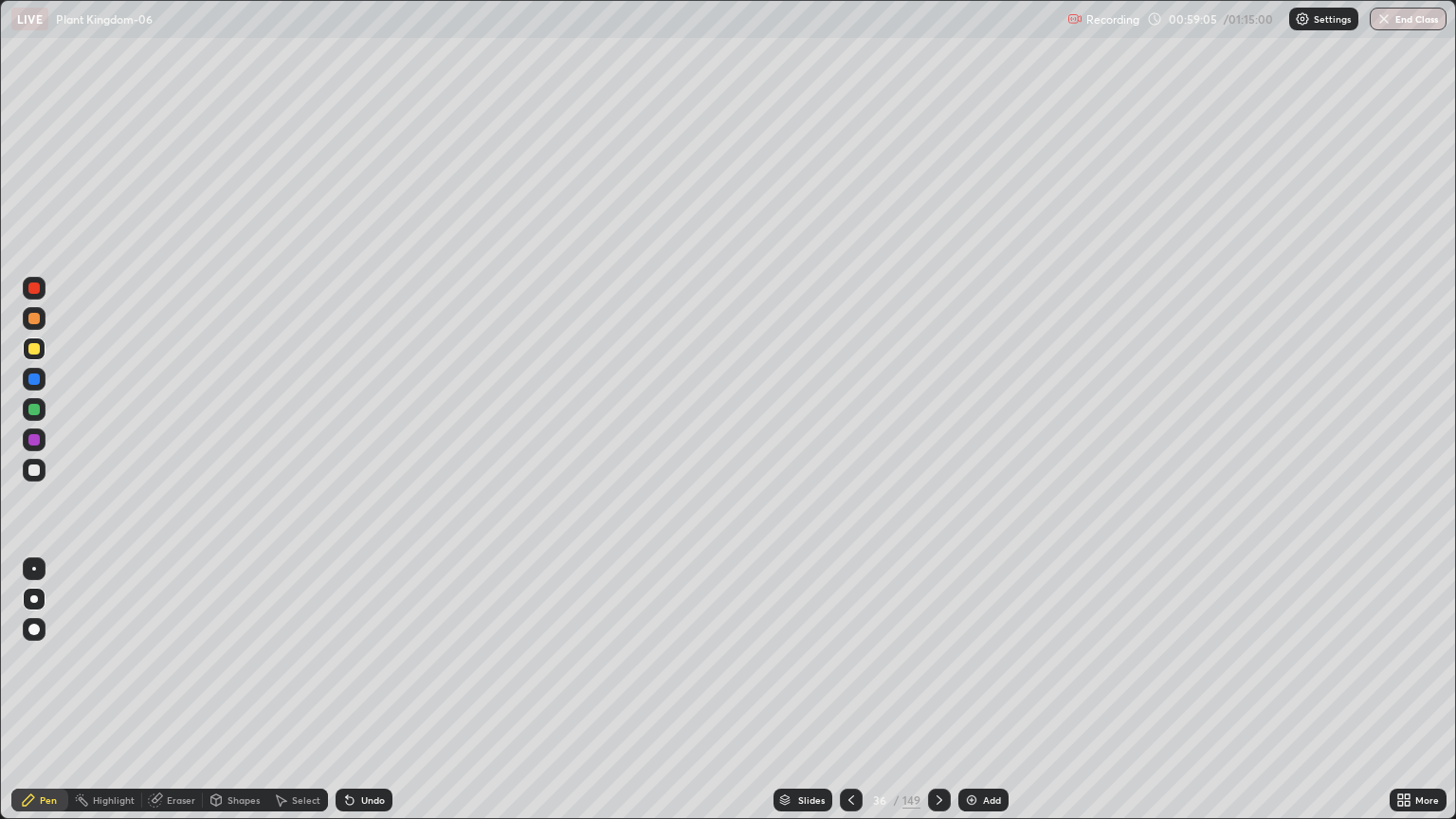 click on "End Class" at bounding box center (1408, 19) 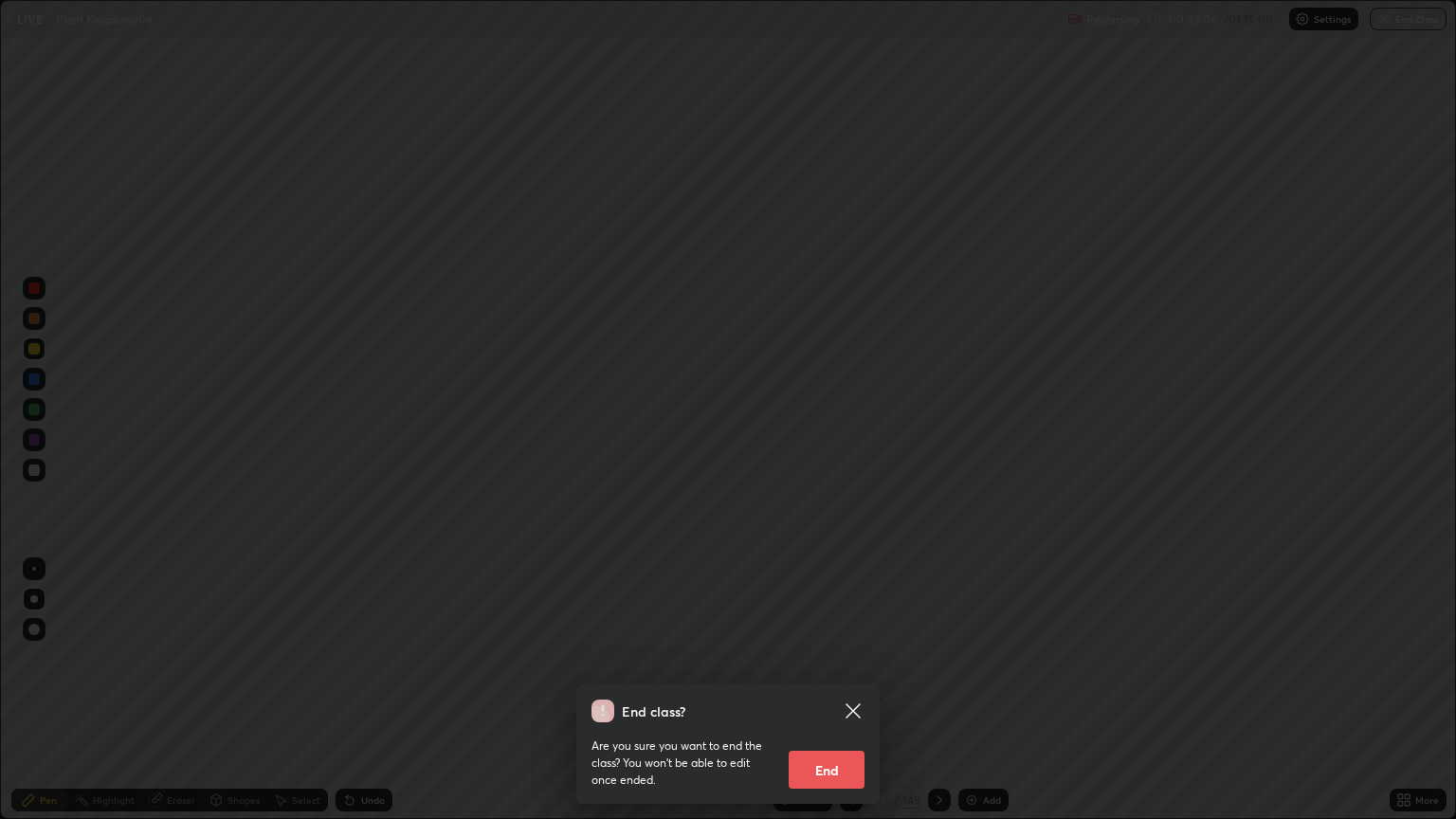 click on "End" at bounding box center [827, 770] 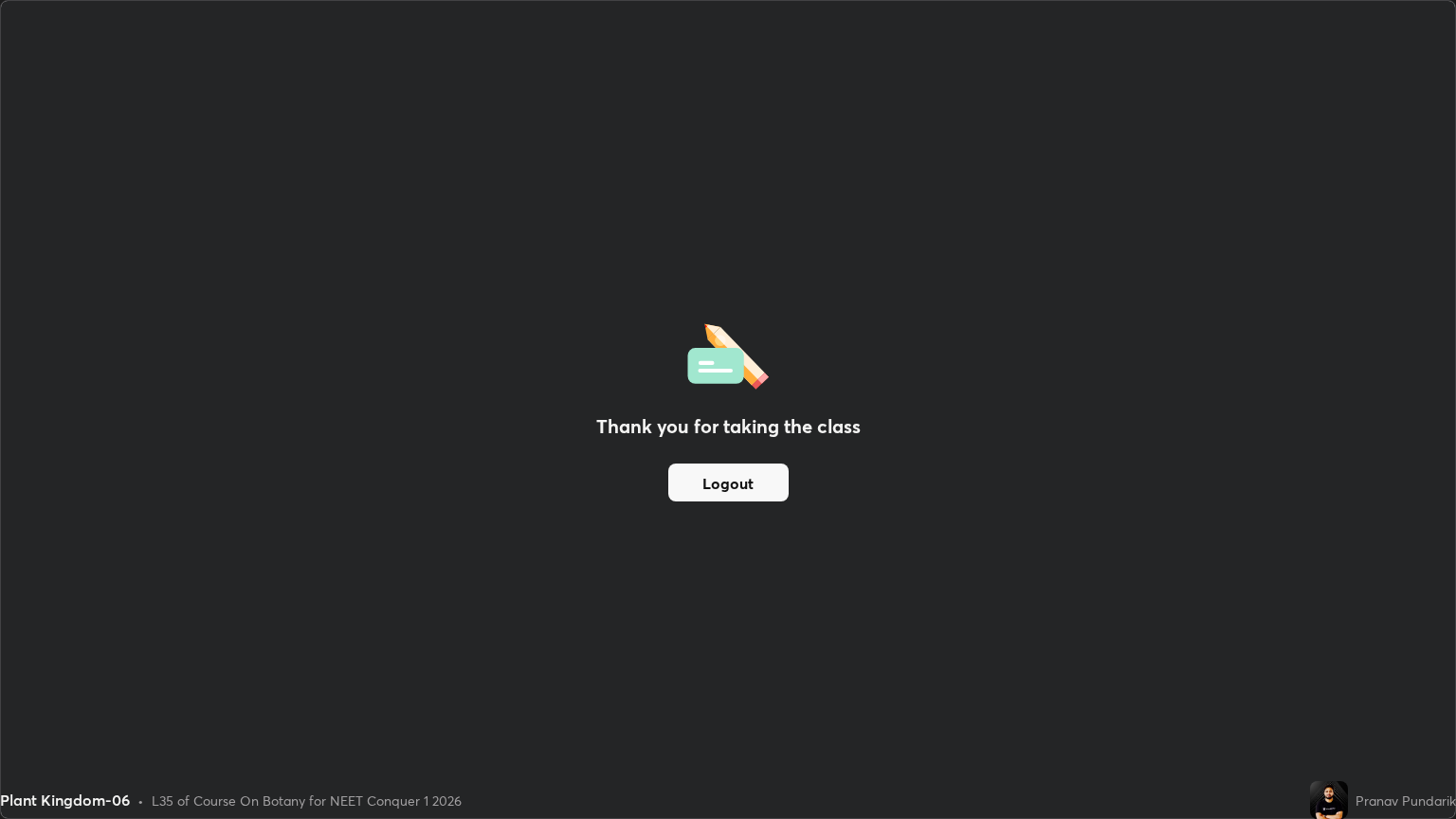 click on "Logout" at bounding box center [728, 482] 